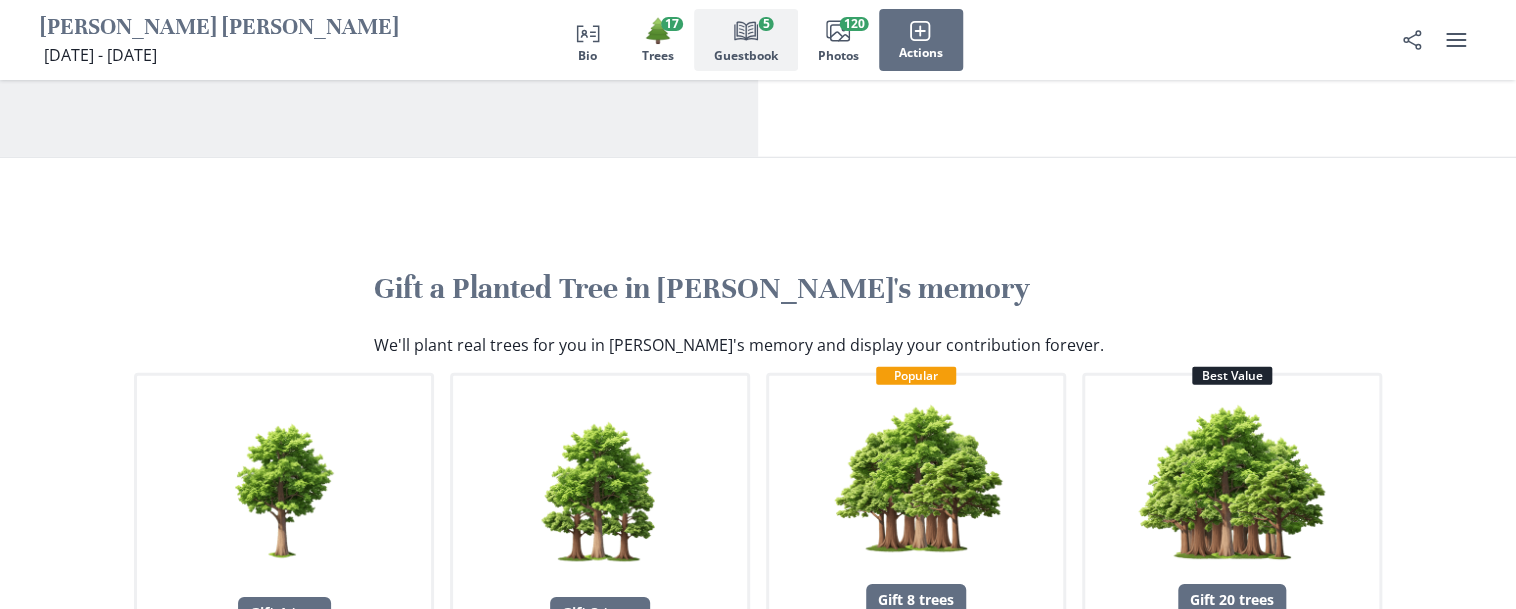 scroll, scrollTop: 2761, scrollLeft: 0, axis: vertical 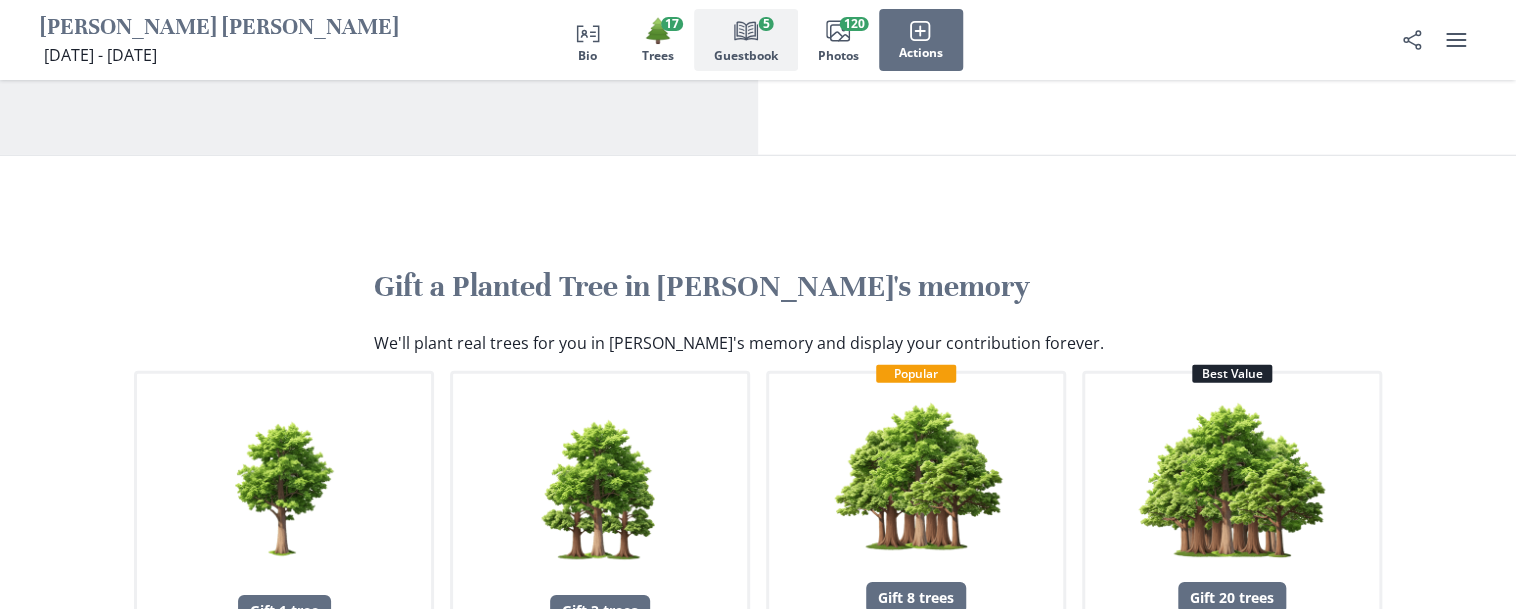 click on "View more" at bounding box center [510, 1927] 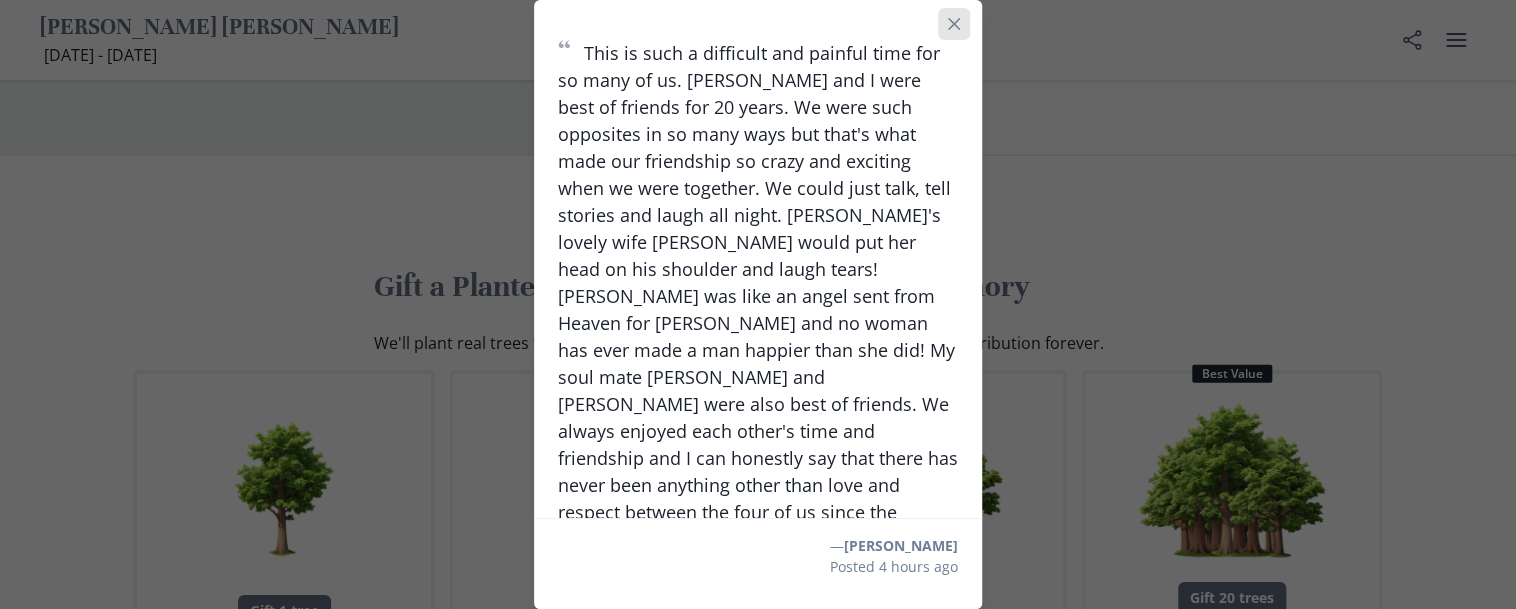 click at bounding box center [954, 24] 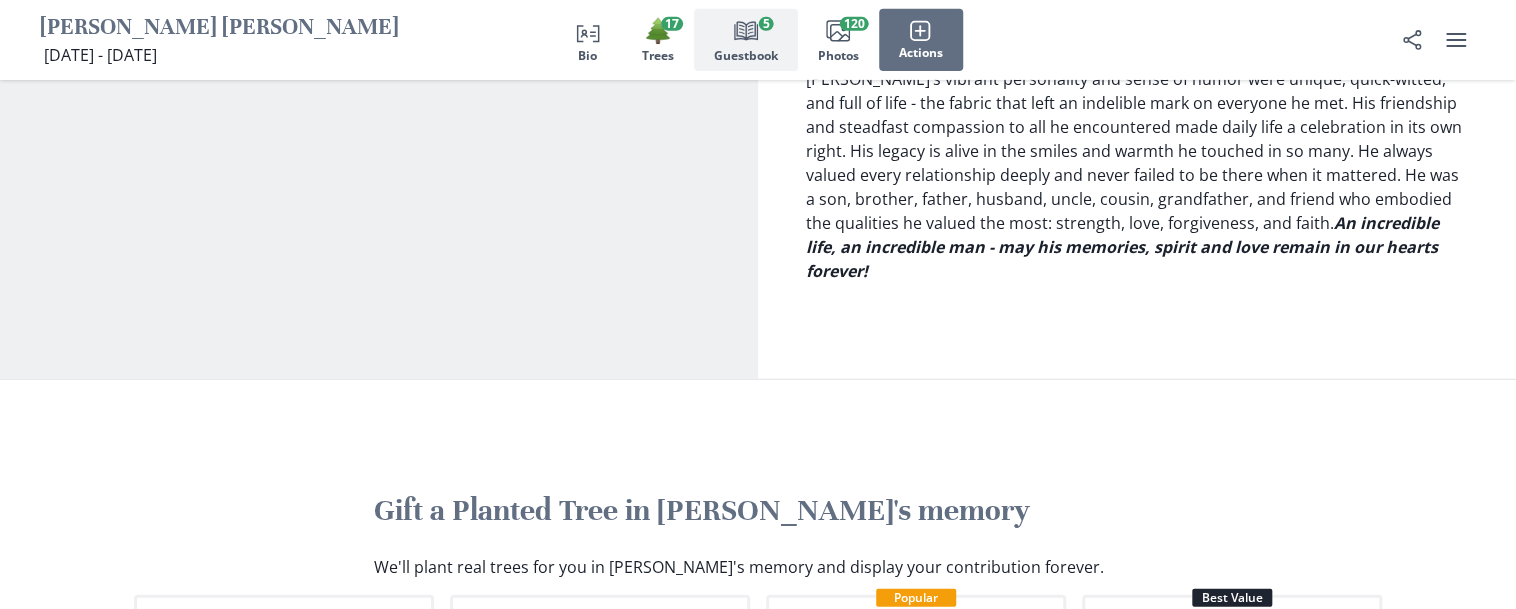 scroll, scrollTop: 2539, scrollLeft: 0, axis: vertical 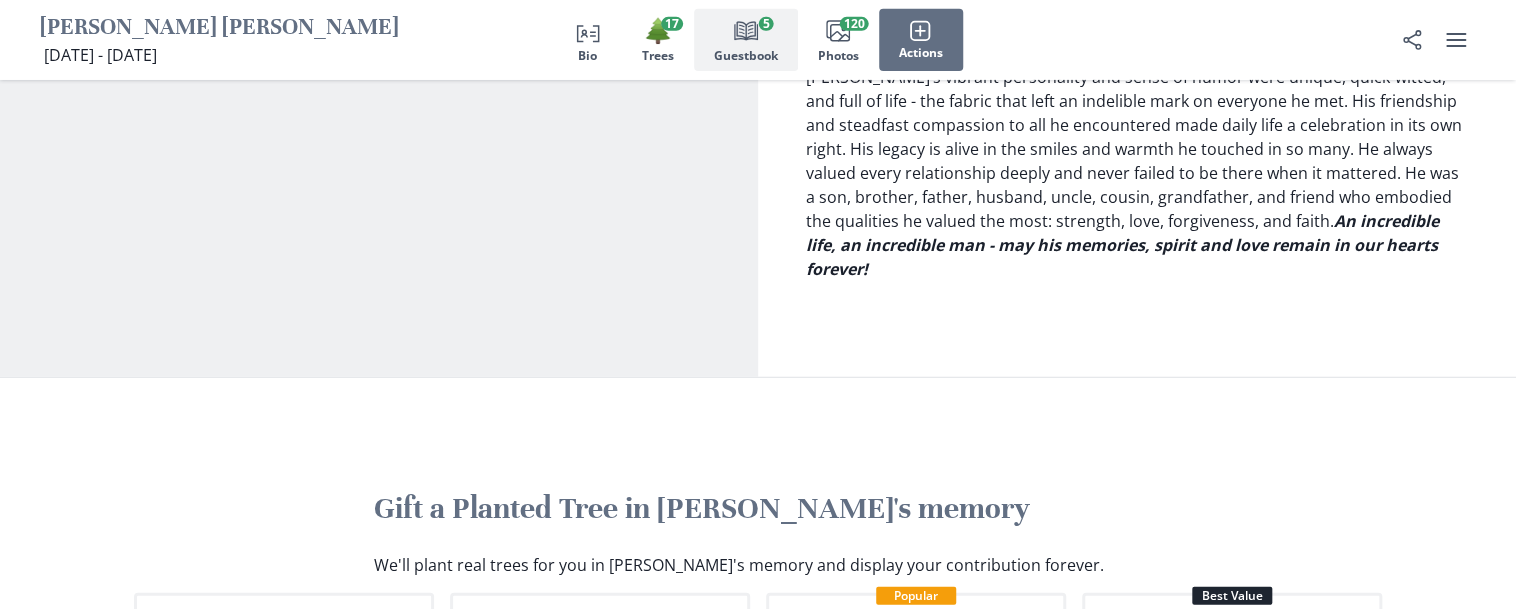 click on "All activity" at bounding box center (673, 1883) 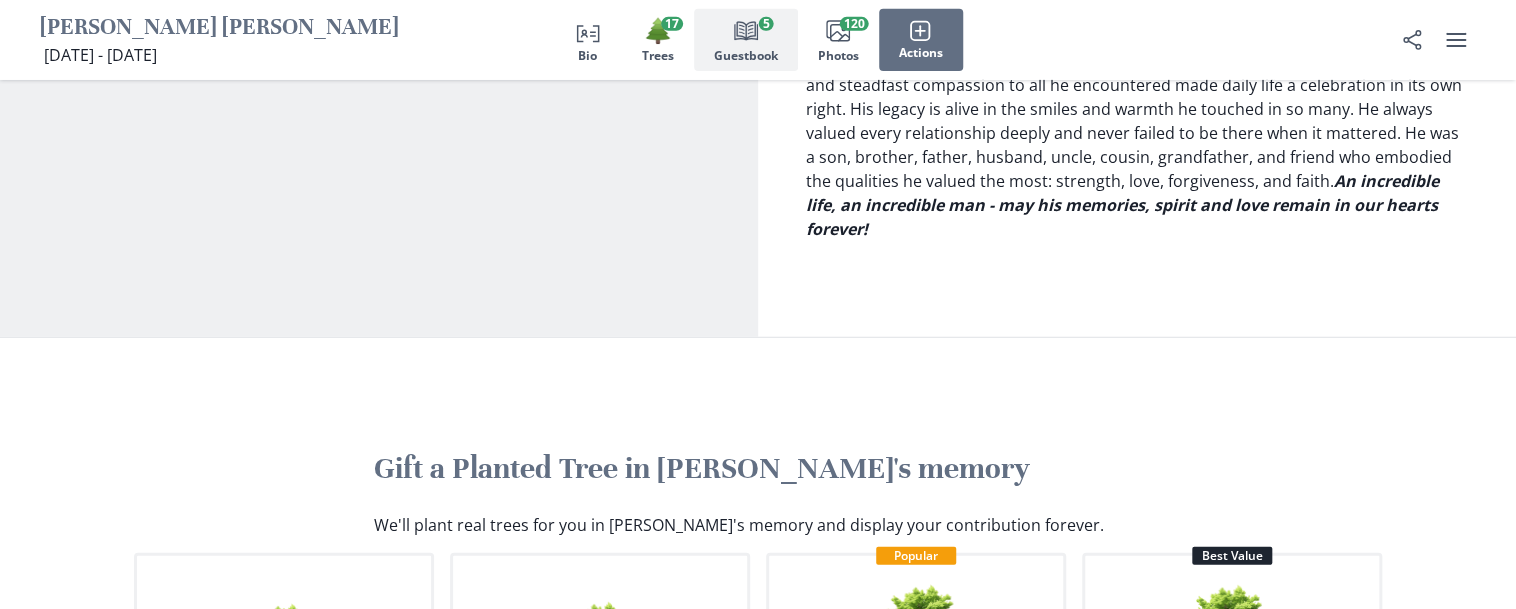 scroll, scrollTop: 2587, scrollLeft: 0, axis: vertical 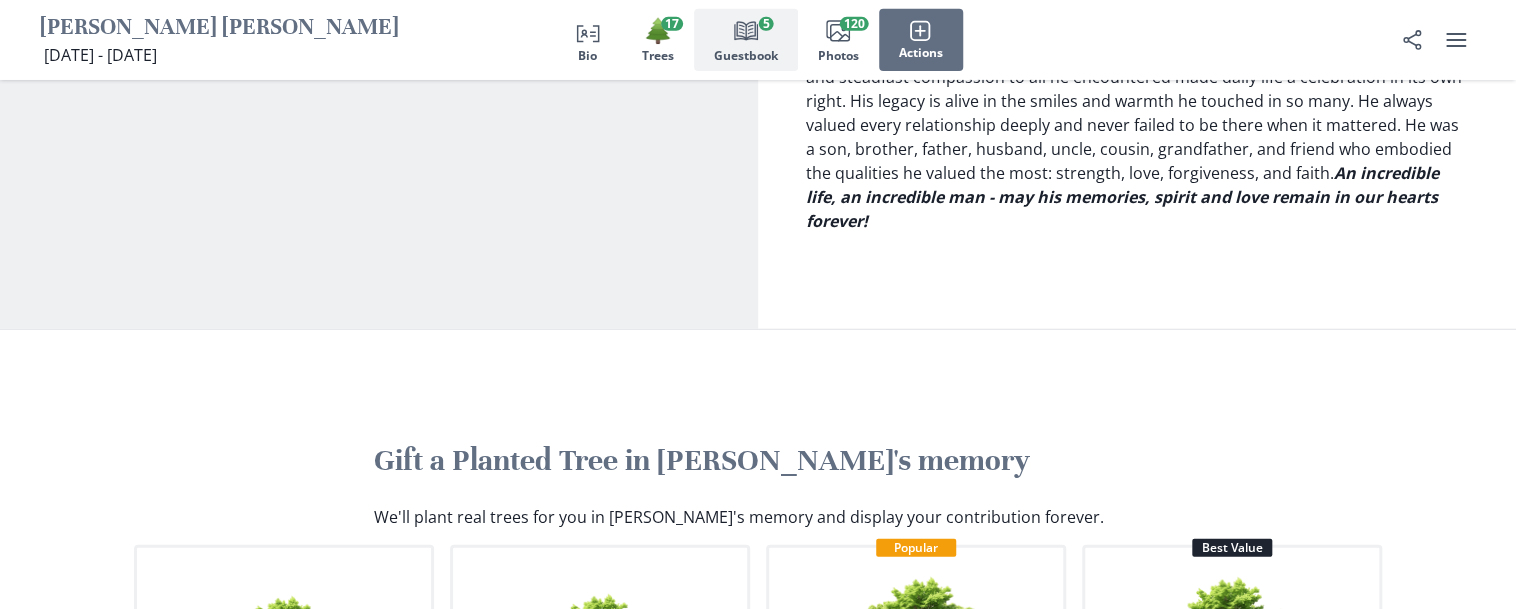 click on "Only comments" at bounding box center [833, 1835] 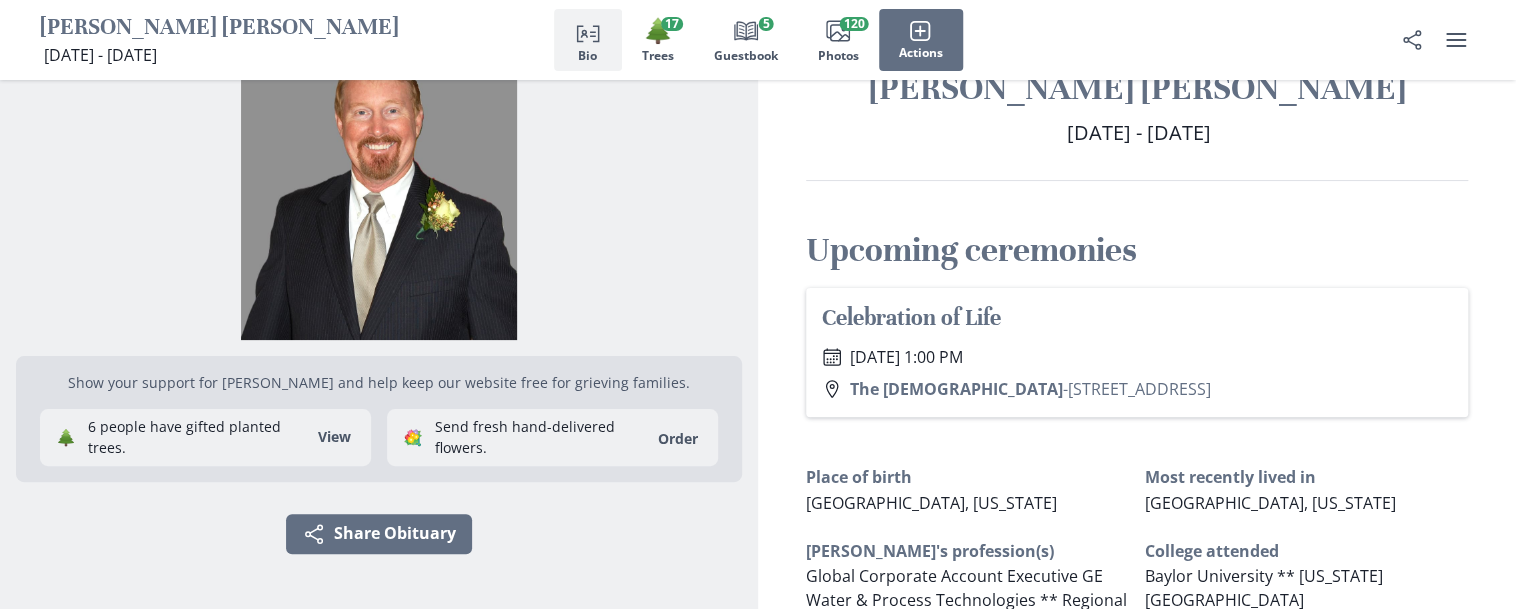 scroll, scrollTop: 0, scrollLeft: 0, axis: both 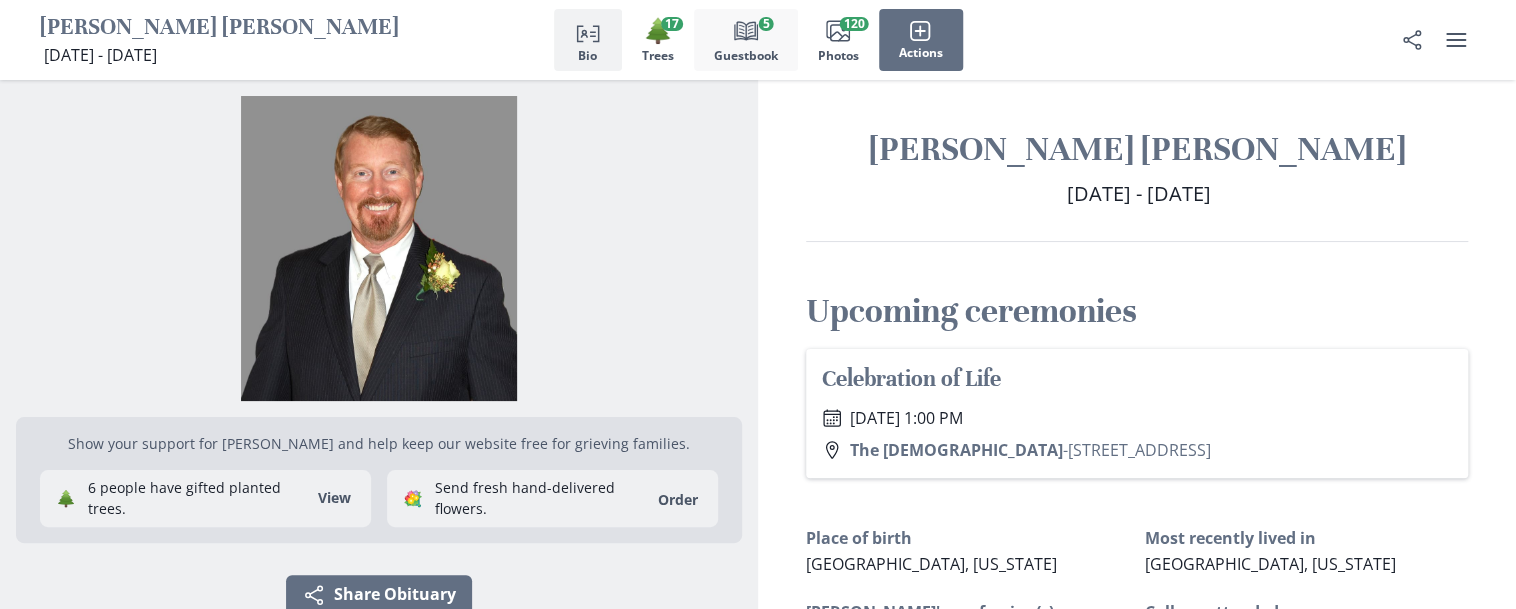 click on "Book" at bounding box center (746, 31) 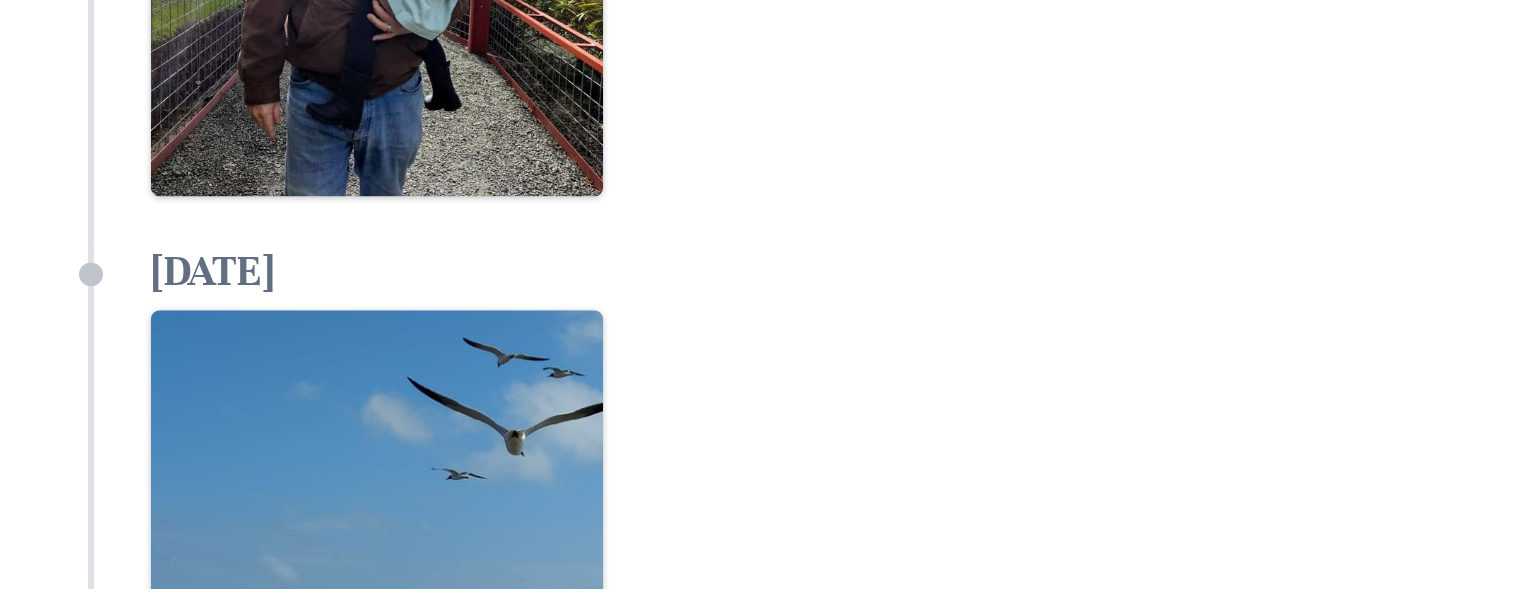 scroll, scrollTop: 26672, scrollLeft: 0, axis: vertical 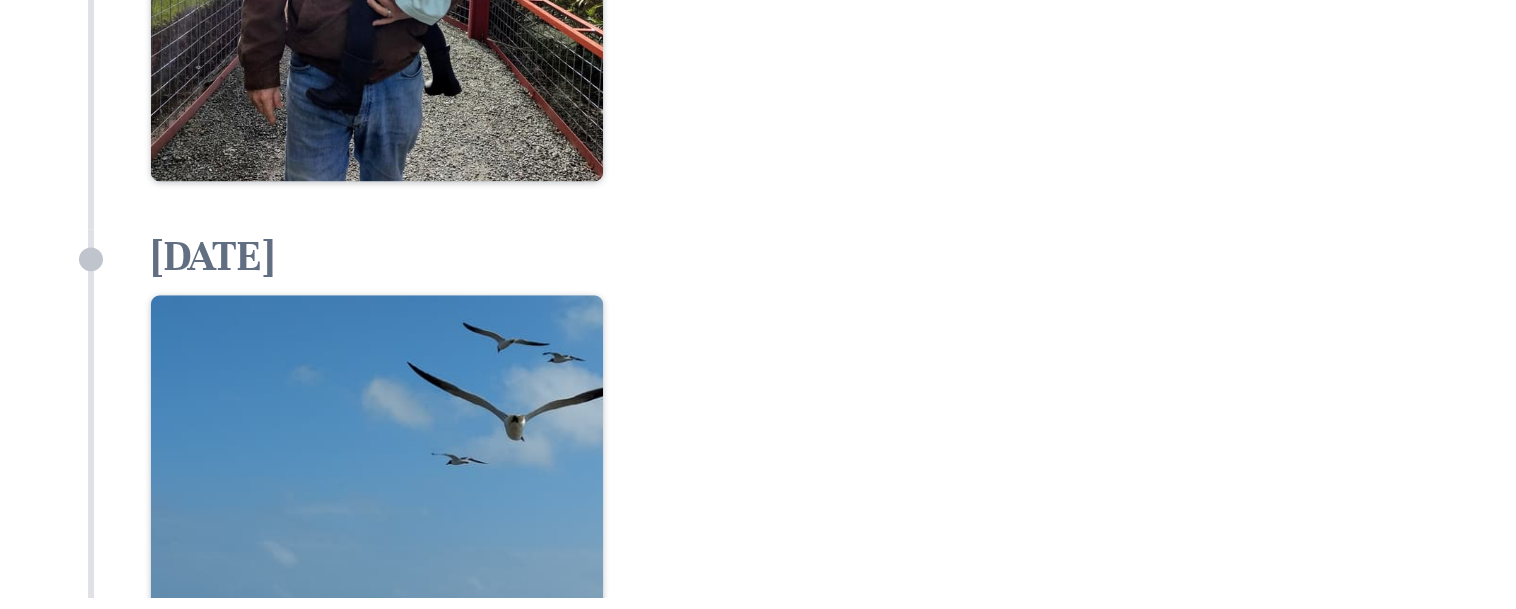 click at bounding box center (782, 9449) 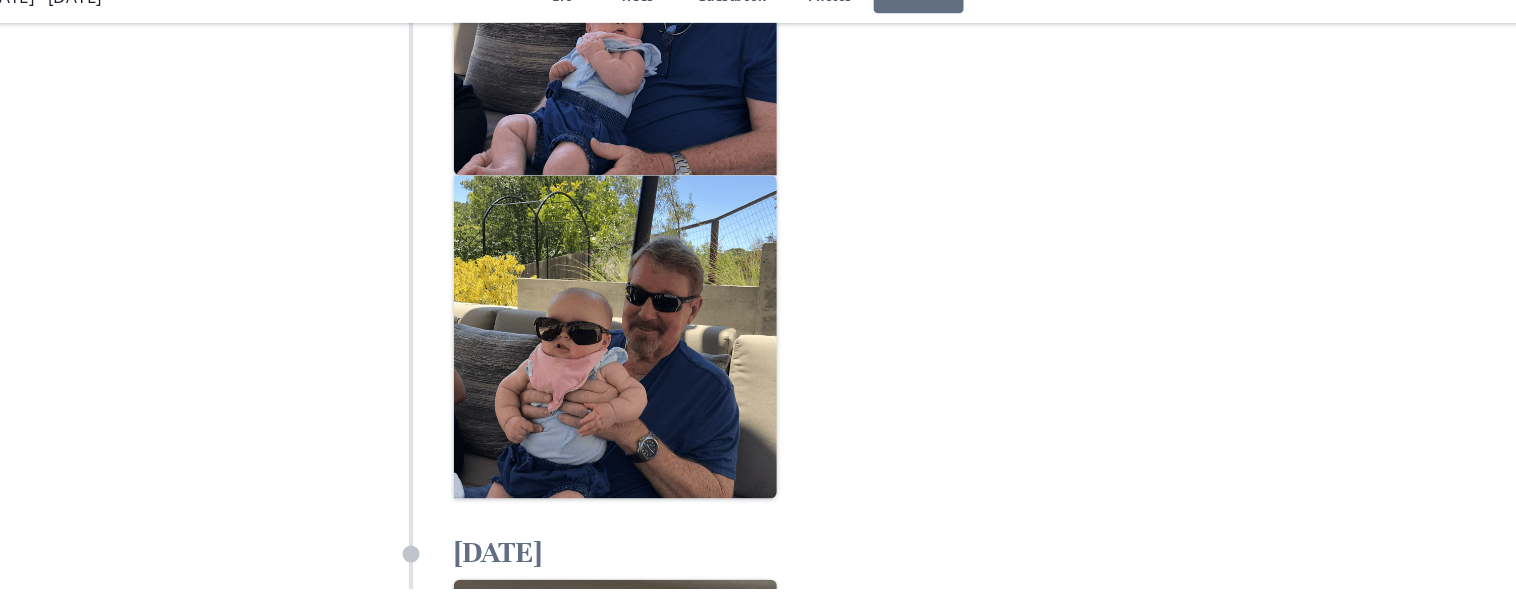 scroll, scrollTop: 28771, scrollLeft: 0, axis: vertical 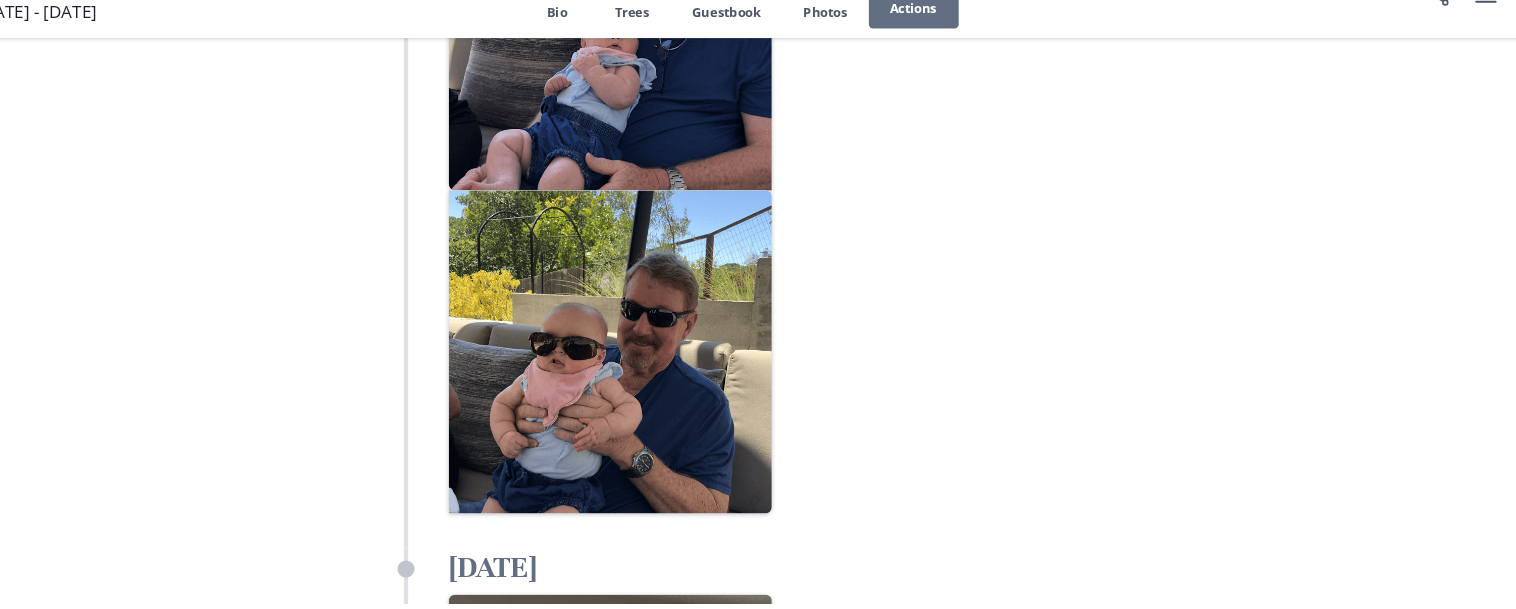 click on "Honor [PERSON_NAME] with a sincere note in the guestbook." at bounding box center [778, 9514] 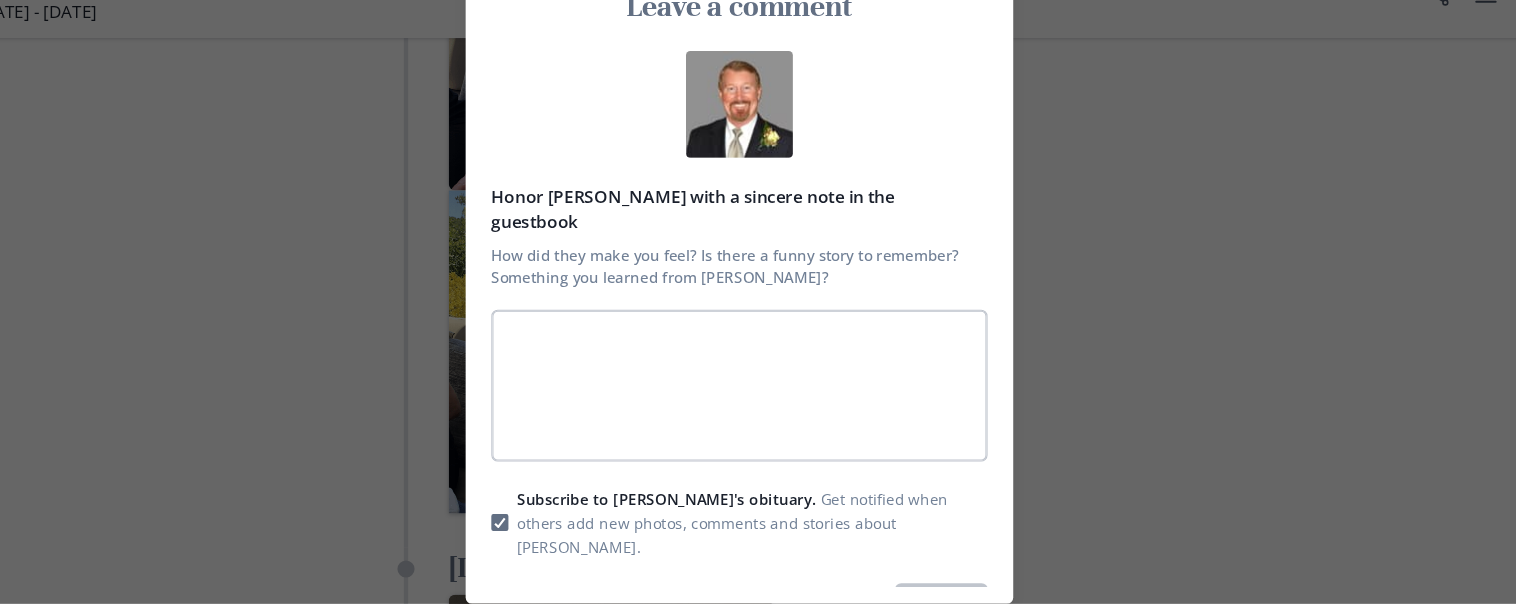click on "Honor [PERSON_NAME] with a sincere note in the guestbook How did they make you feel? Is there a funny story to remember? Something you learned from [PERSON_NAME]?" at bounding box center [758, 405] 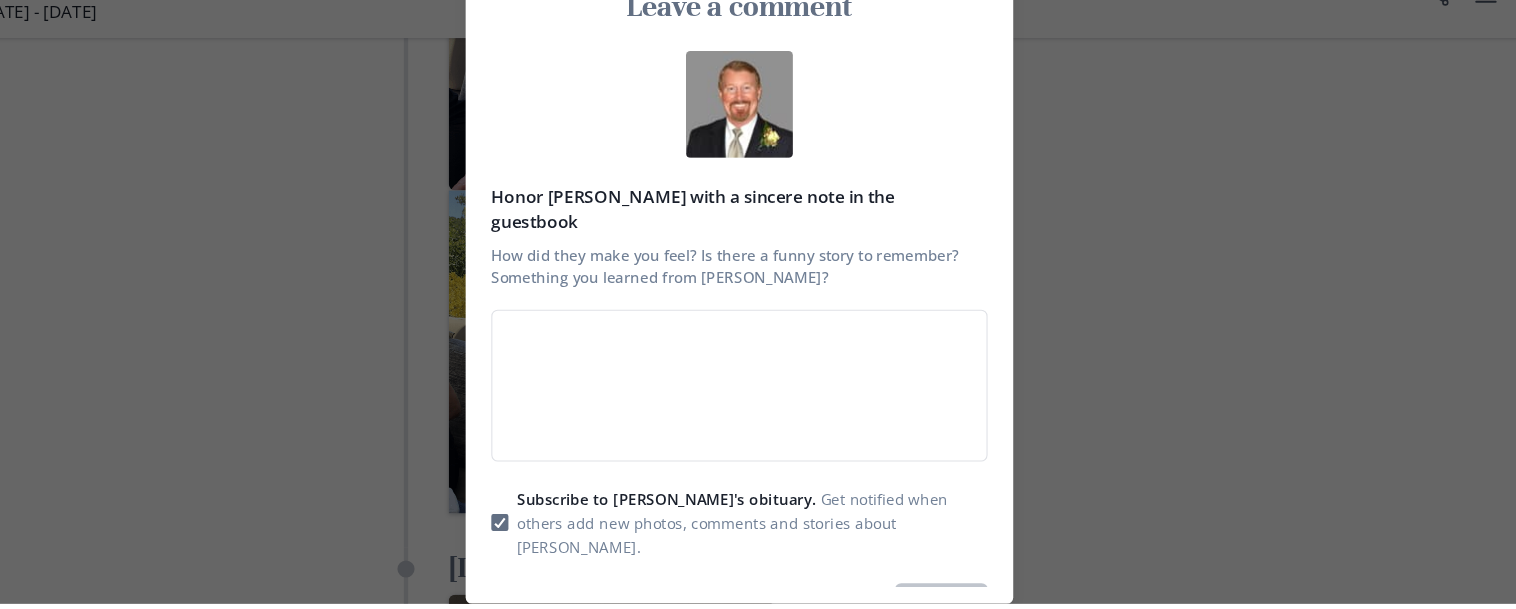 click 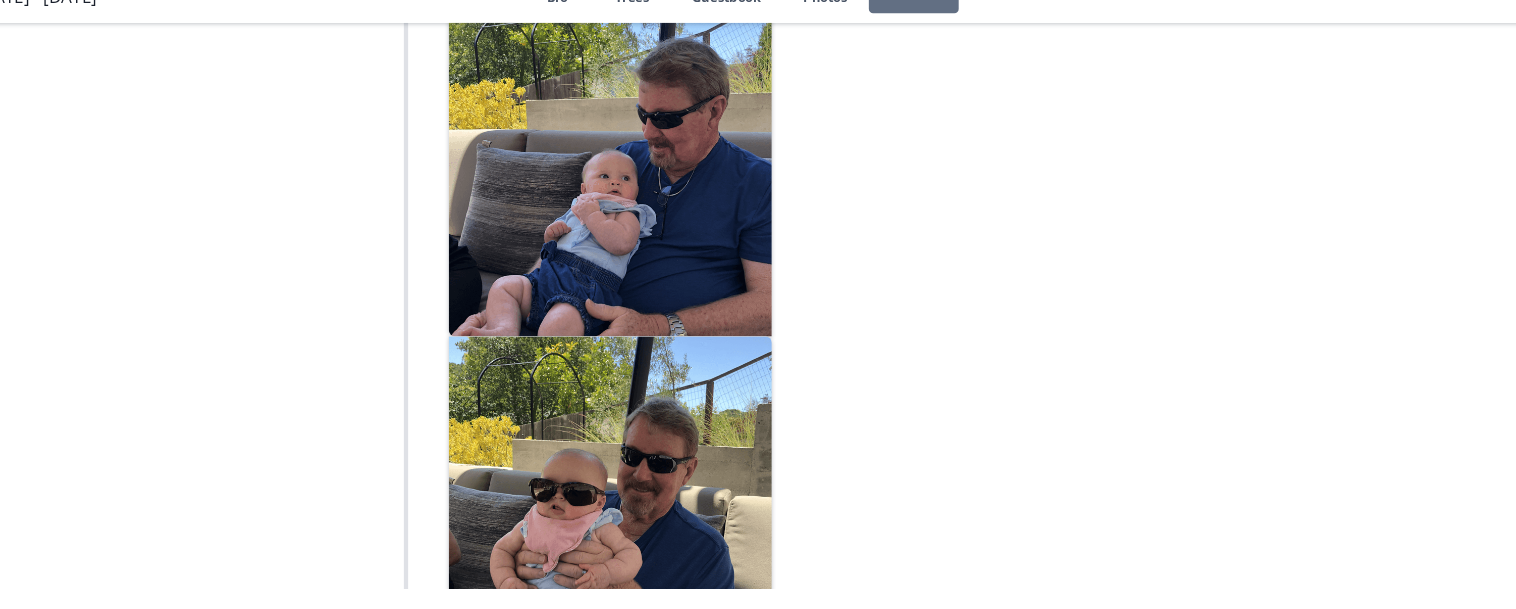 scroll, scrollTop: 28622, scrollLeft: 0, axis: vertical 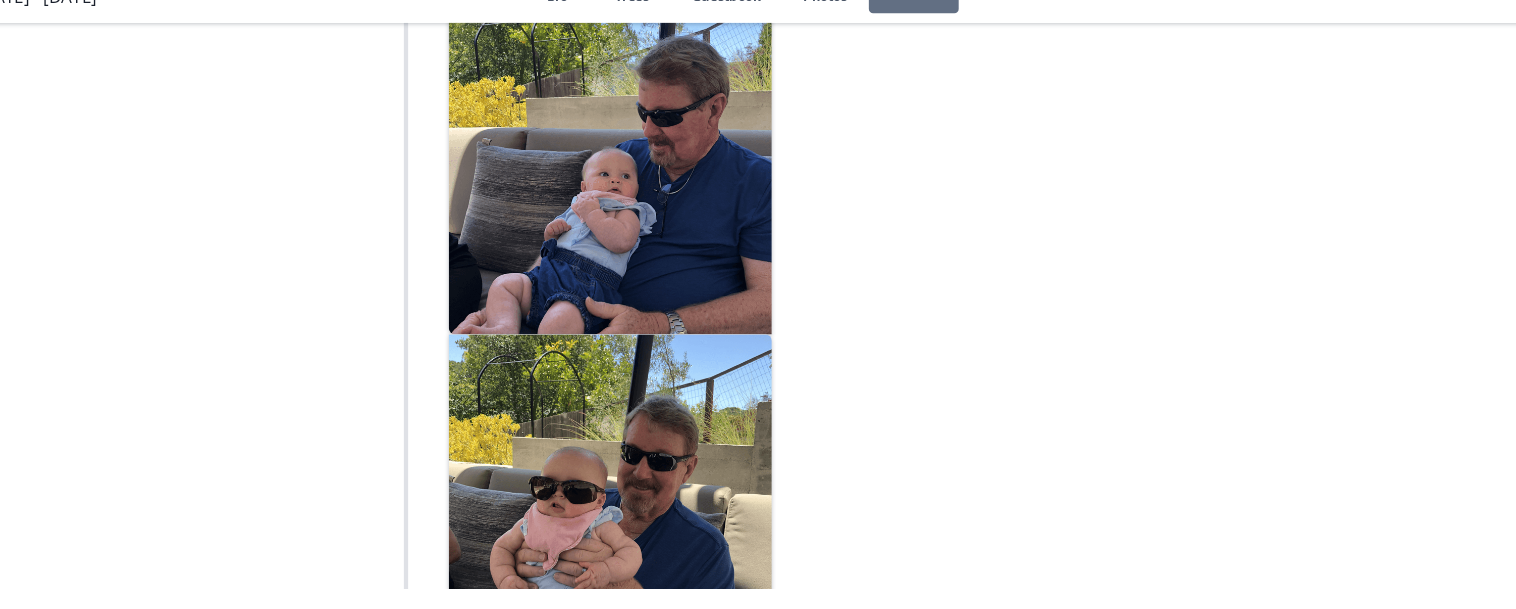 click at bounding box center [507, 9654] 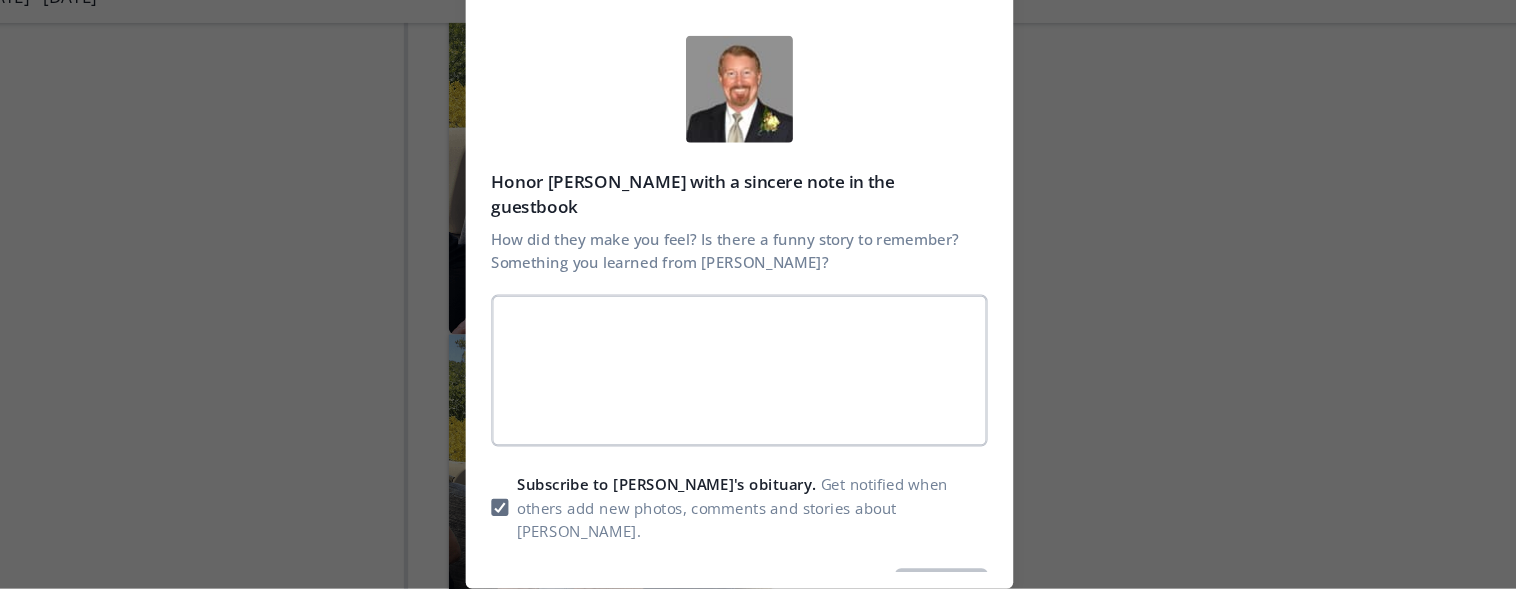 click on "Honor [PERSON_NAME] with a sincere note in the guestbook How did they make you feel? Is there a funny story to remember? Something you learned from [PERSON_NAME]?" at bounding box center (758, 405) 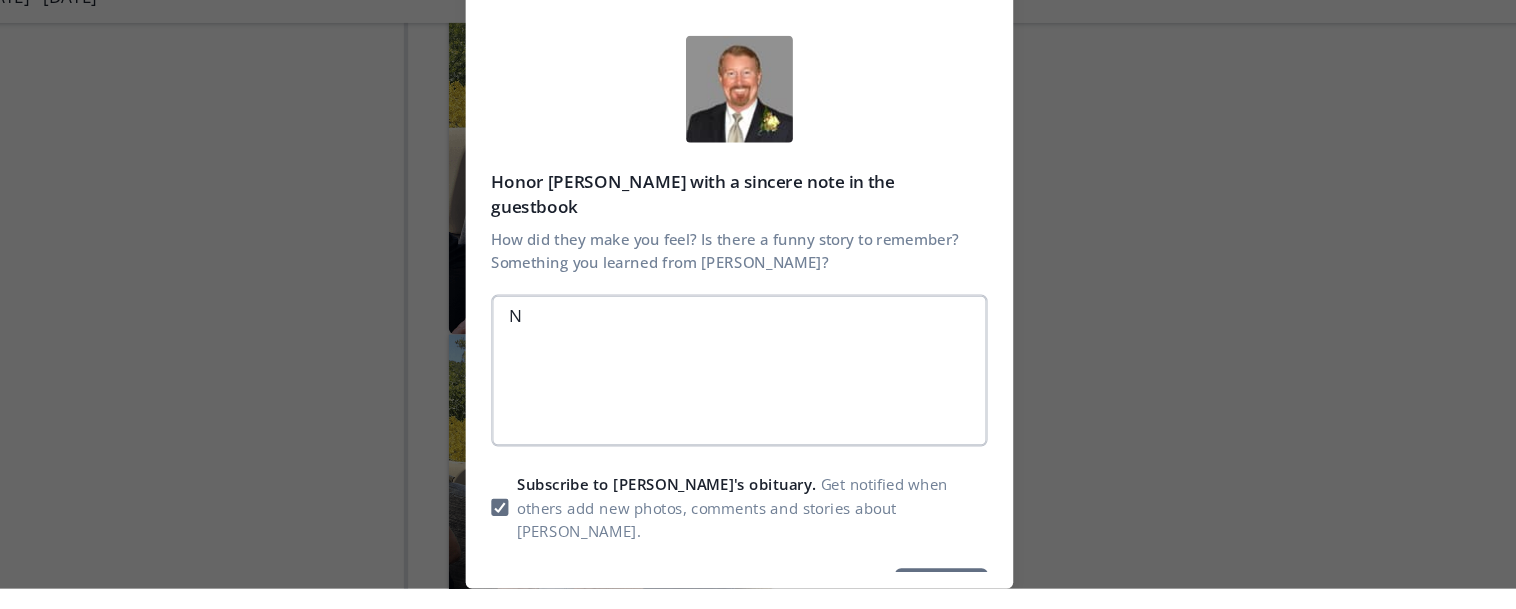 type on "x" 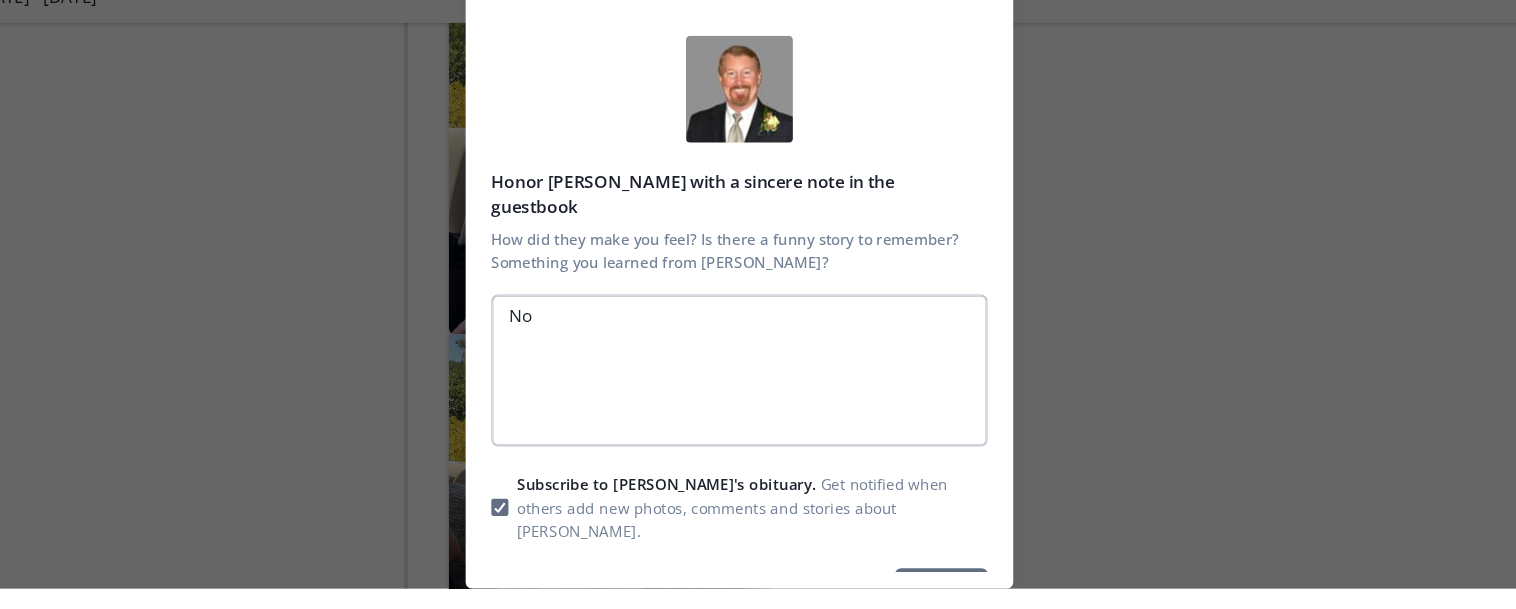 type on "x" 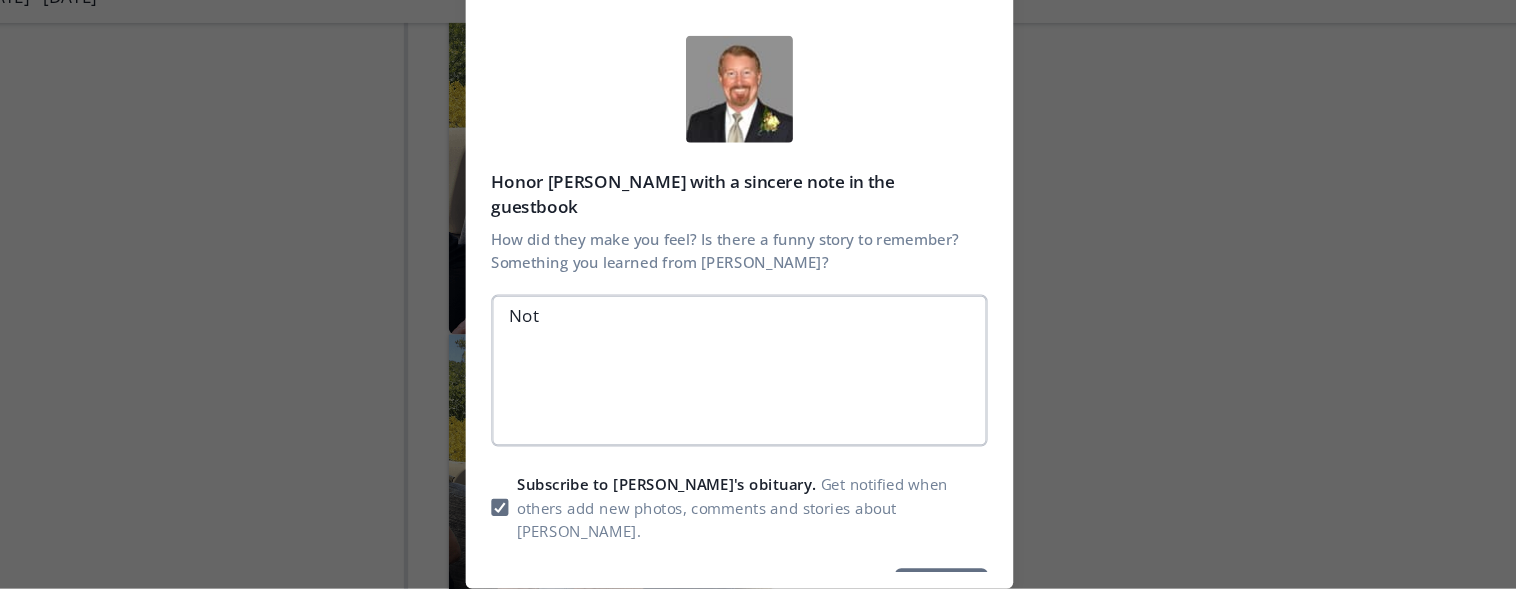 type on "x" 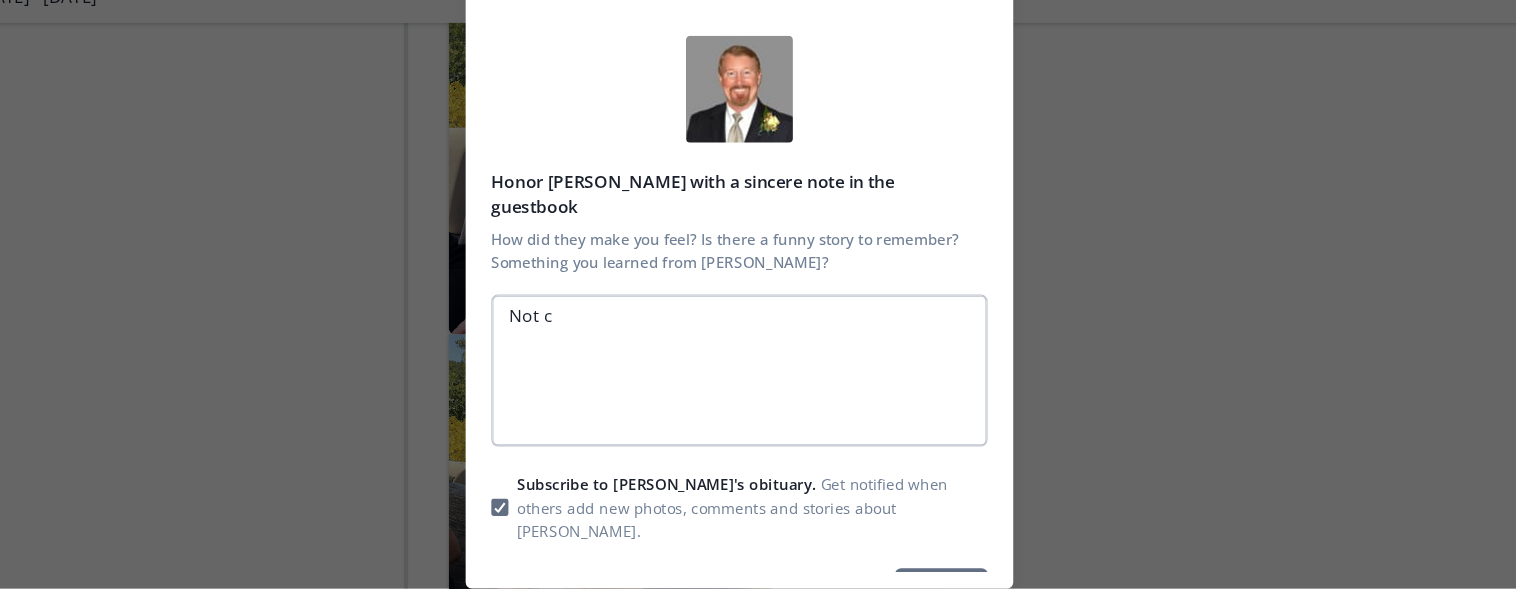 type on "x" 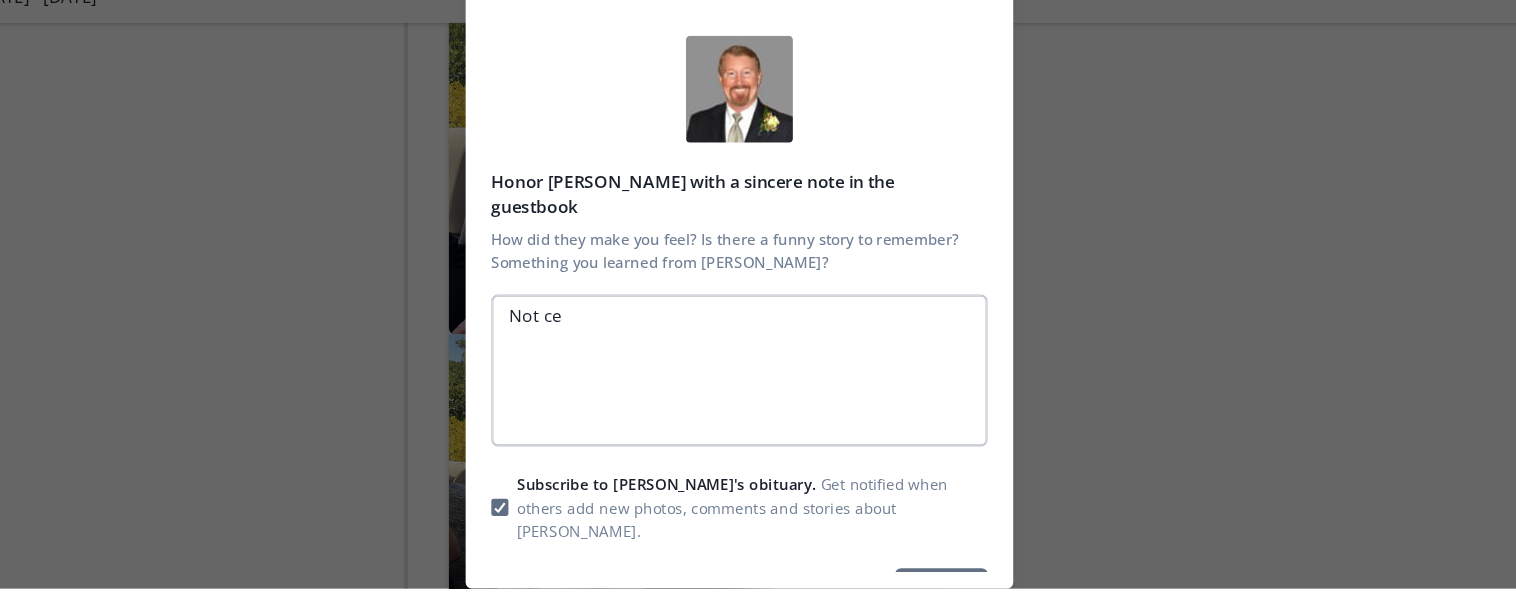 type on "x" 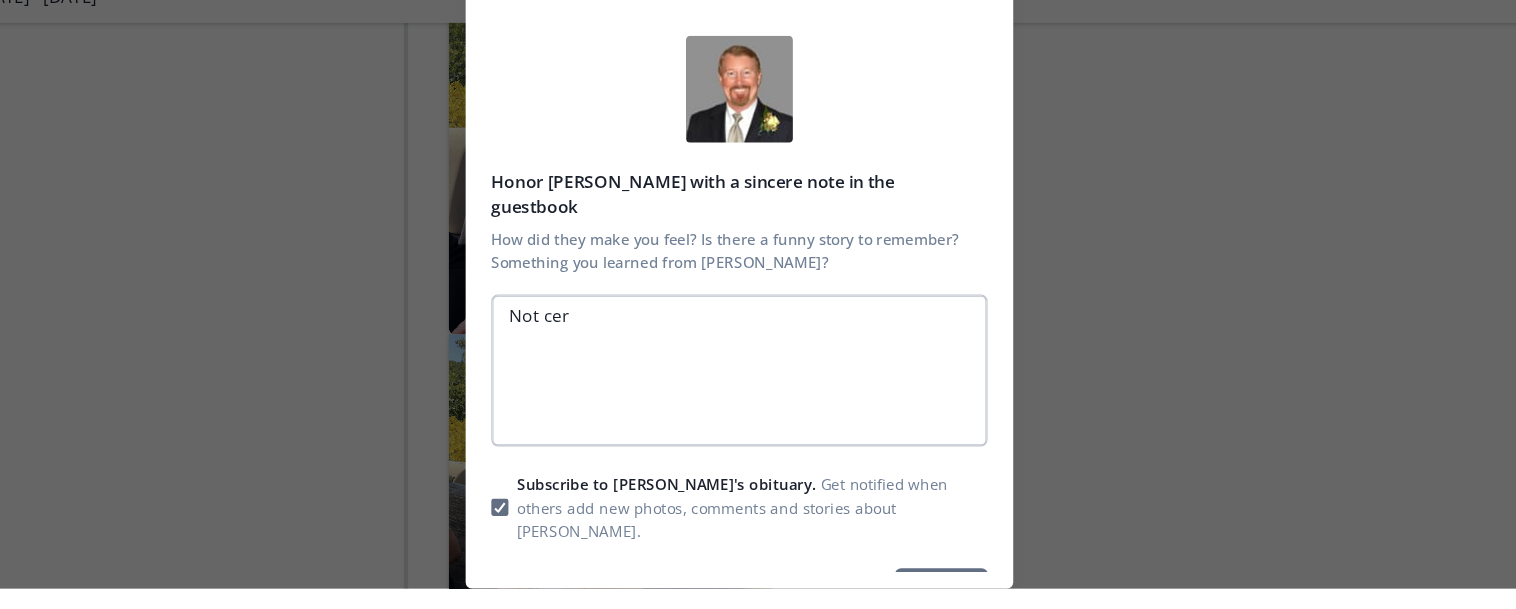 type on "x" 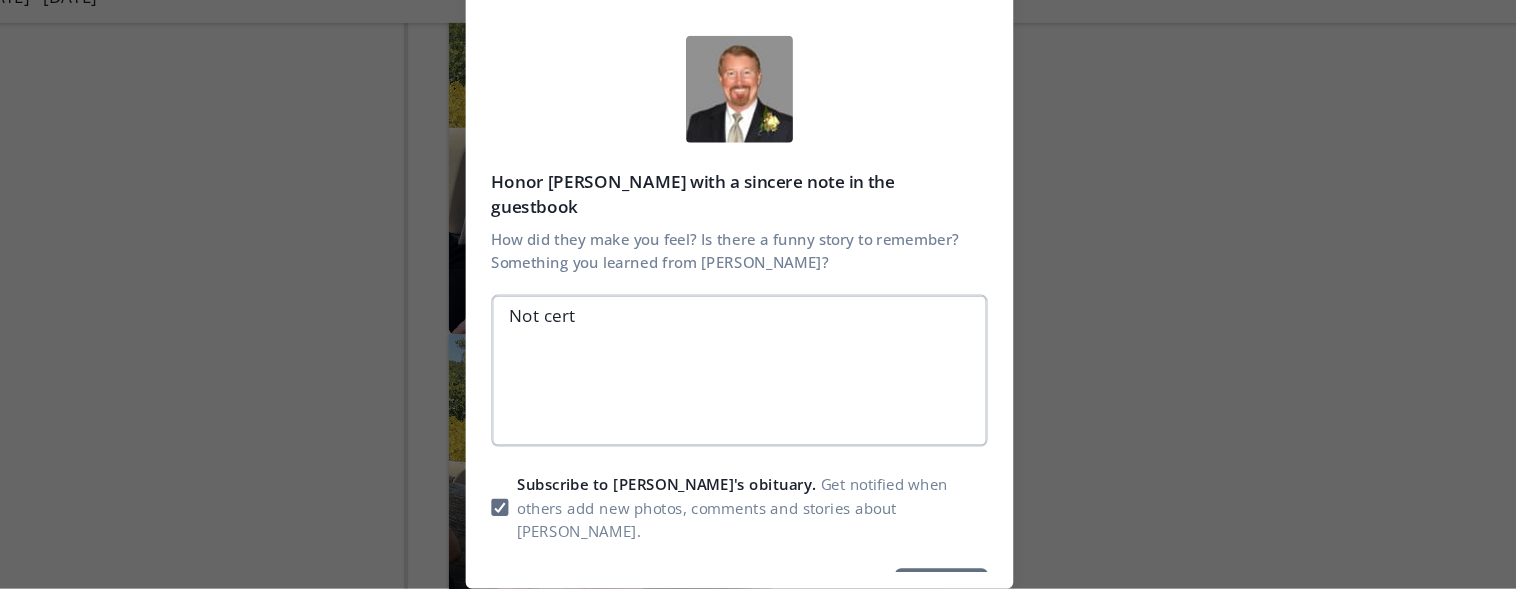 type on "x" 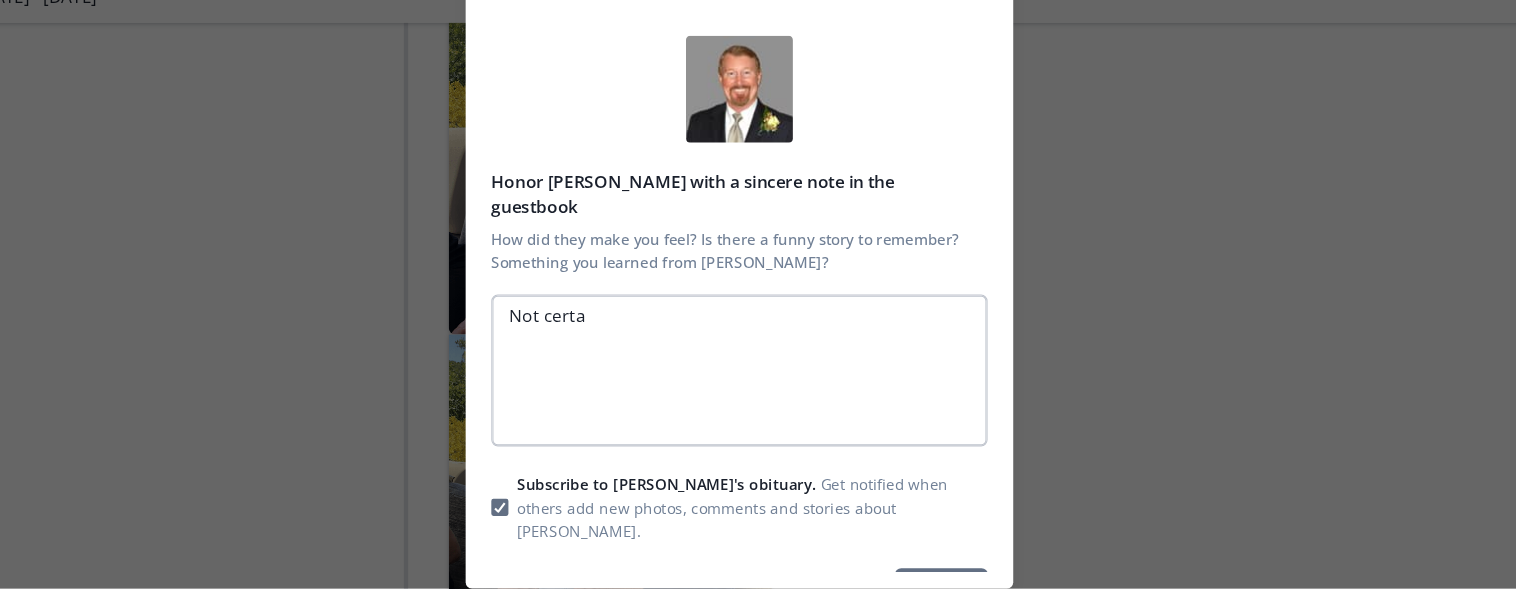type on "Not certai" 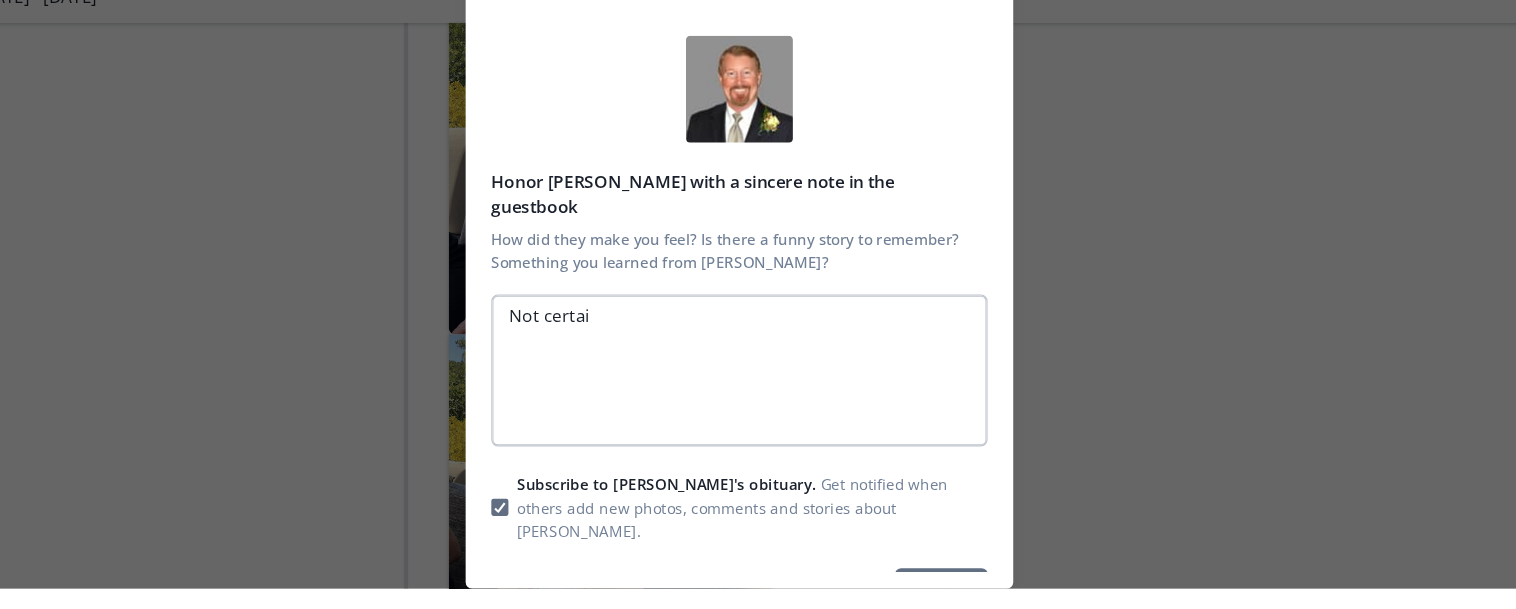 type on "x" 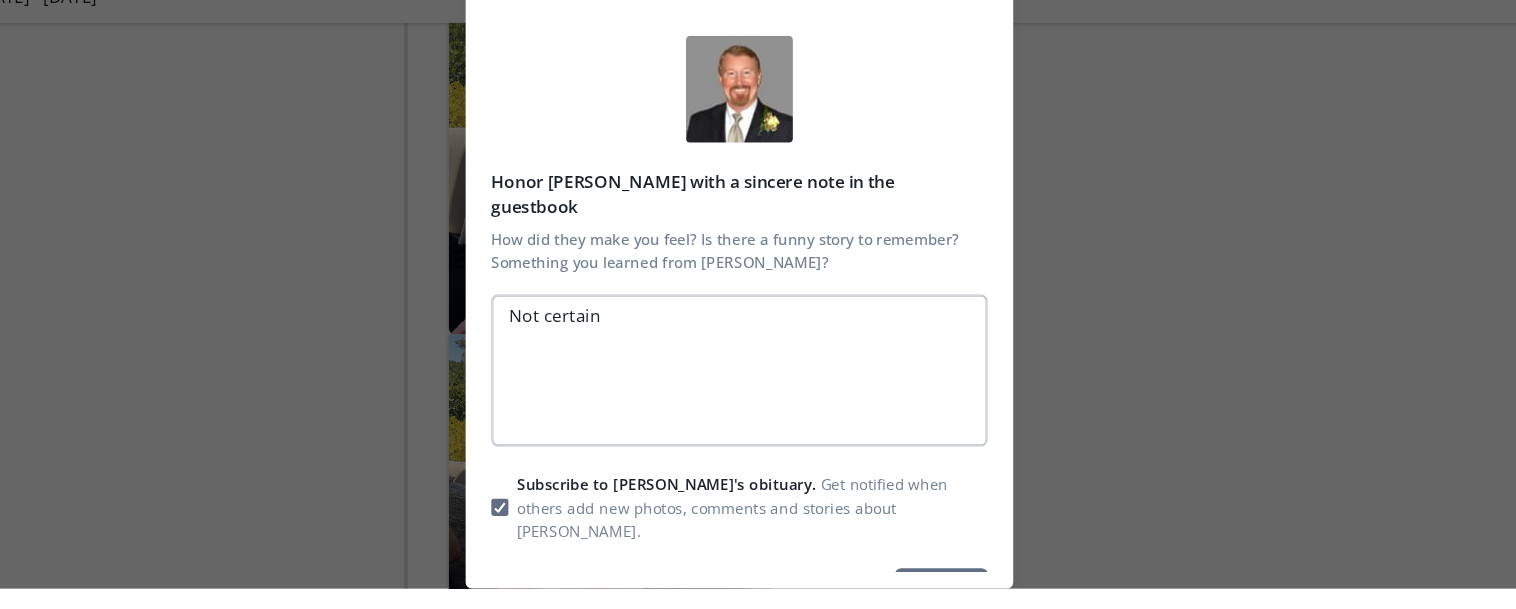 type on "x" 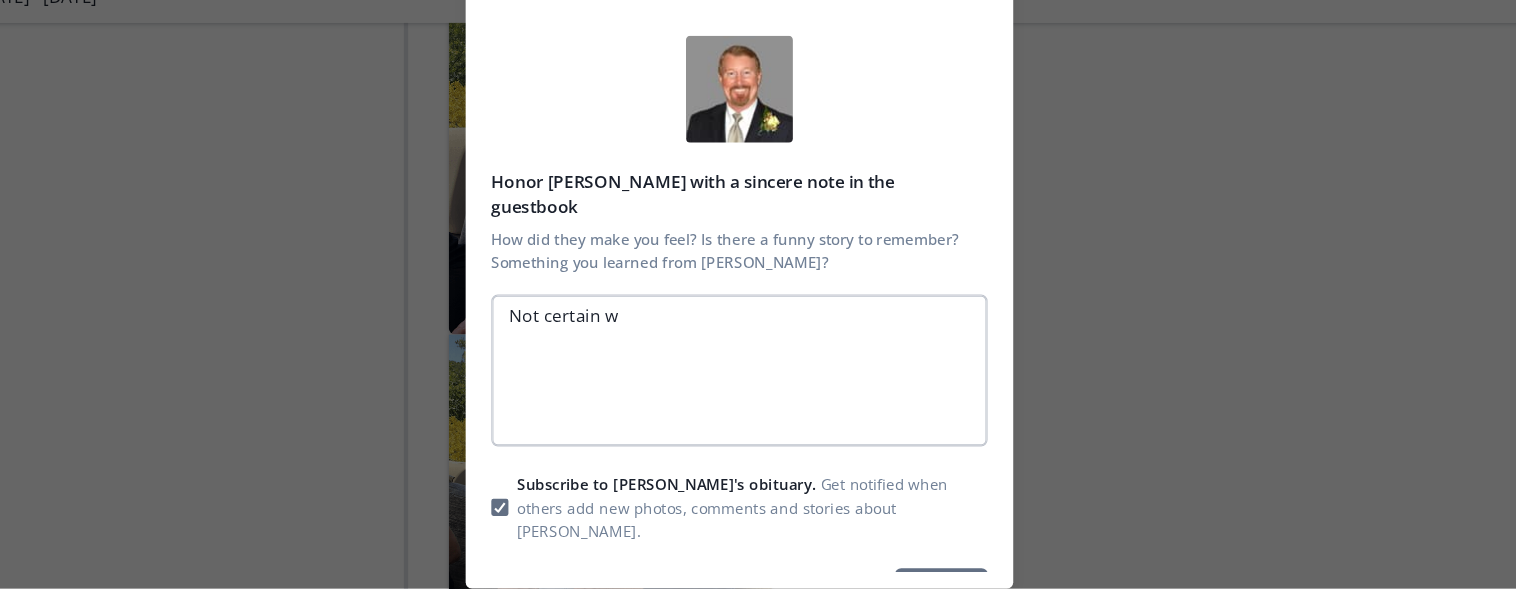 type on "x" 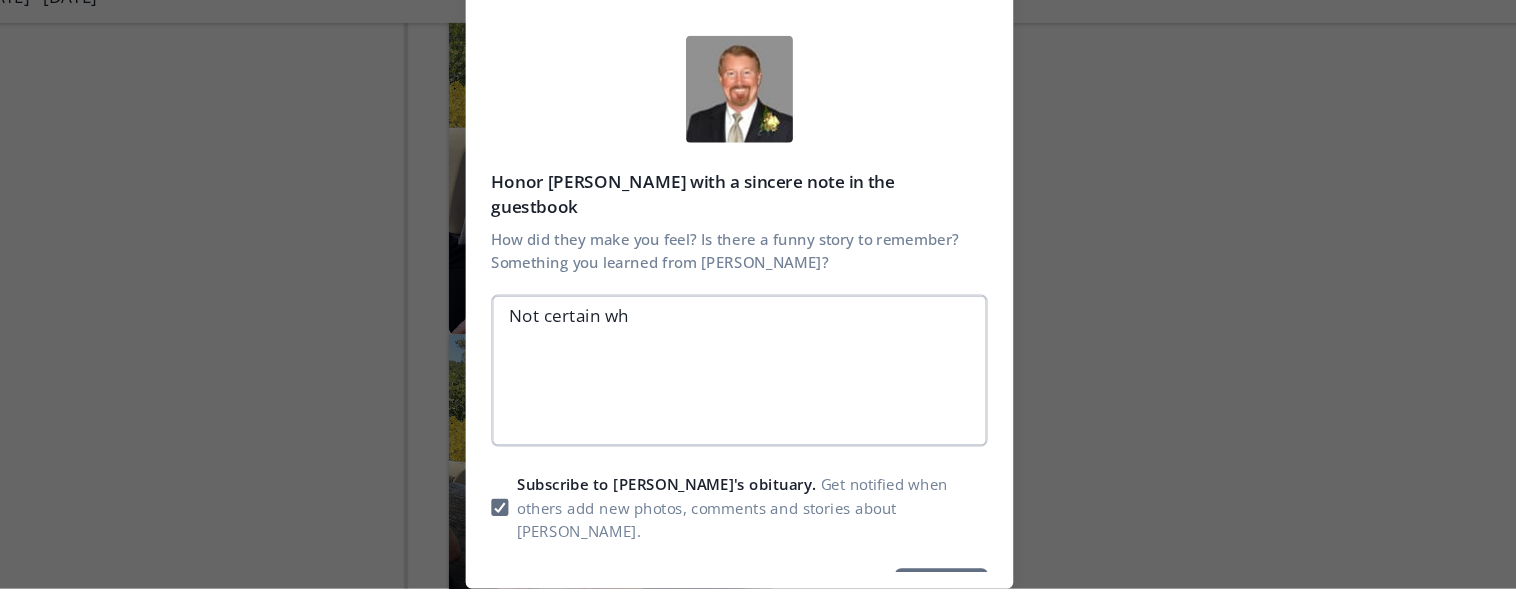 type on "x" 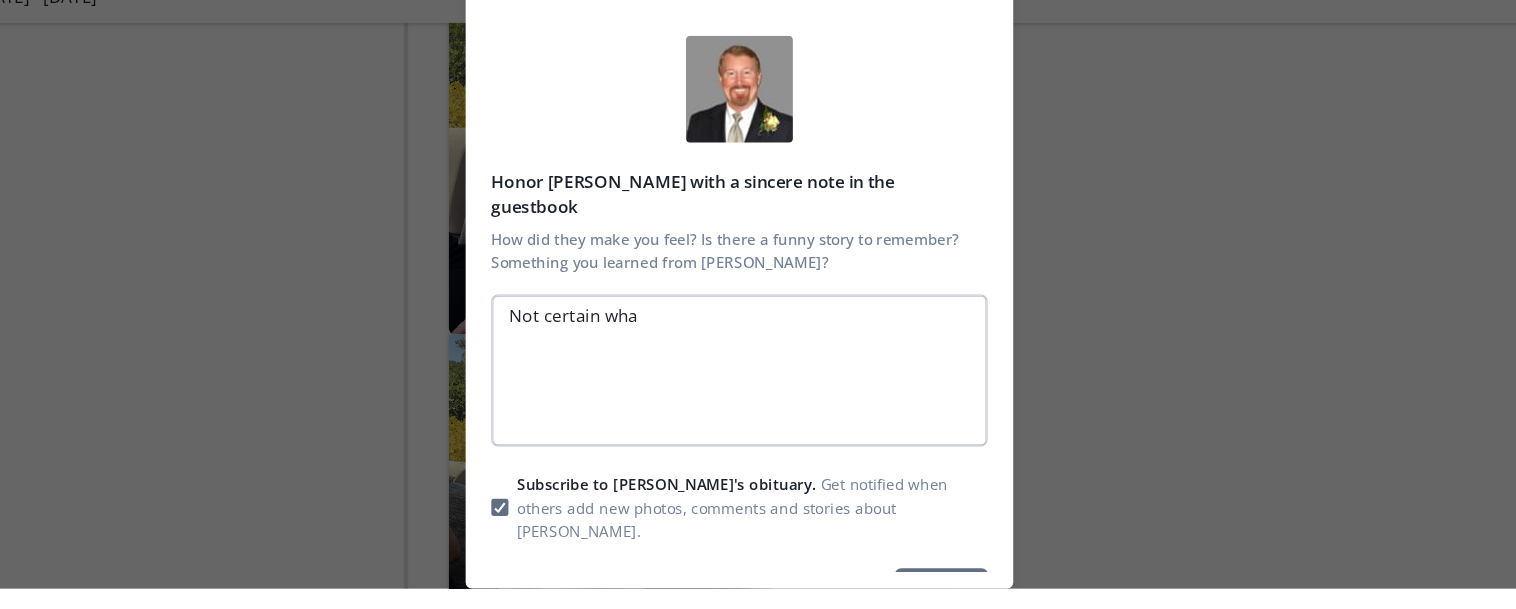 type on "x" 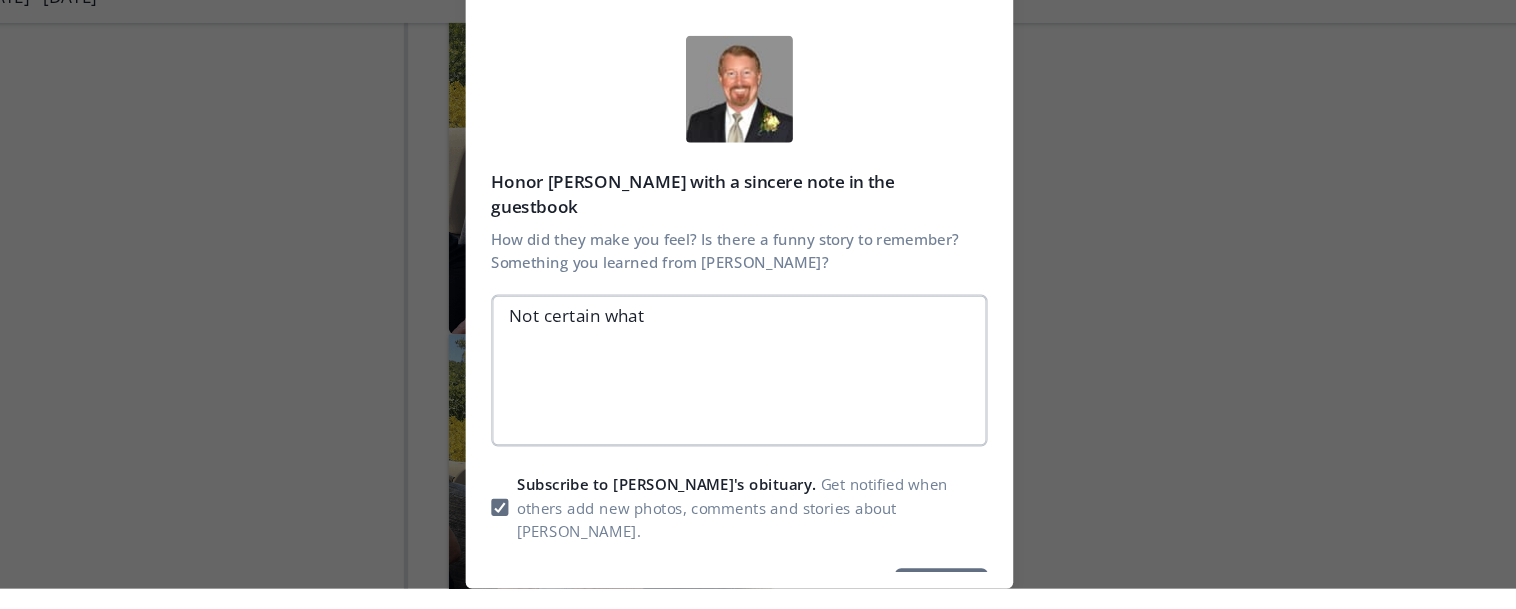type on "x" 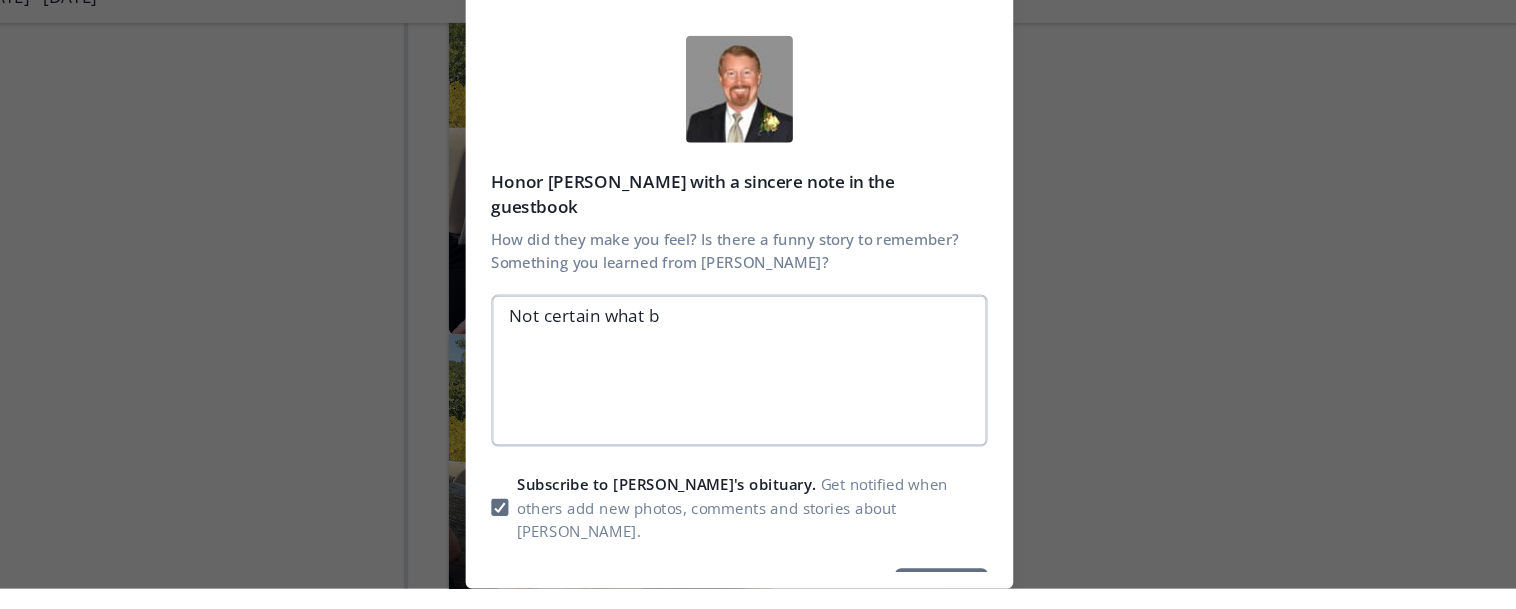 type on "x" 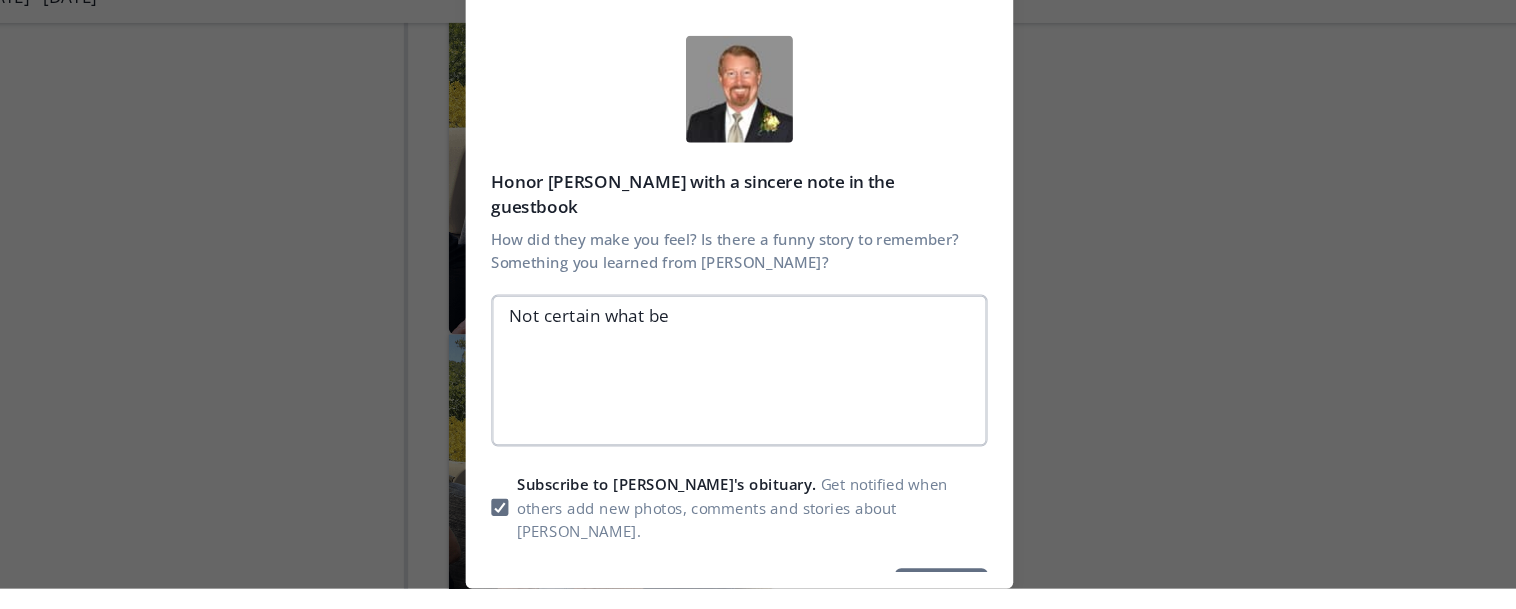 type on "x" 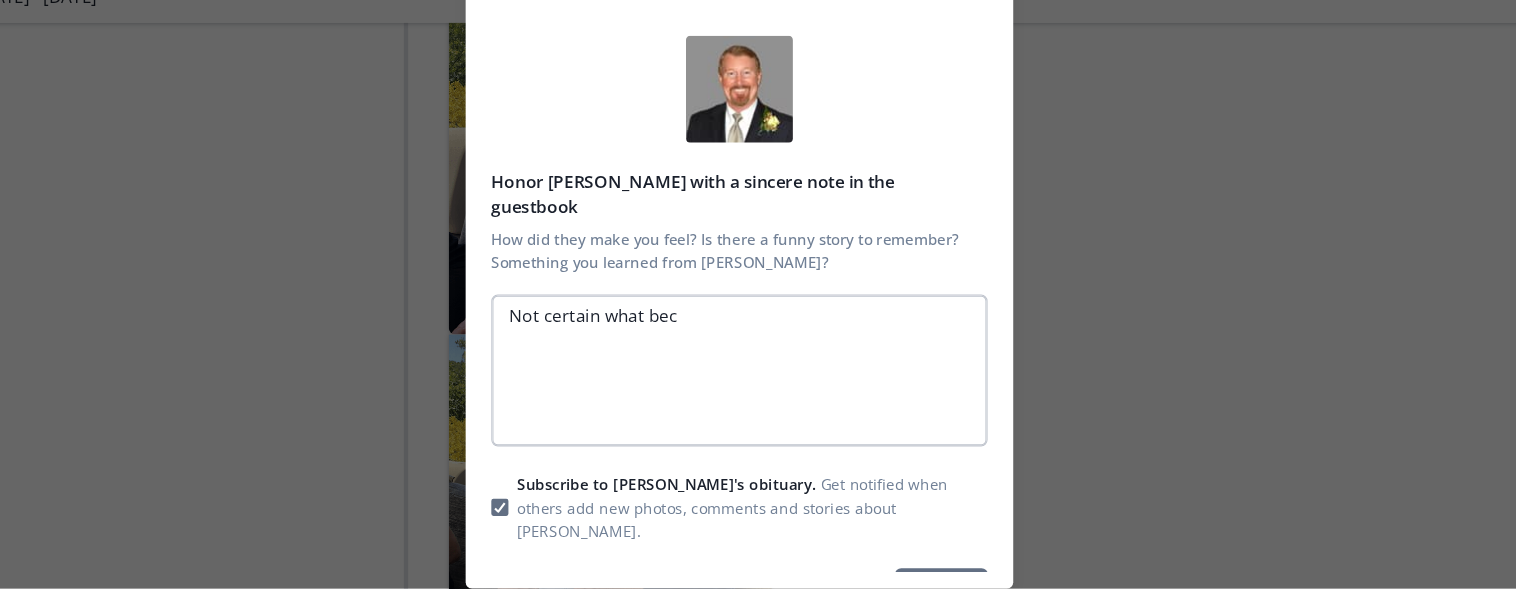 type on "x" 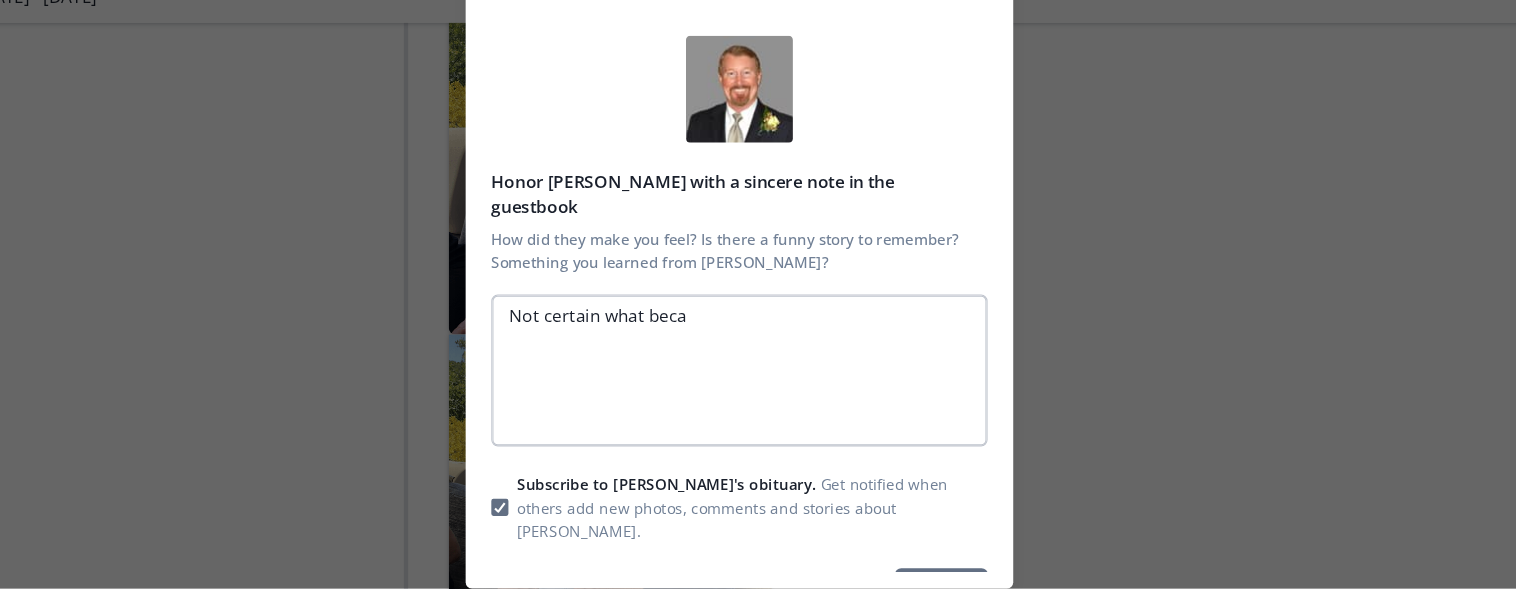type on "x" 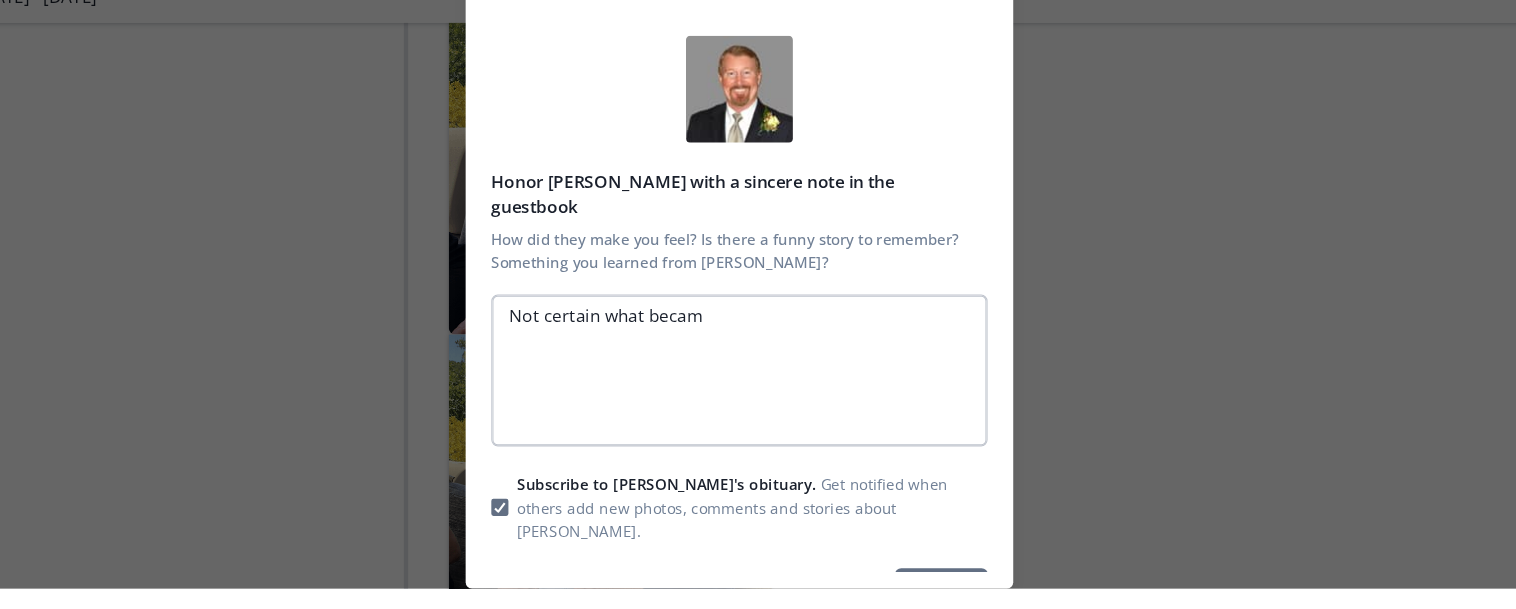 type on "x" 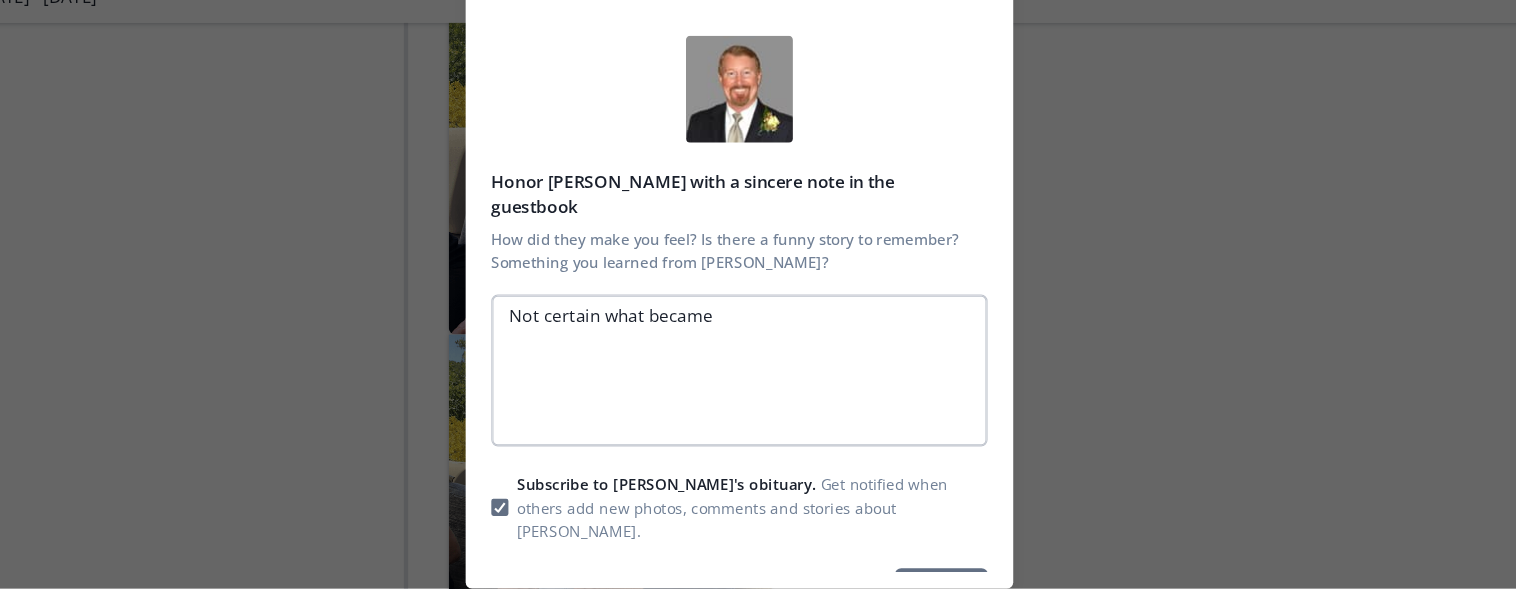 type on "x" 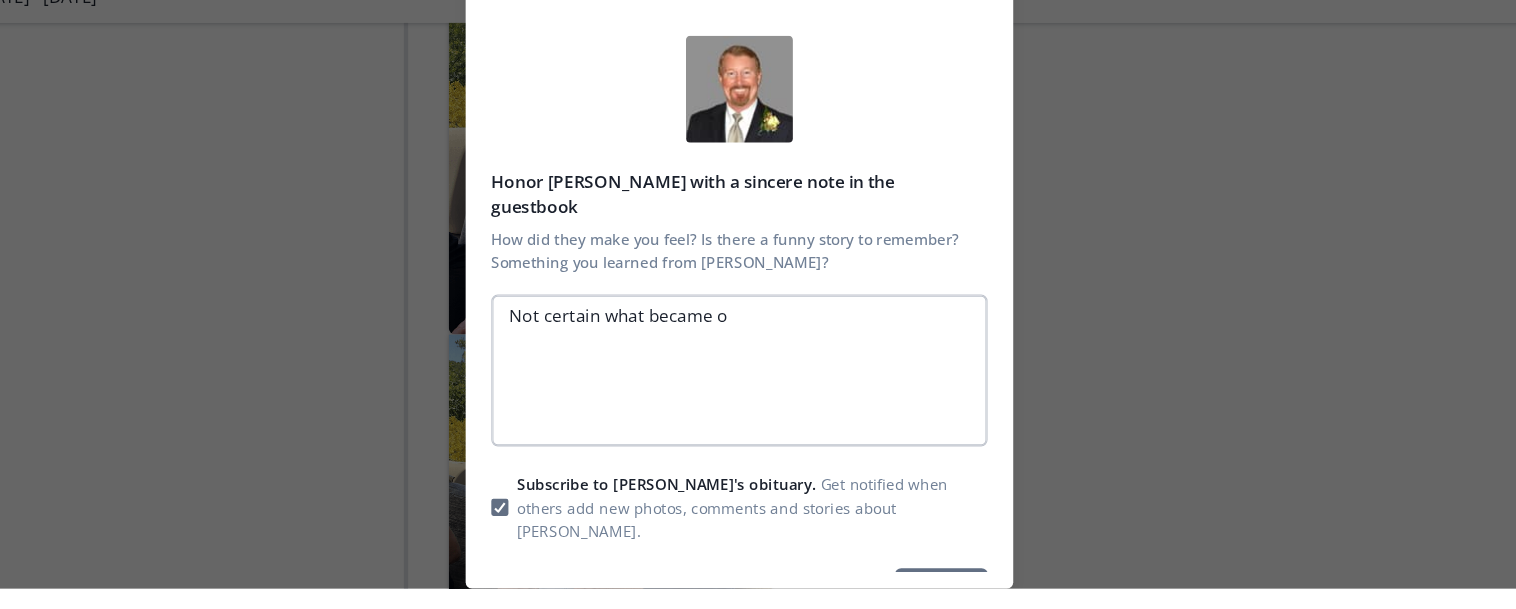 type on "x" 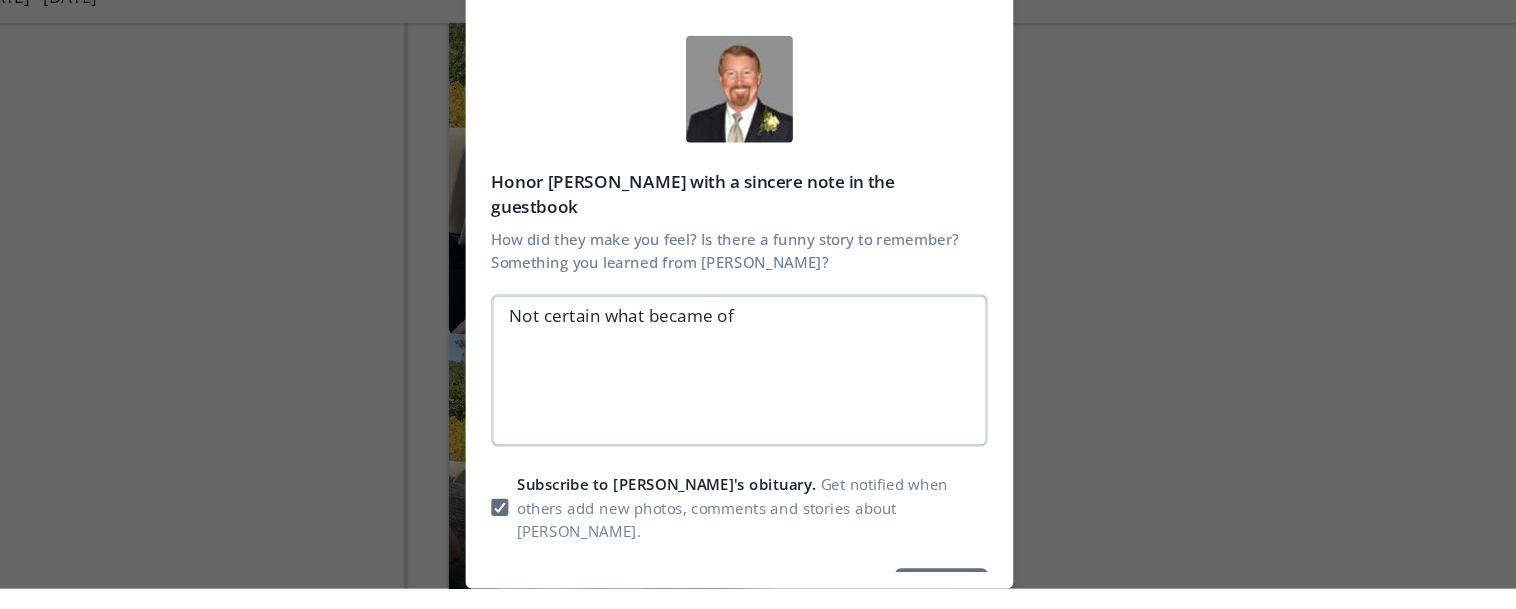 type on "x" 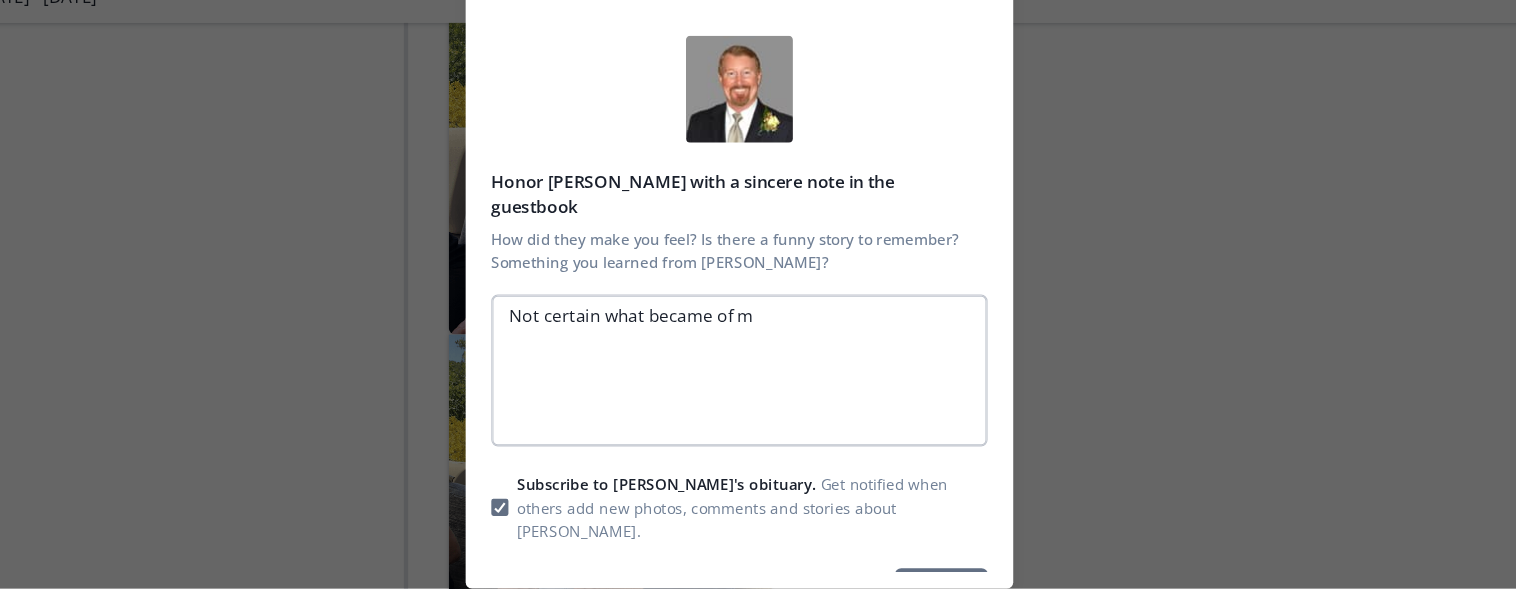 type on "x" 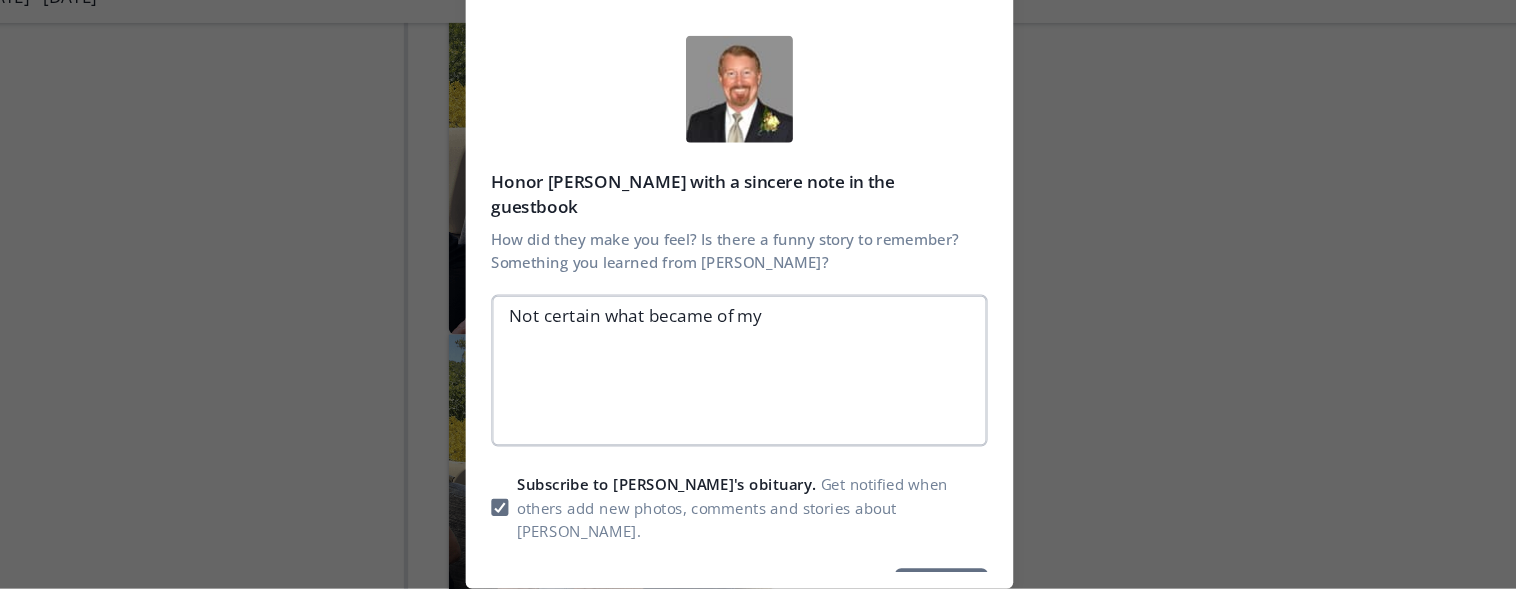 type on "x" 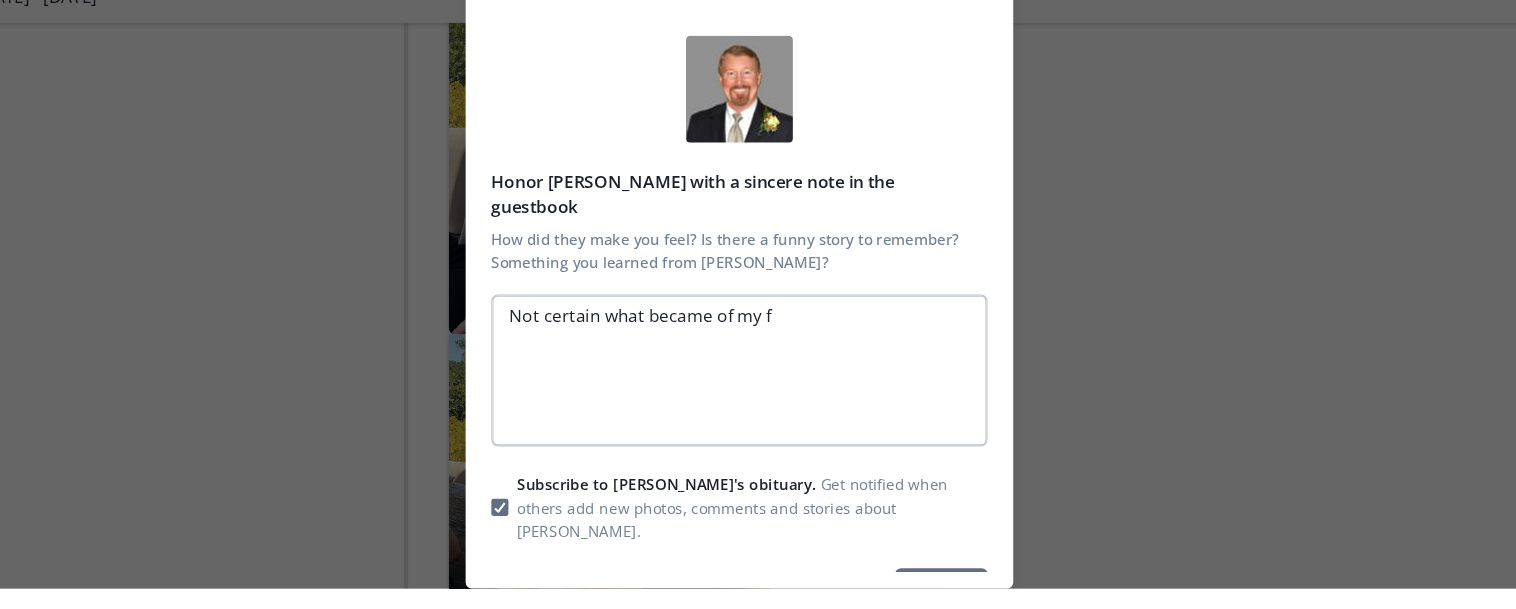 type on "x" 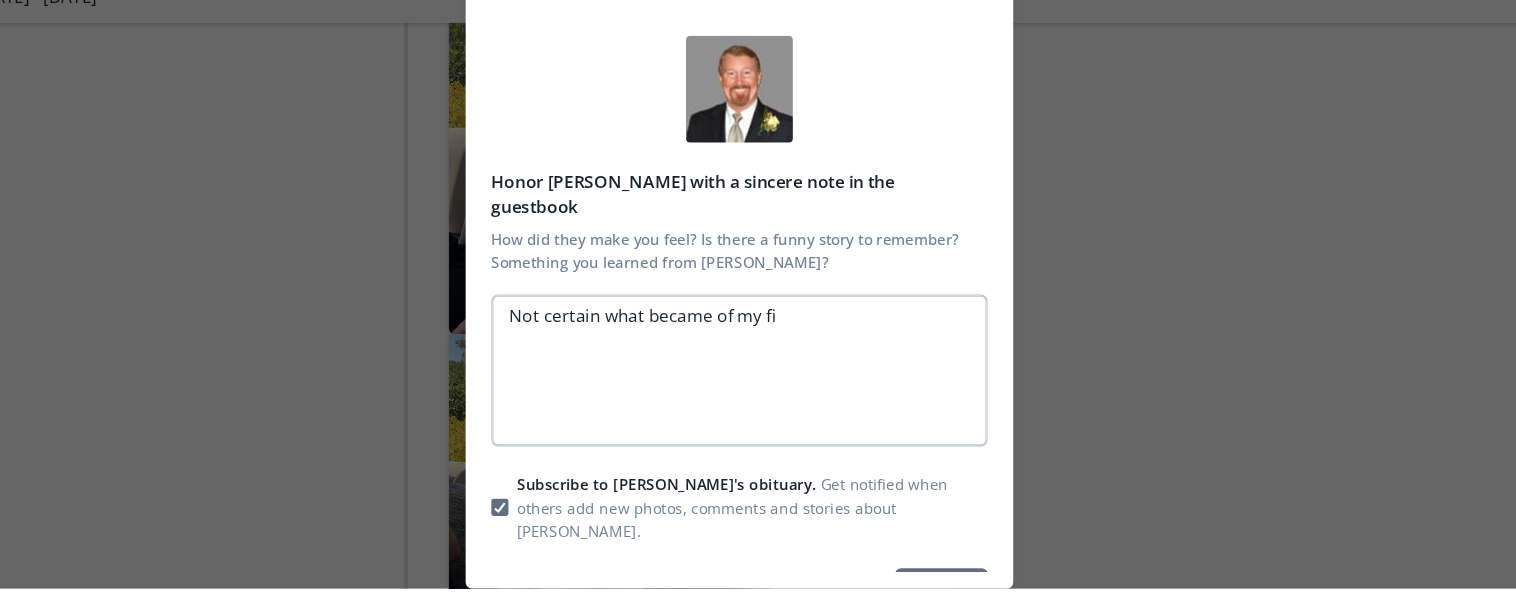 type on "x" 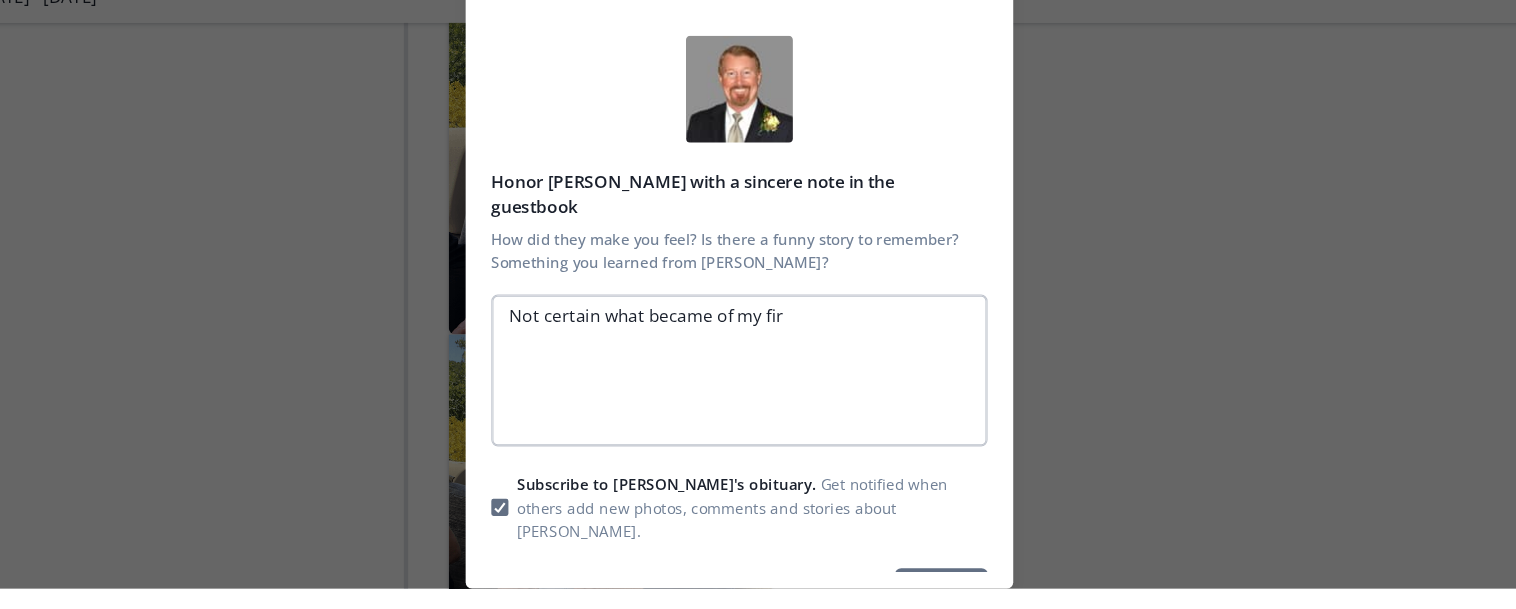 type on "x" 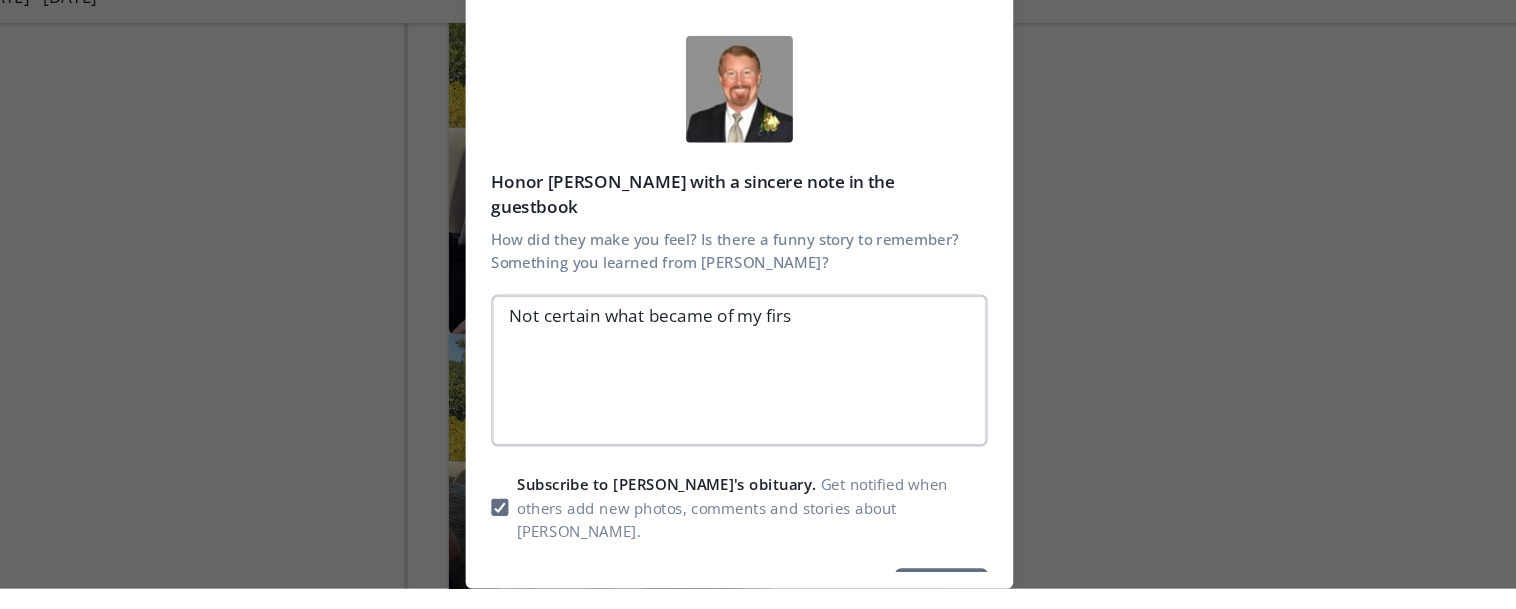 type on "x" 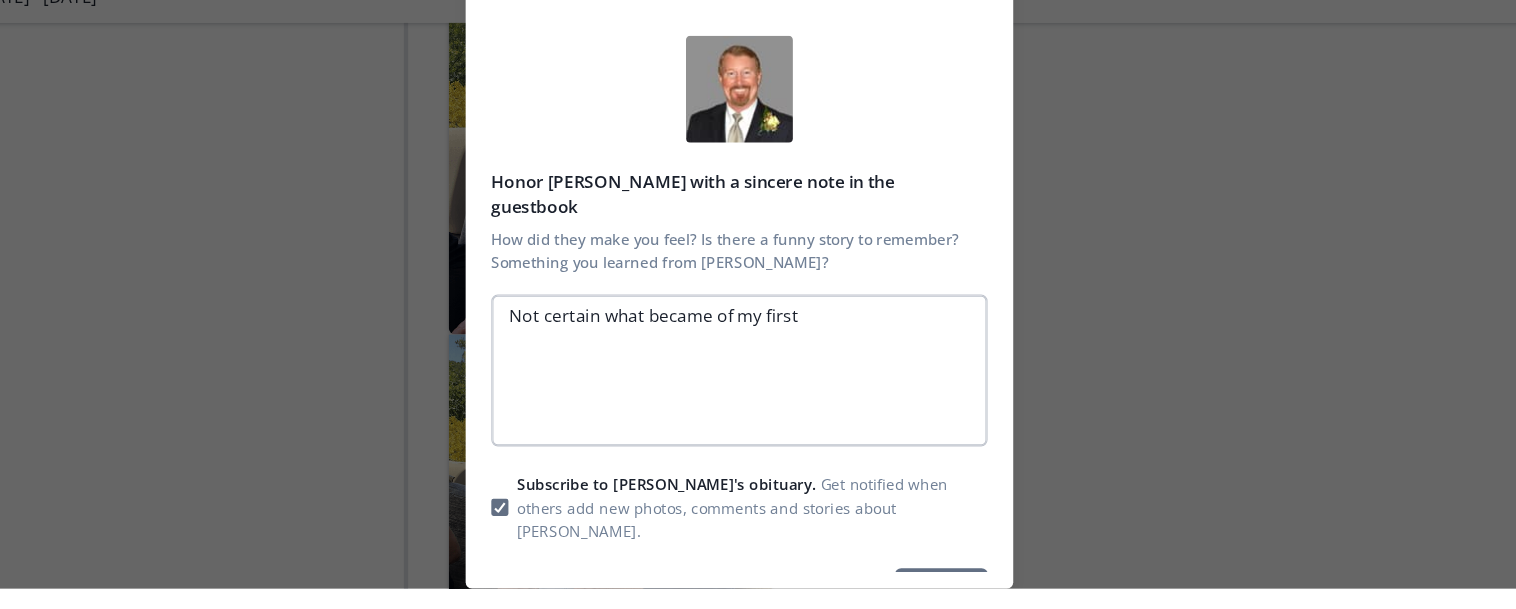 type on "x" 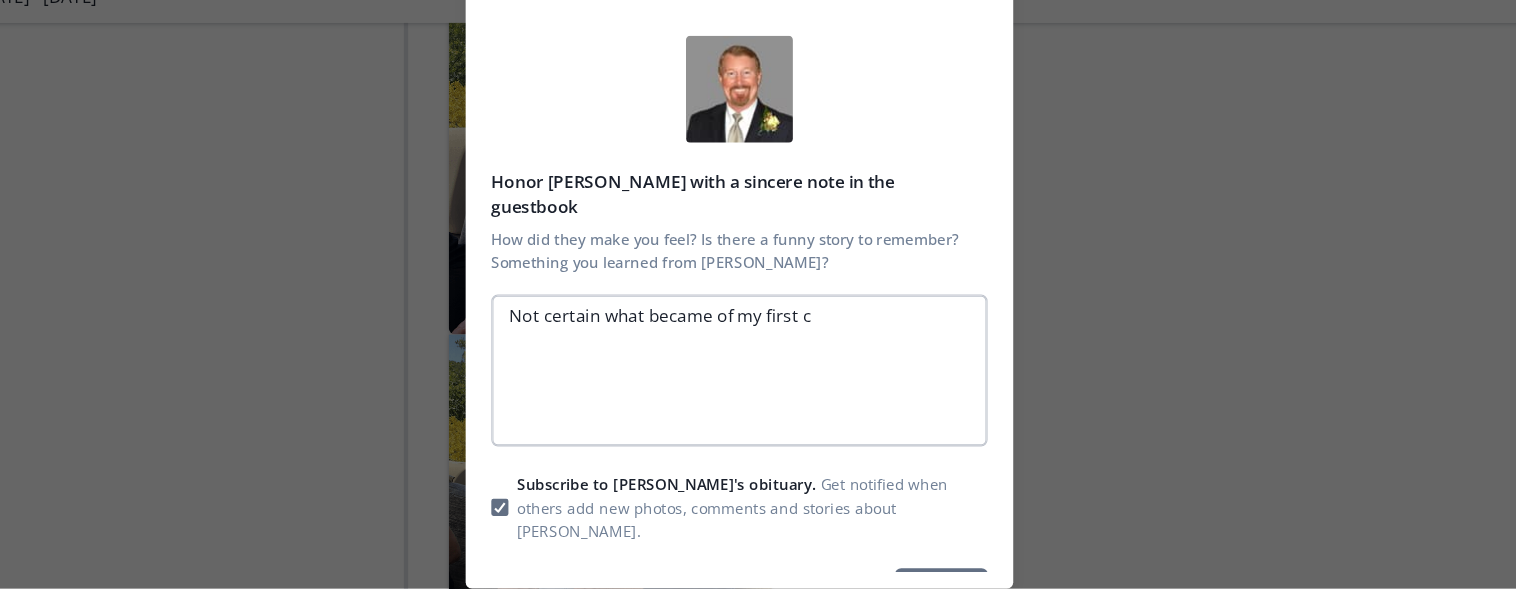 type on "x" 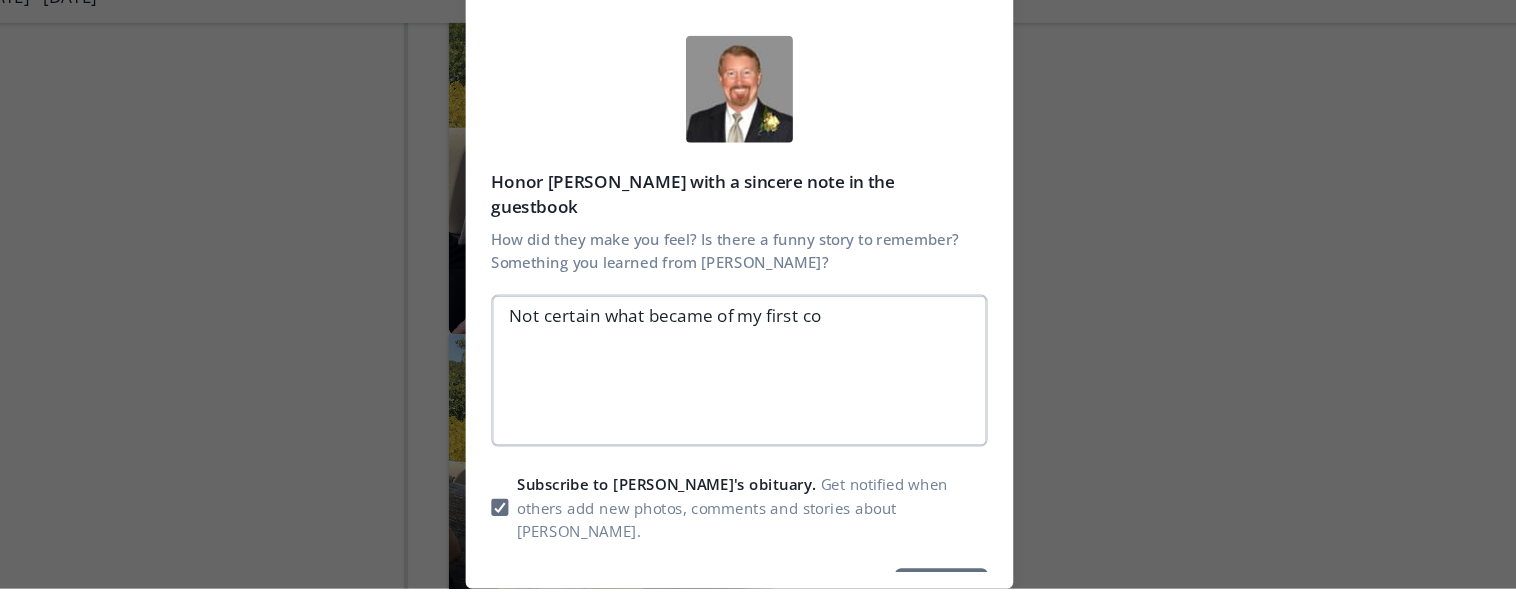 type on "x" 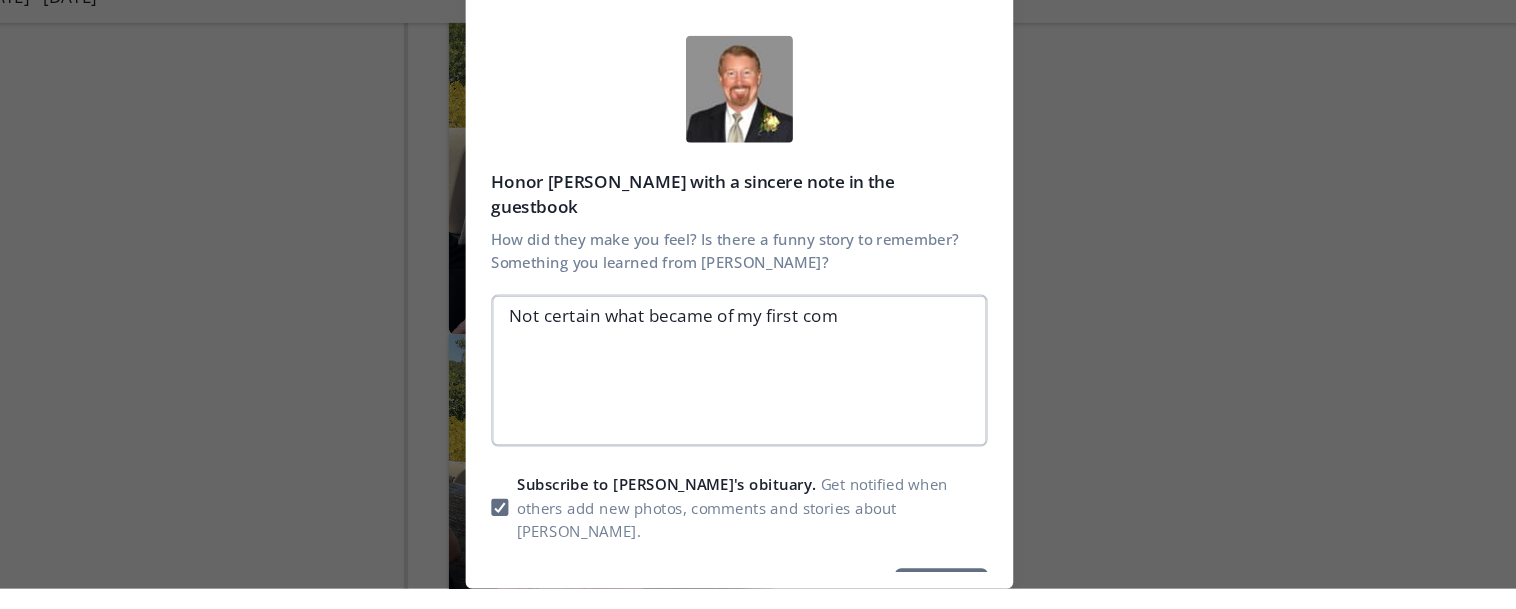 type on "x" 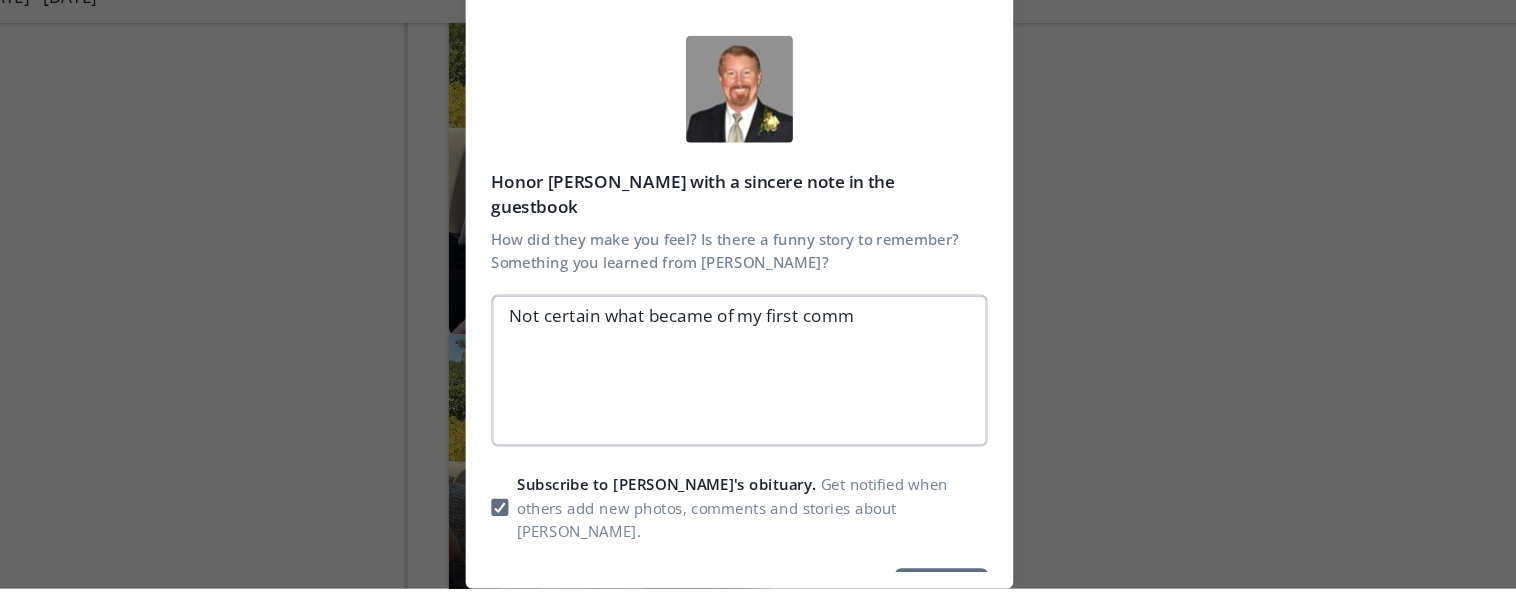 type on "x" 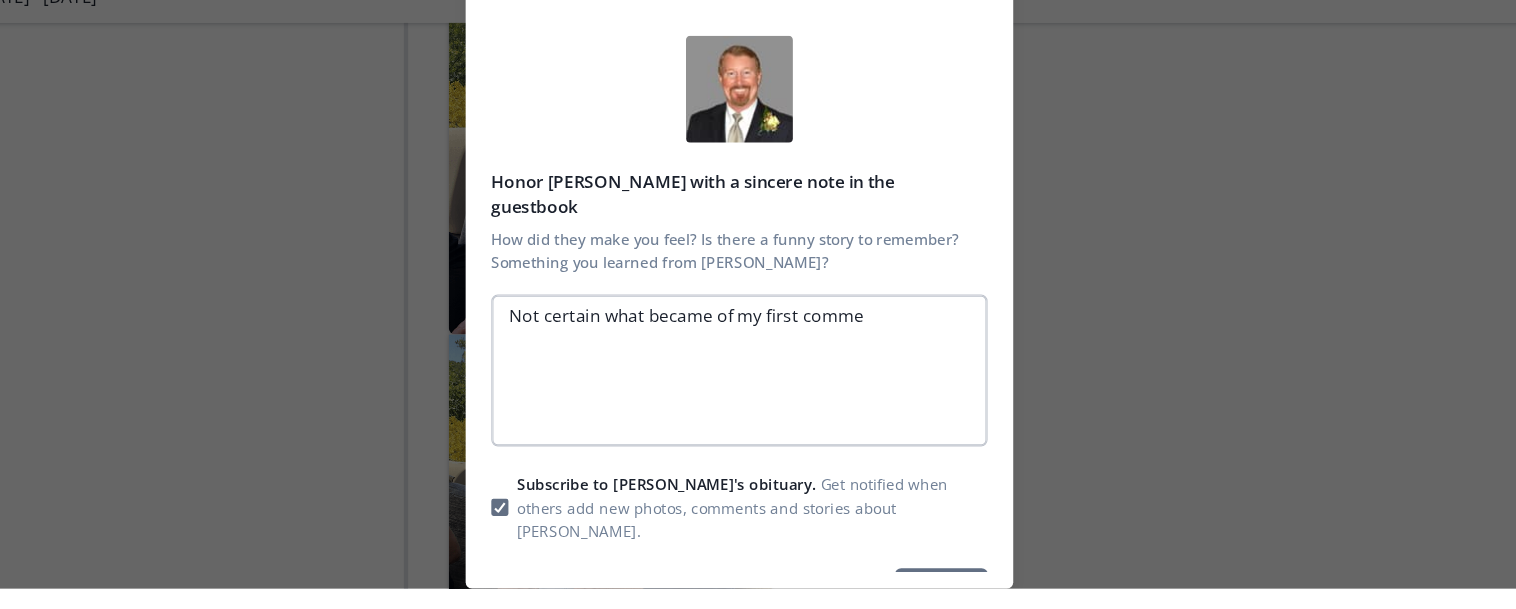 type on "x" 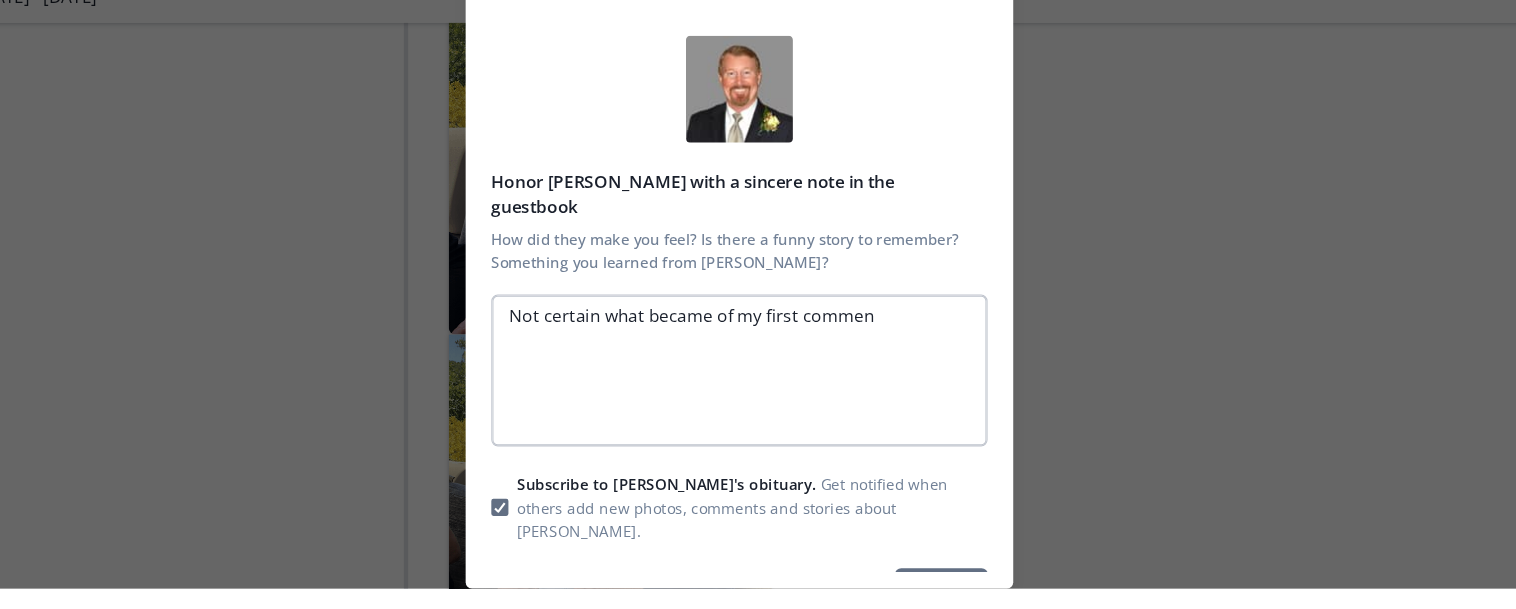 type on "x" 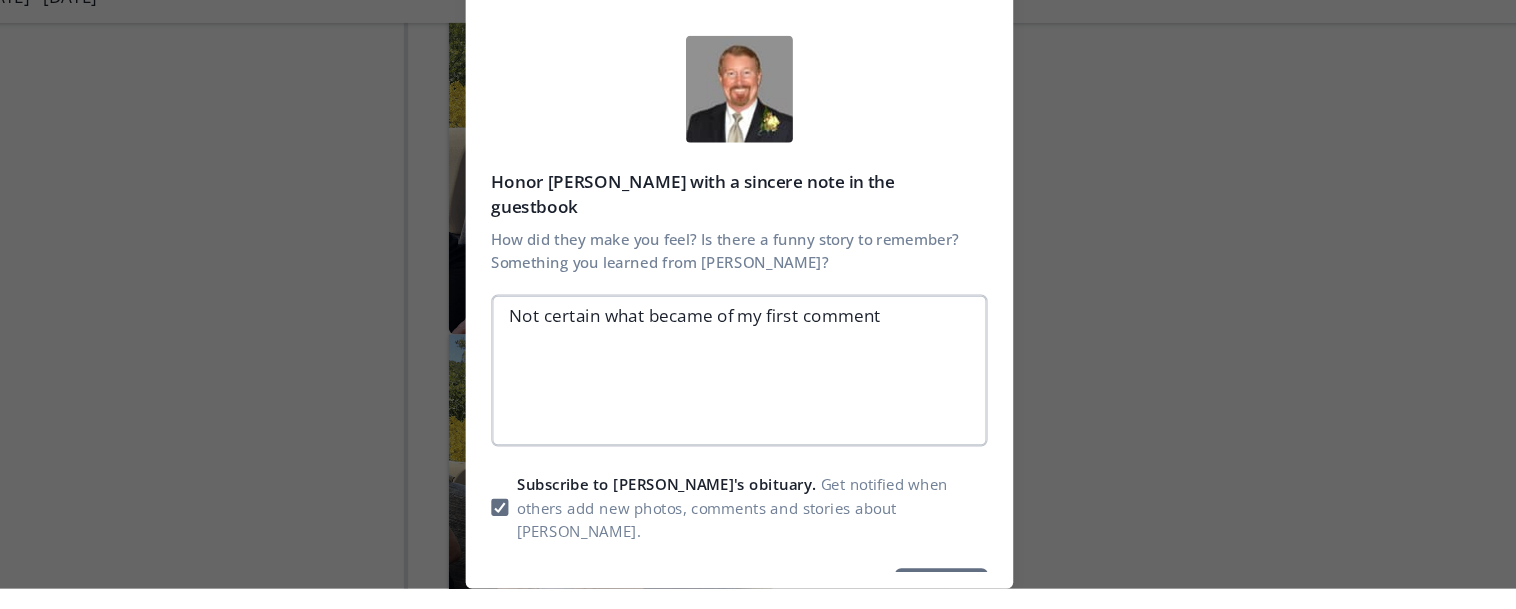 type on "x" 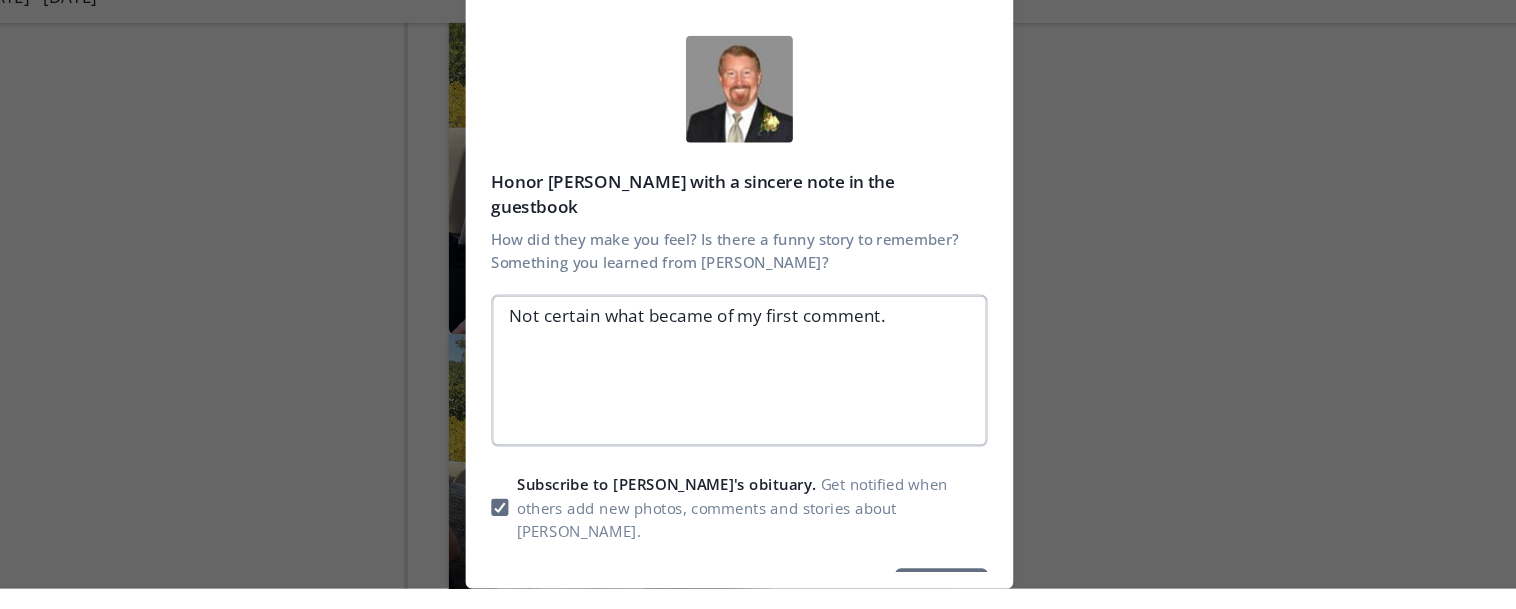 type on "x" 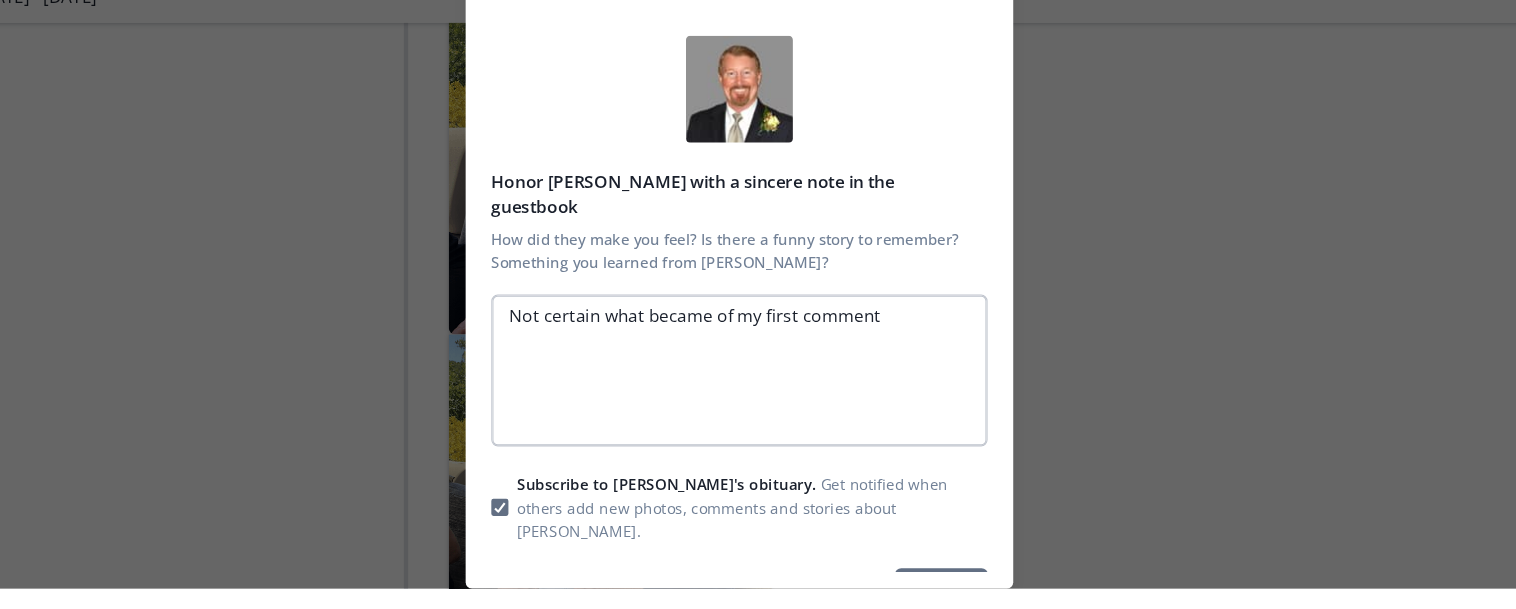 type on "x" 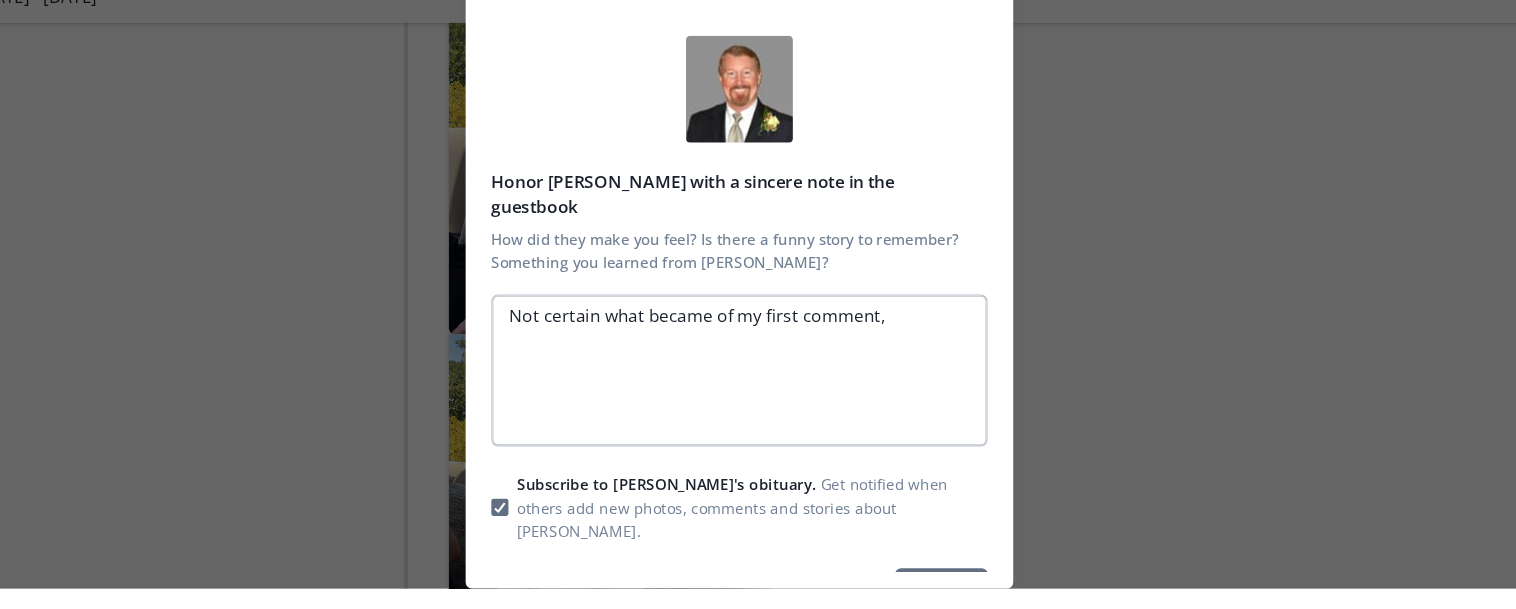 type on "x" 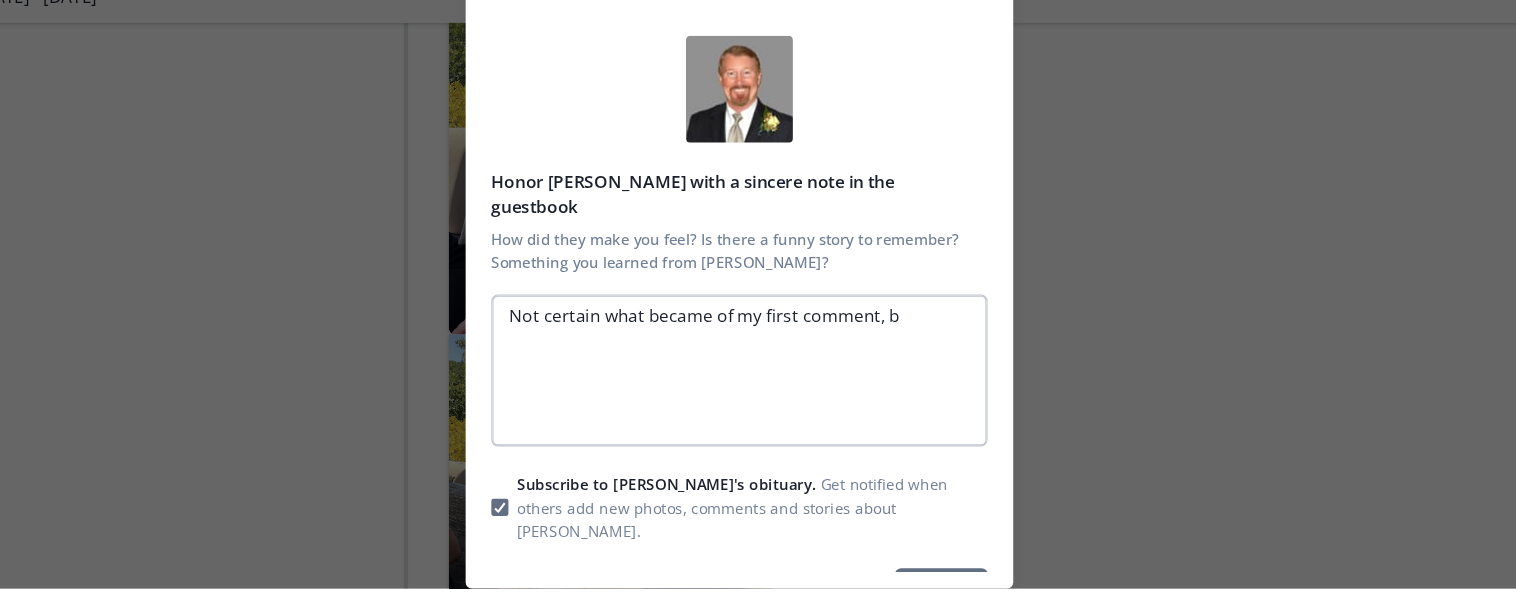 type on "Not certain what became of my first comment, bu" 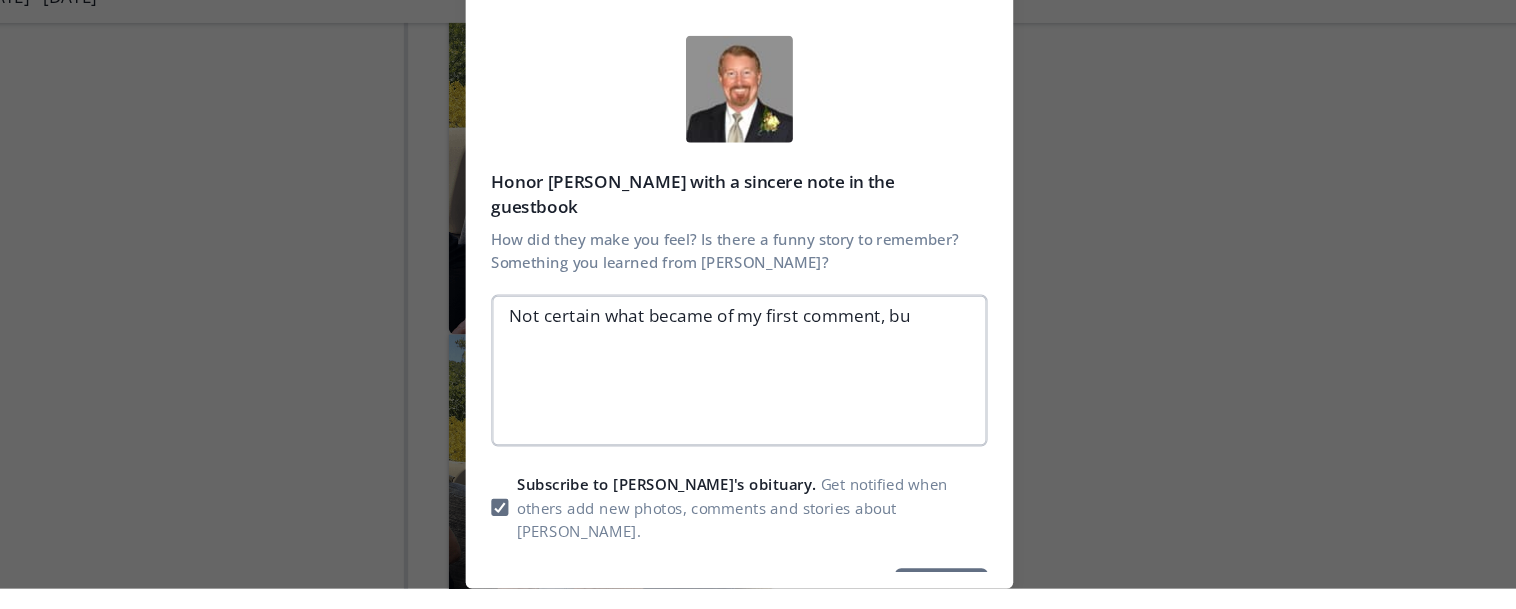 type on "x" 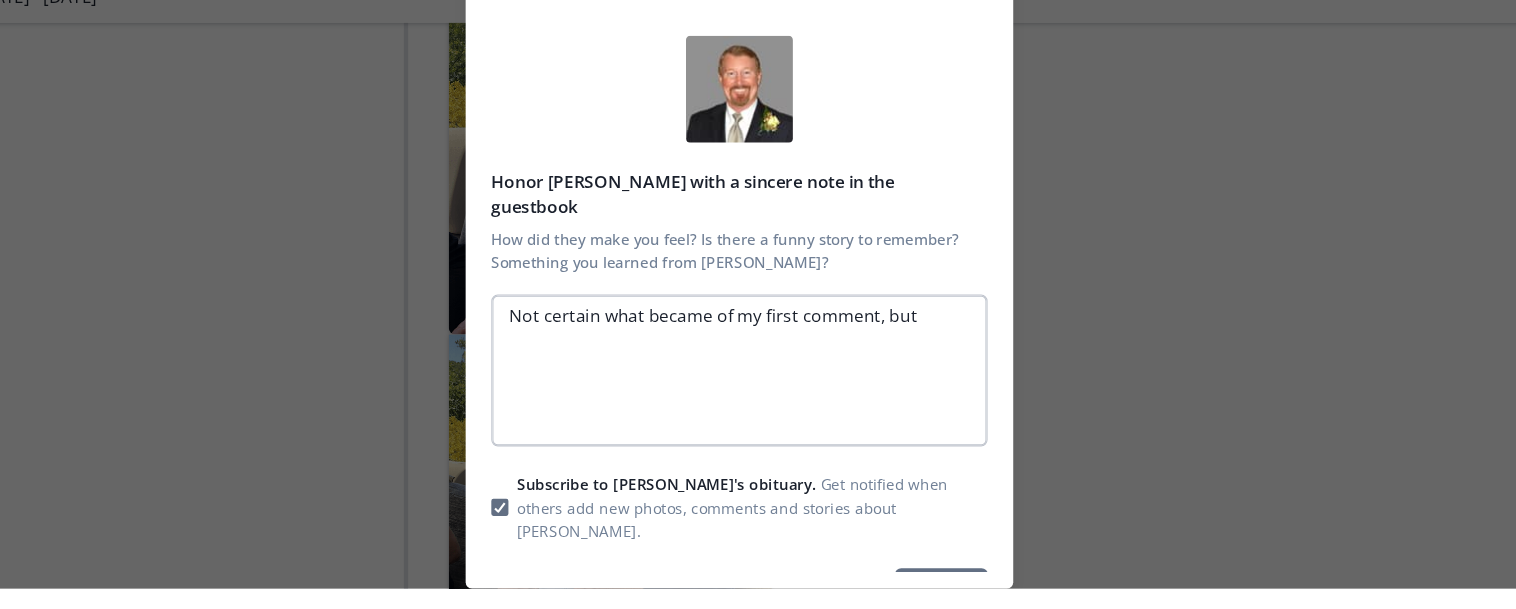 type on "x" 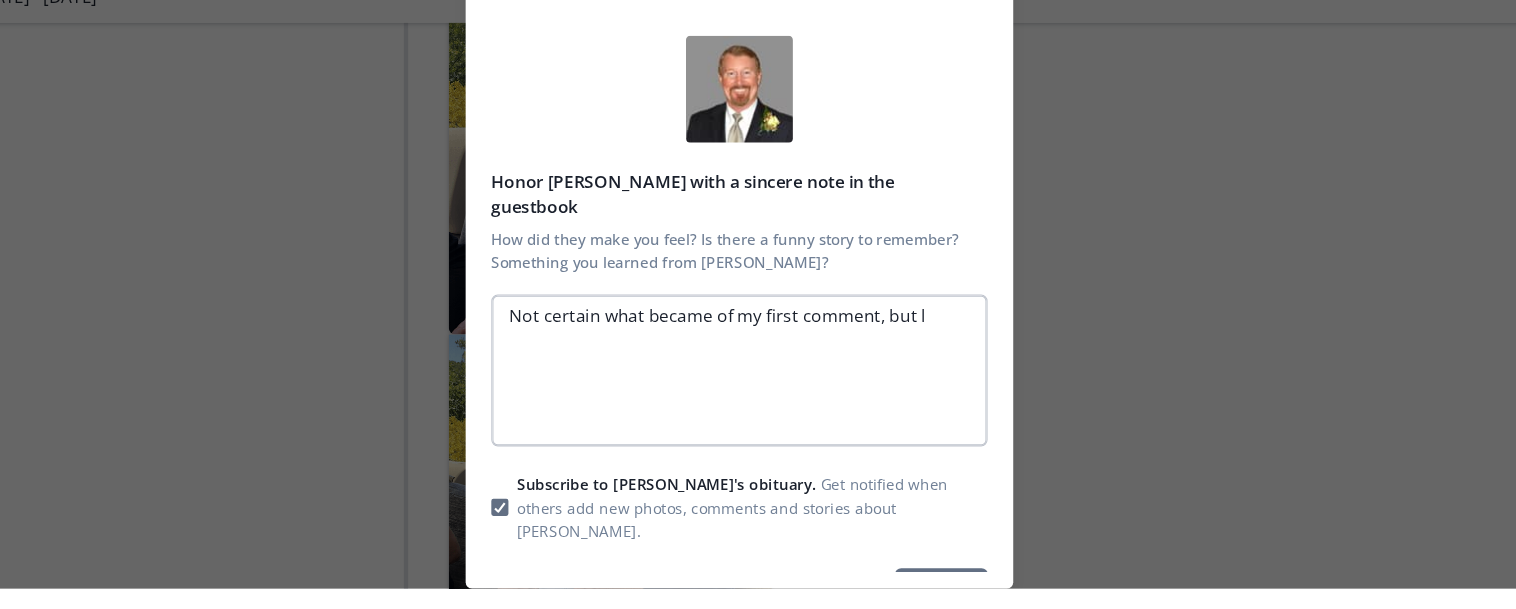 type on "x" 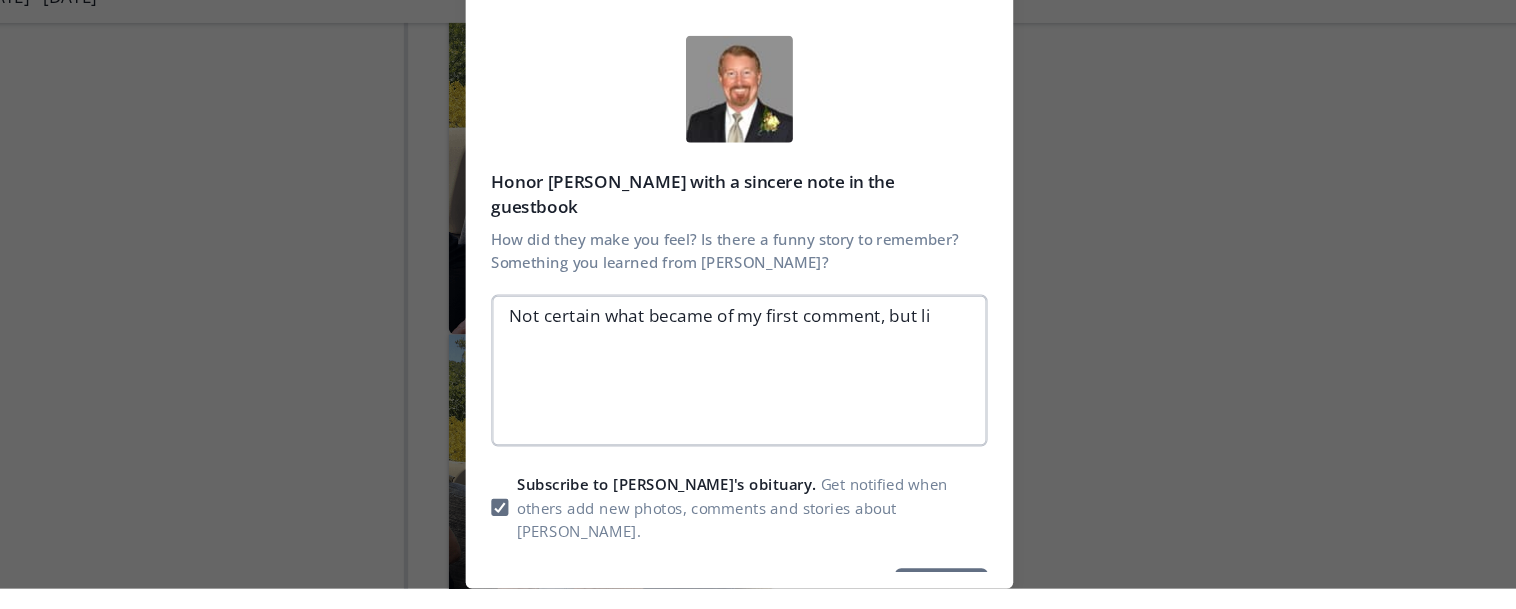 type on "x" 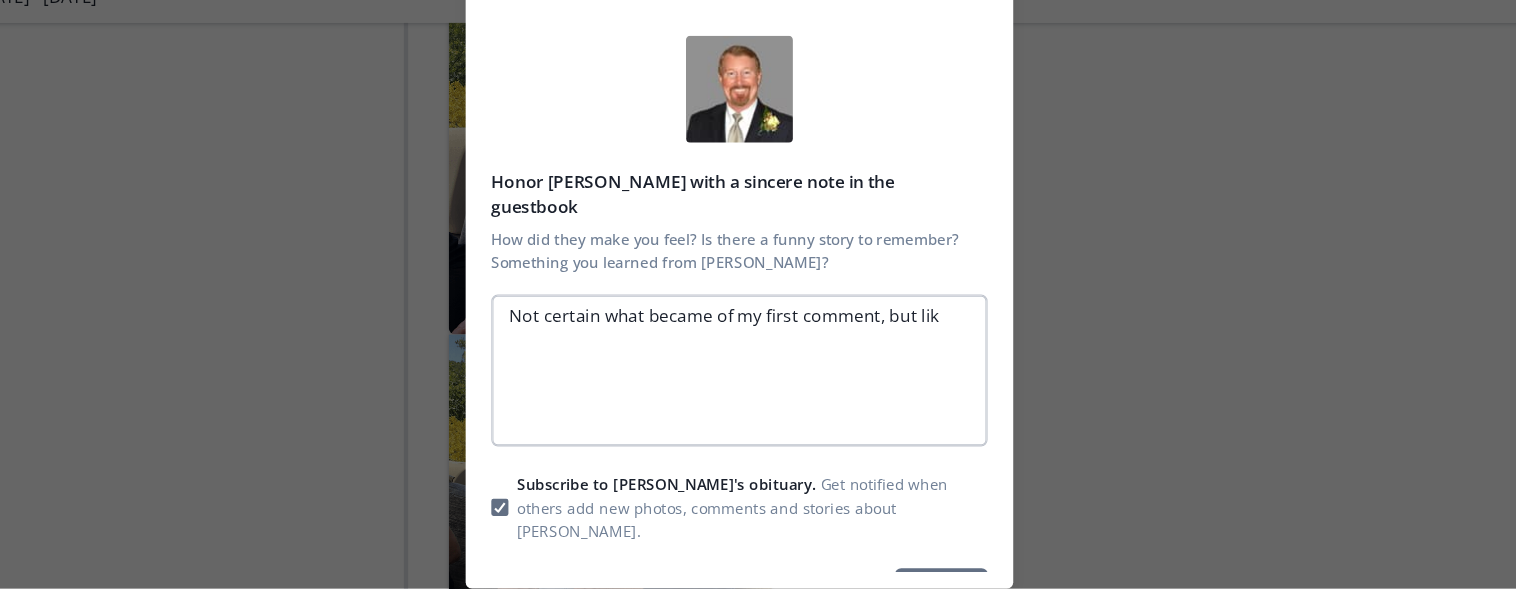 type on "x" 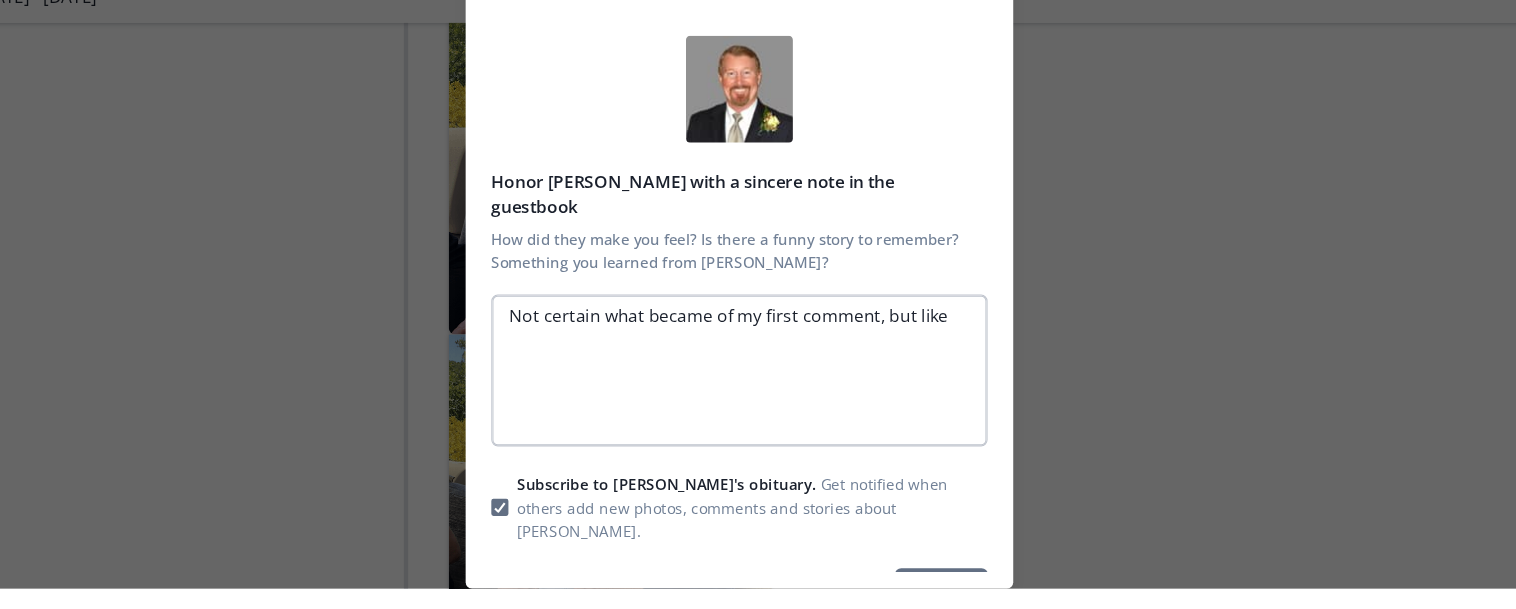 type on "x" 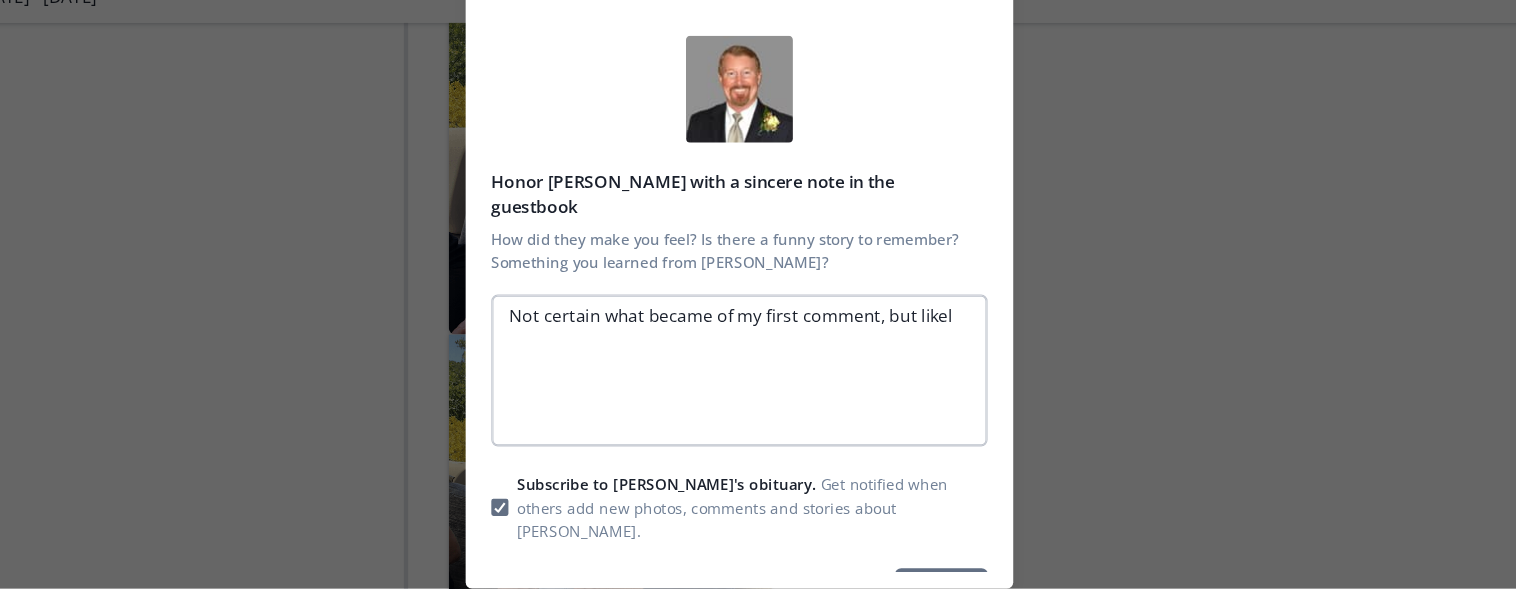 type on "x" 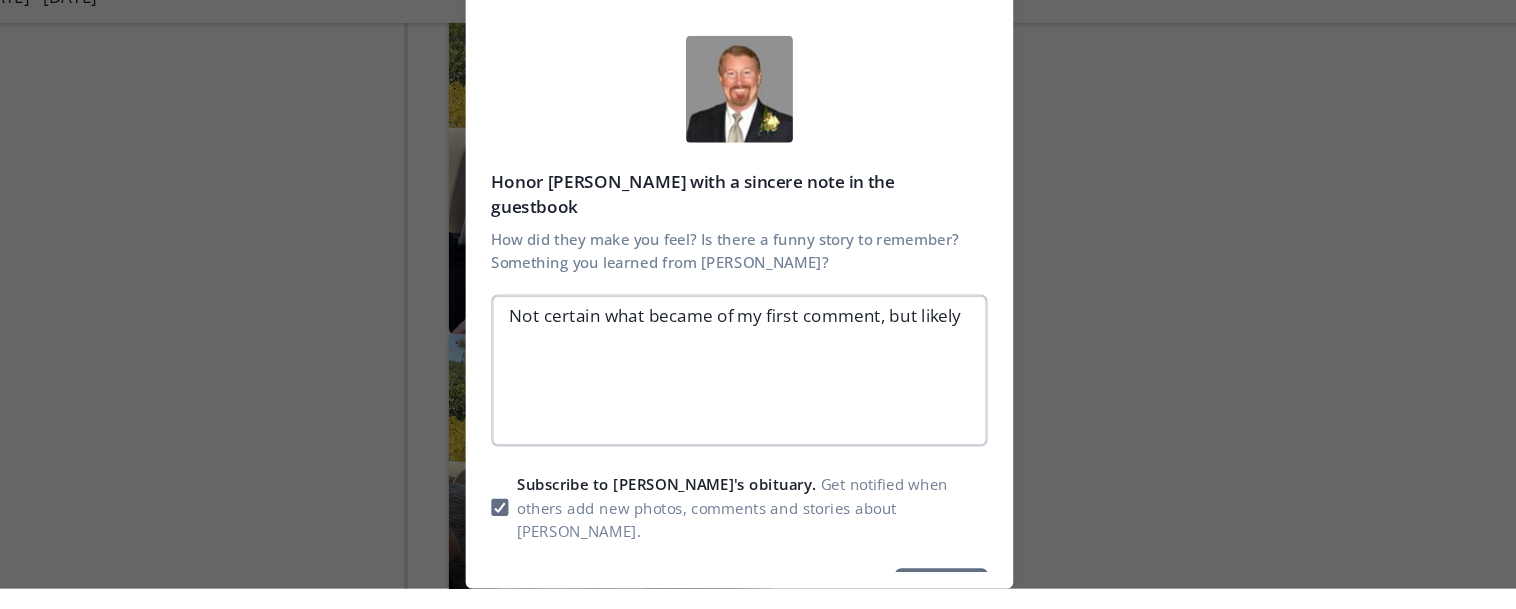 type on "x" 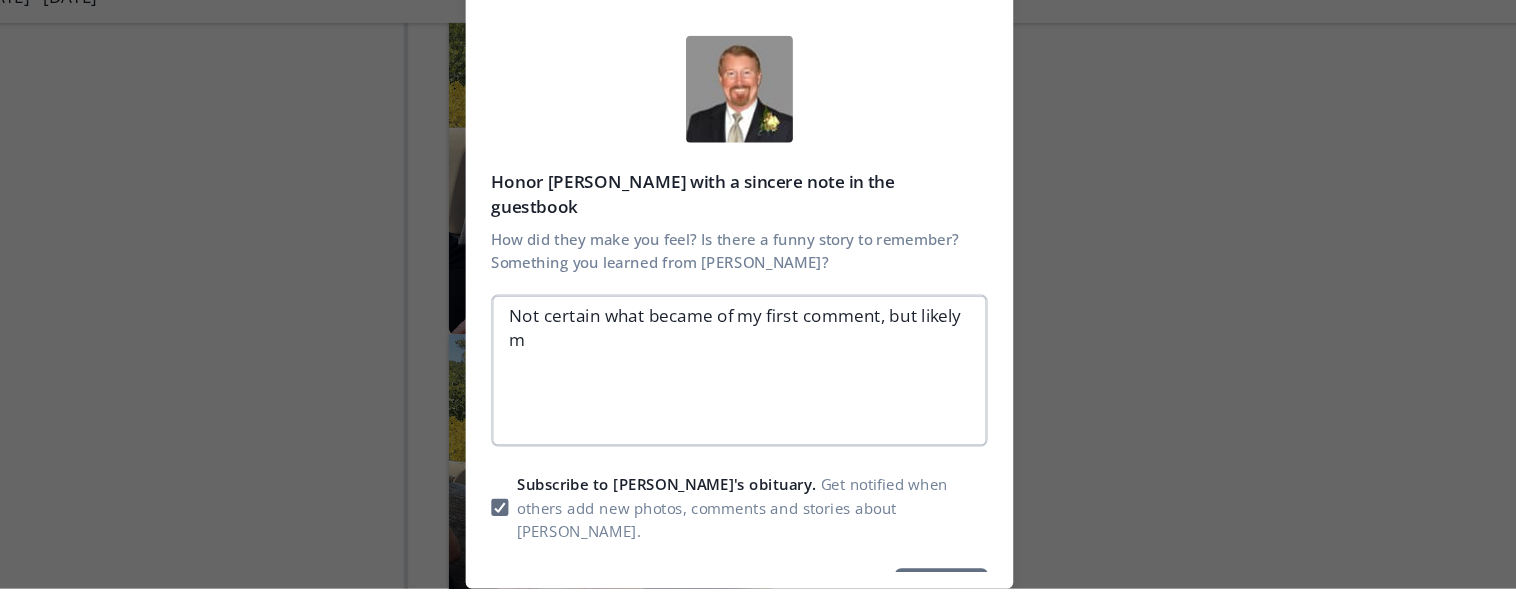 type on "x" 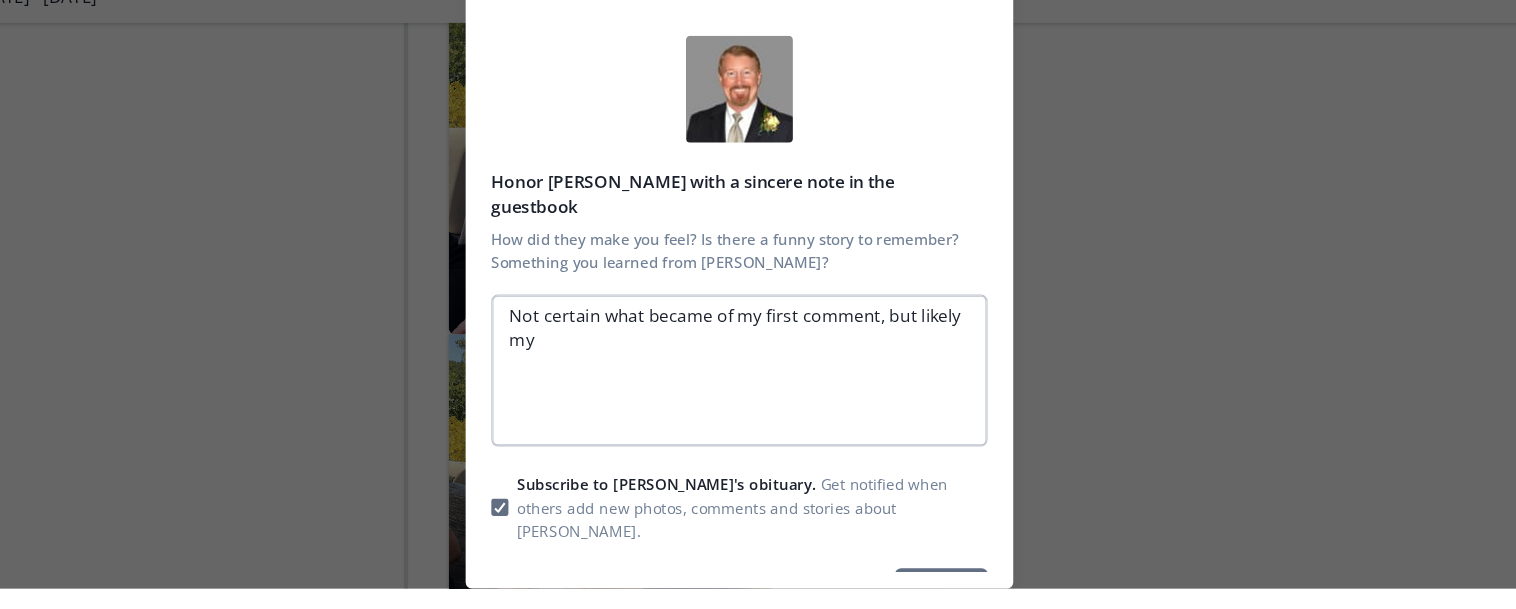 type on "x" 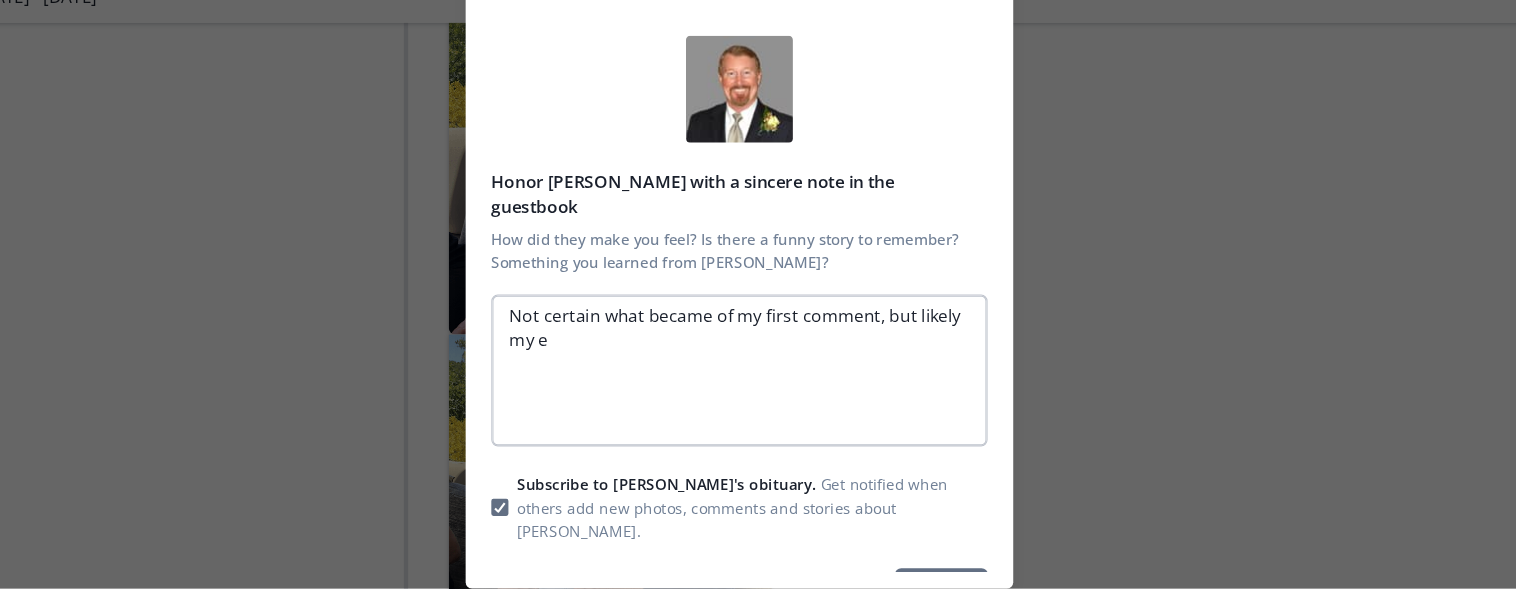 type on "x" 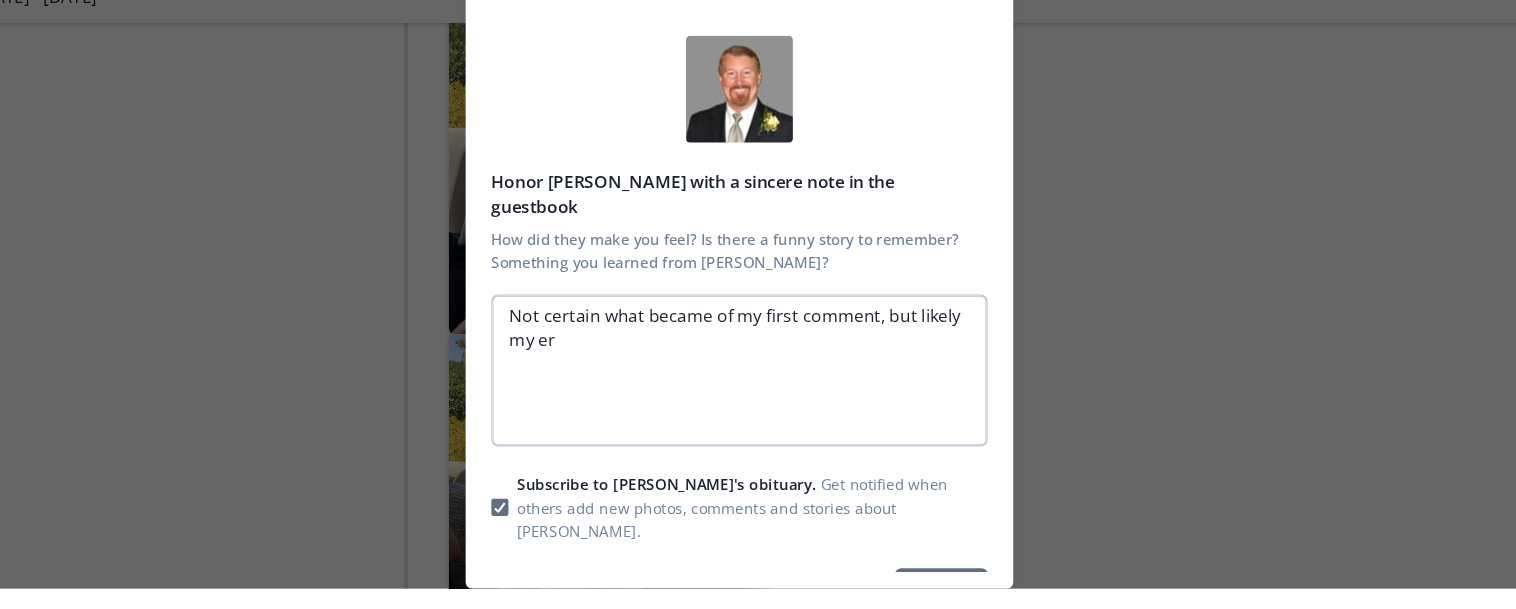 type on "x" 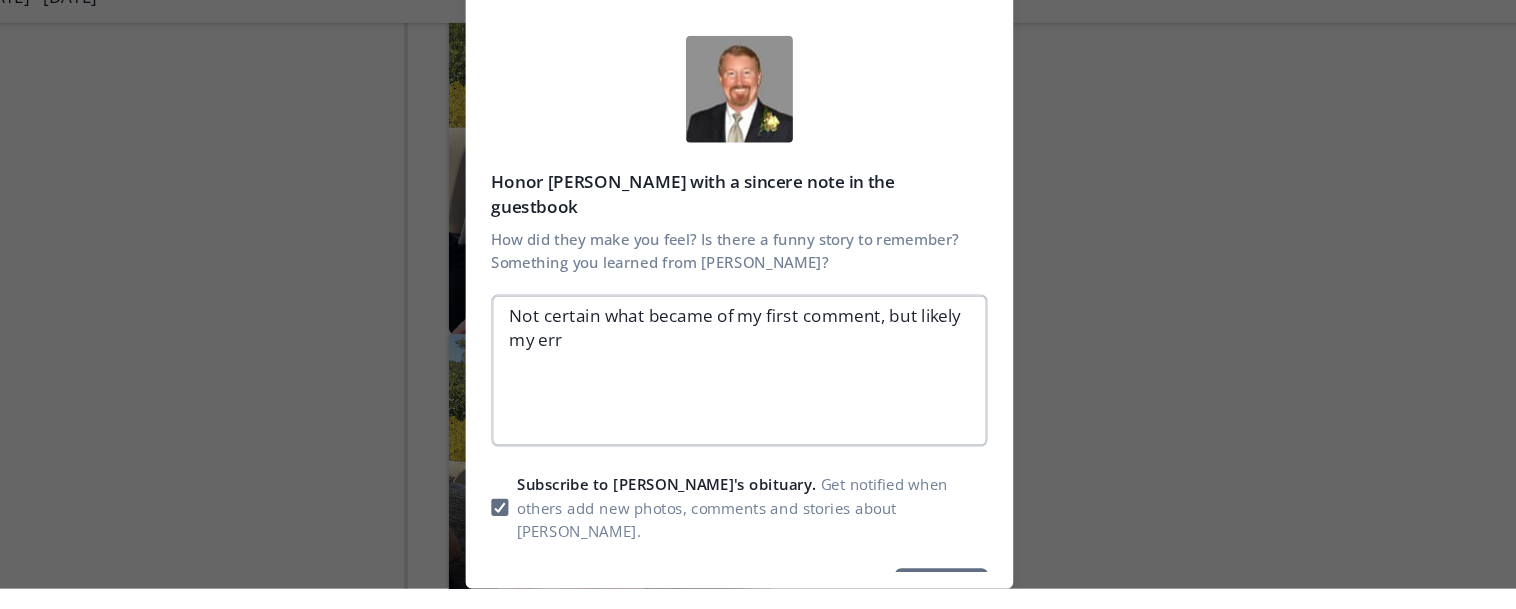 type on "x" 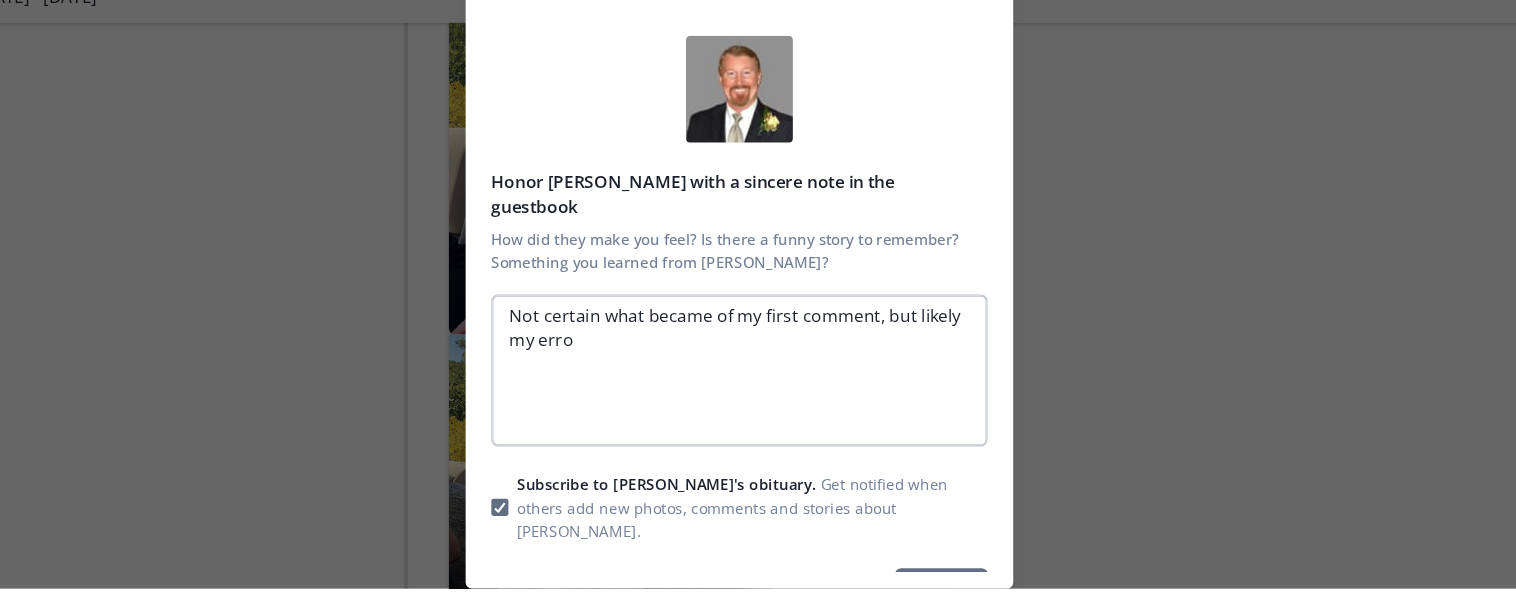 type on "x" 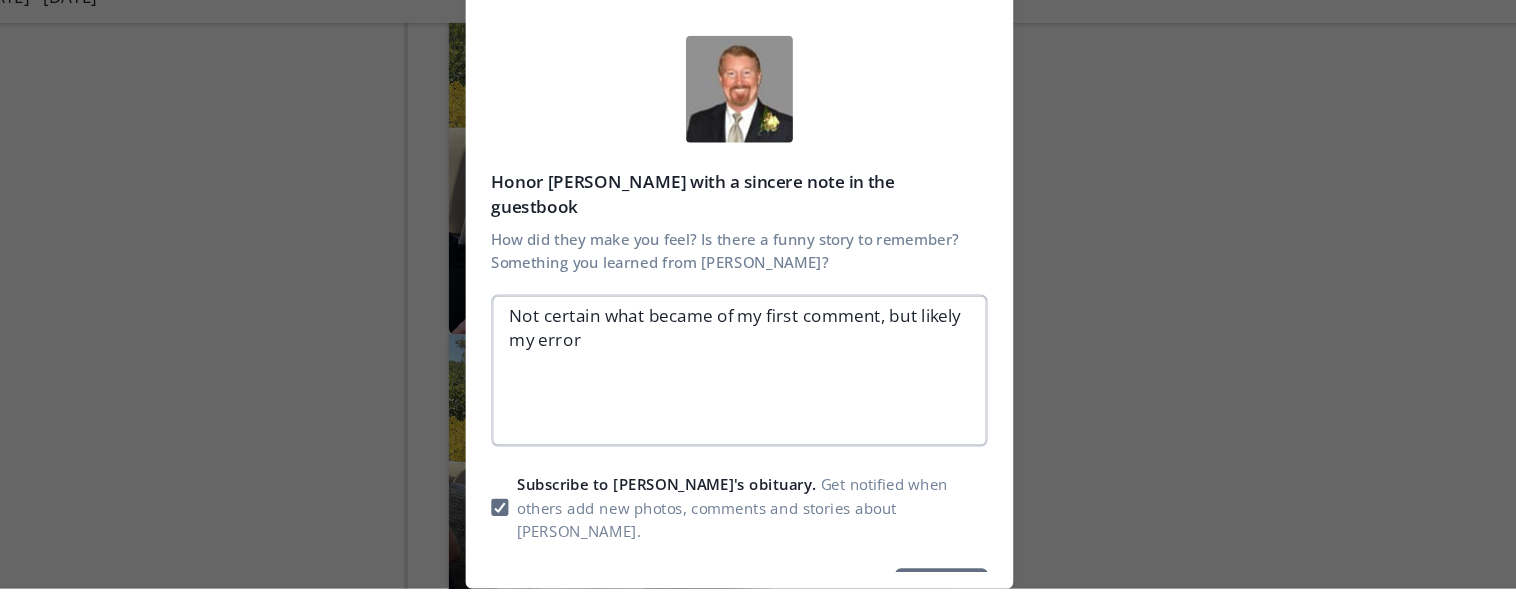 type on "x" 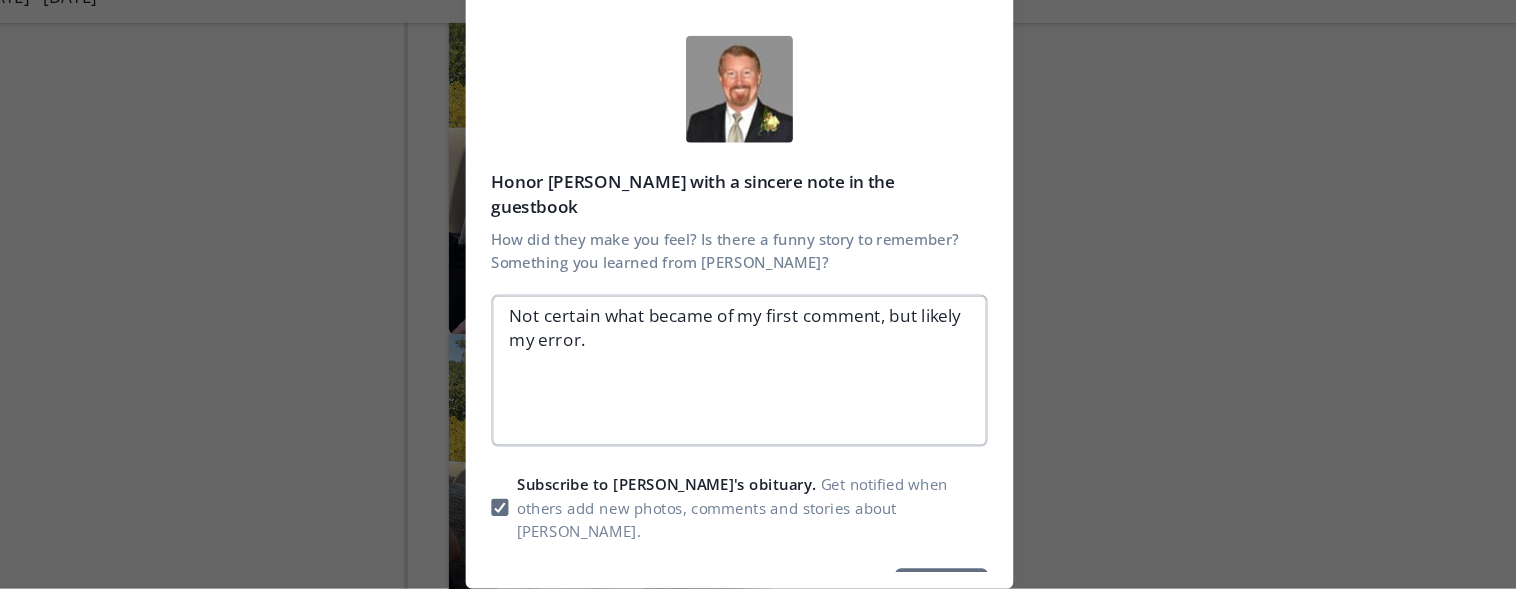 type on "x" 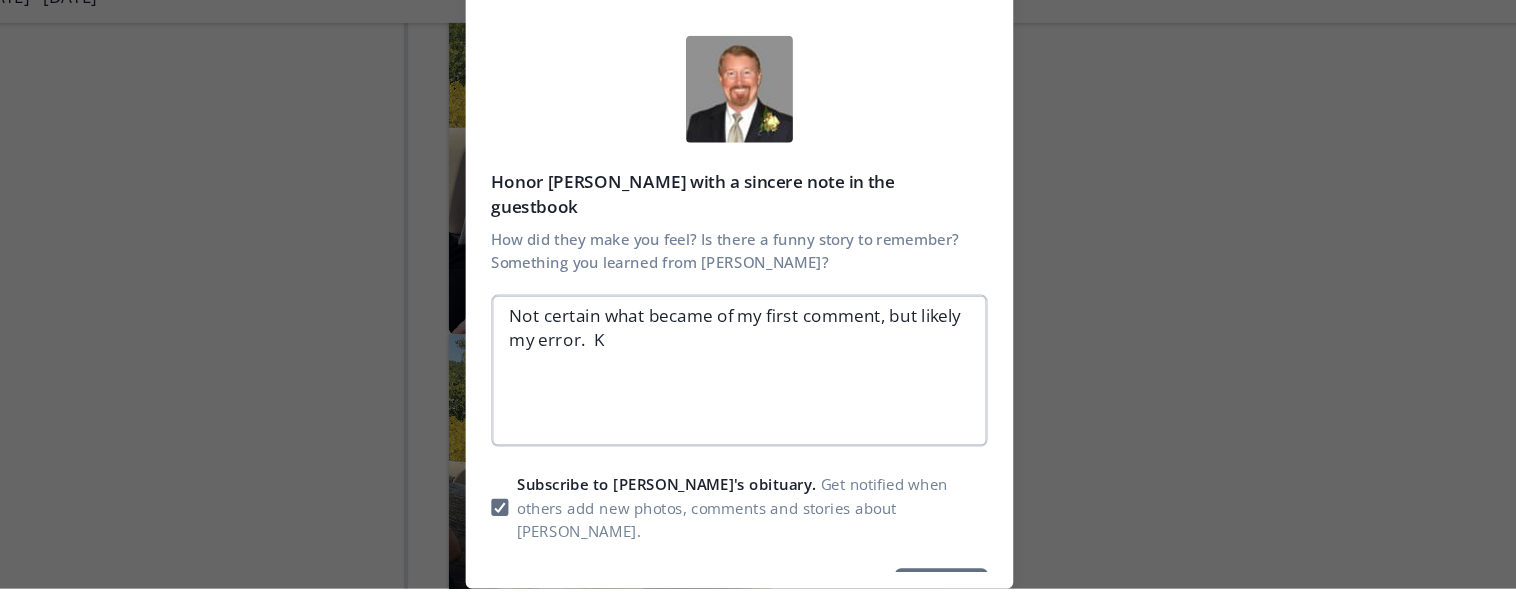 type on "x" 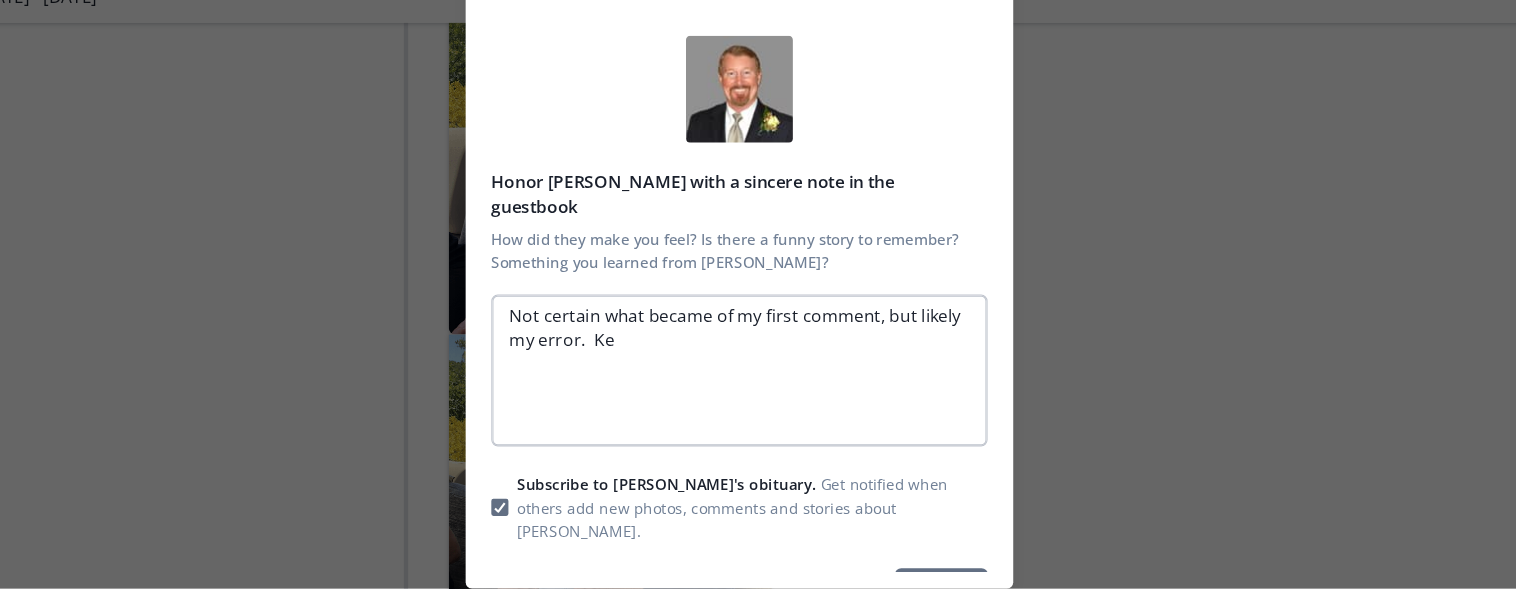 type on "x" 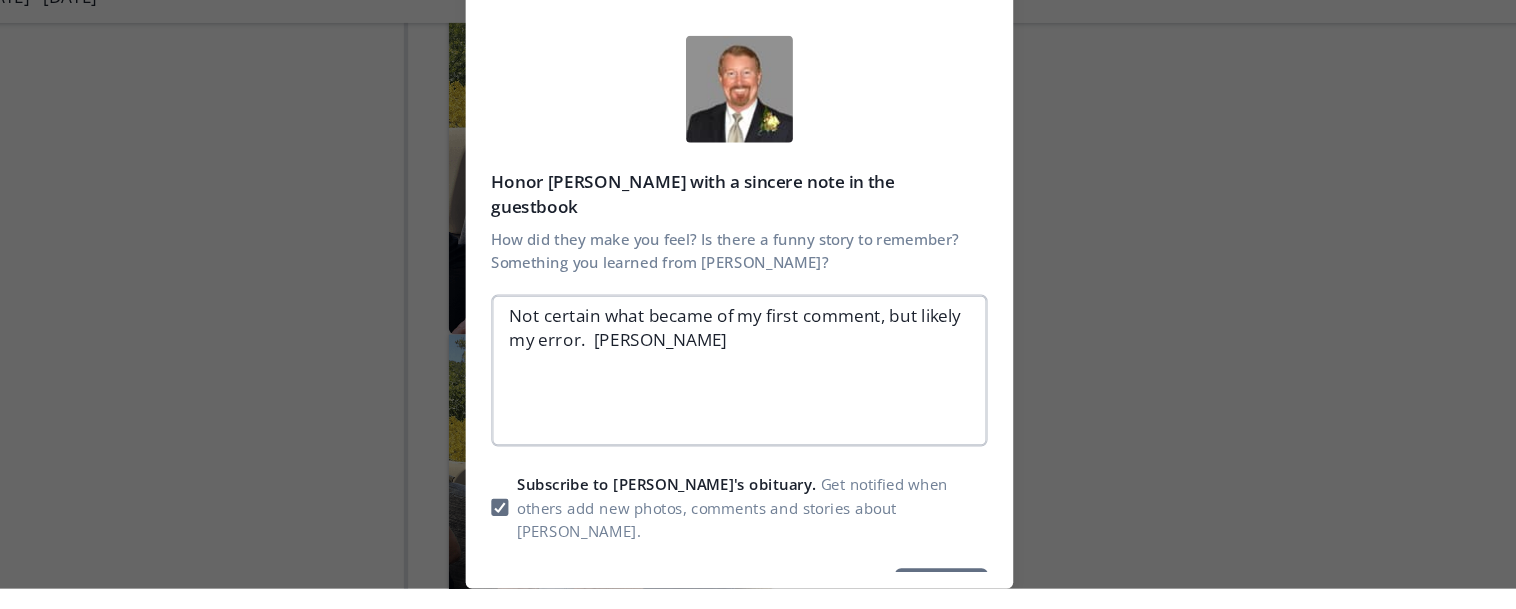 type on "x" 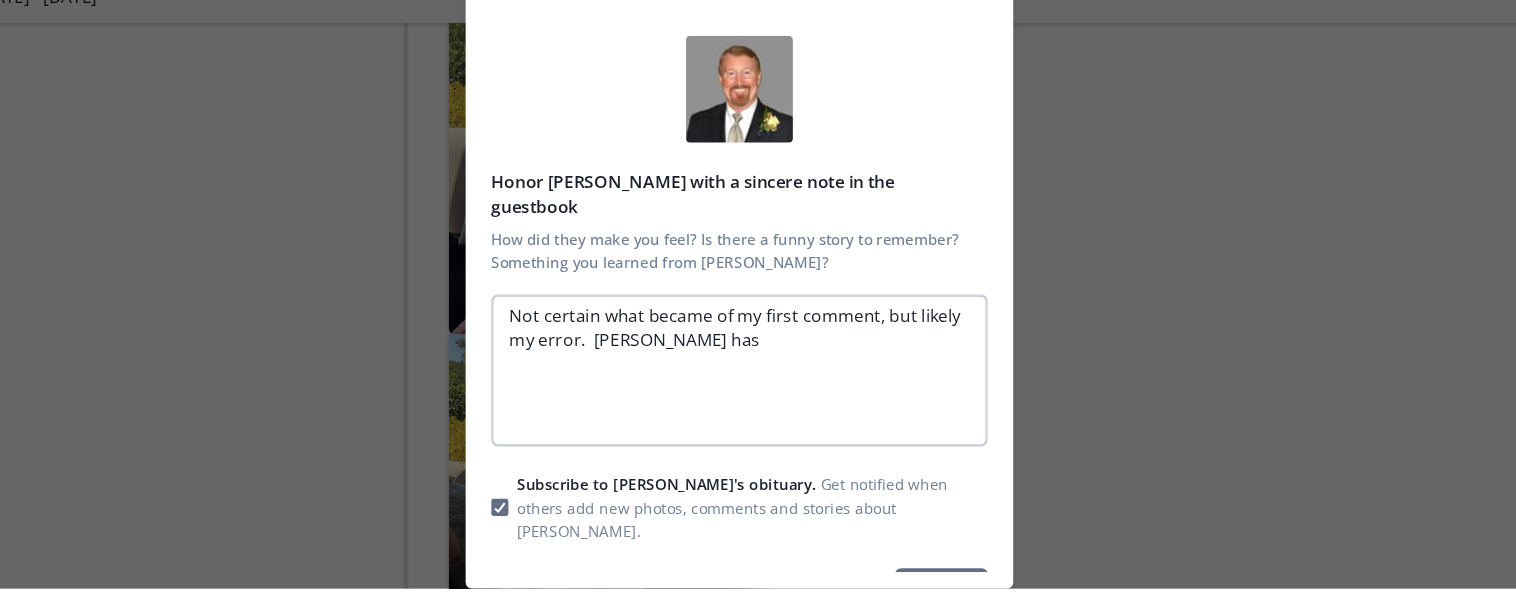 type on "x" 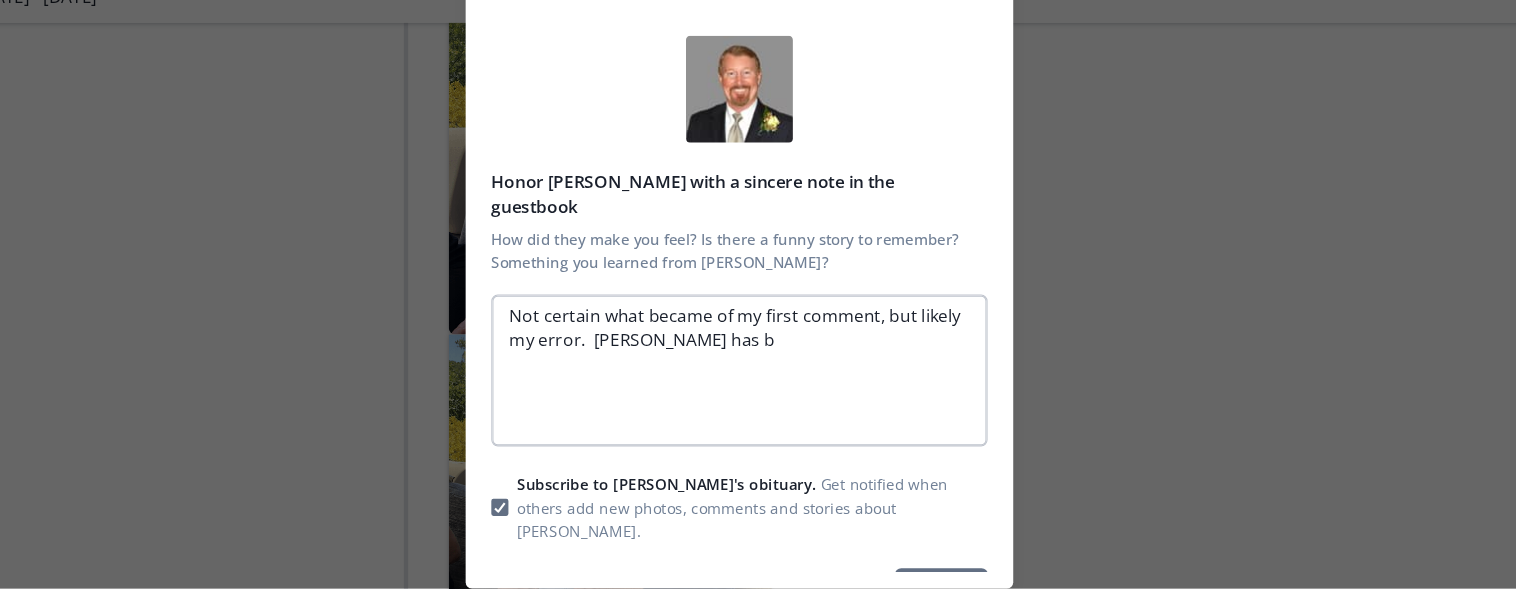 type on "x" 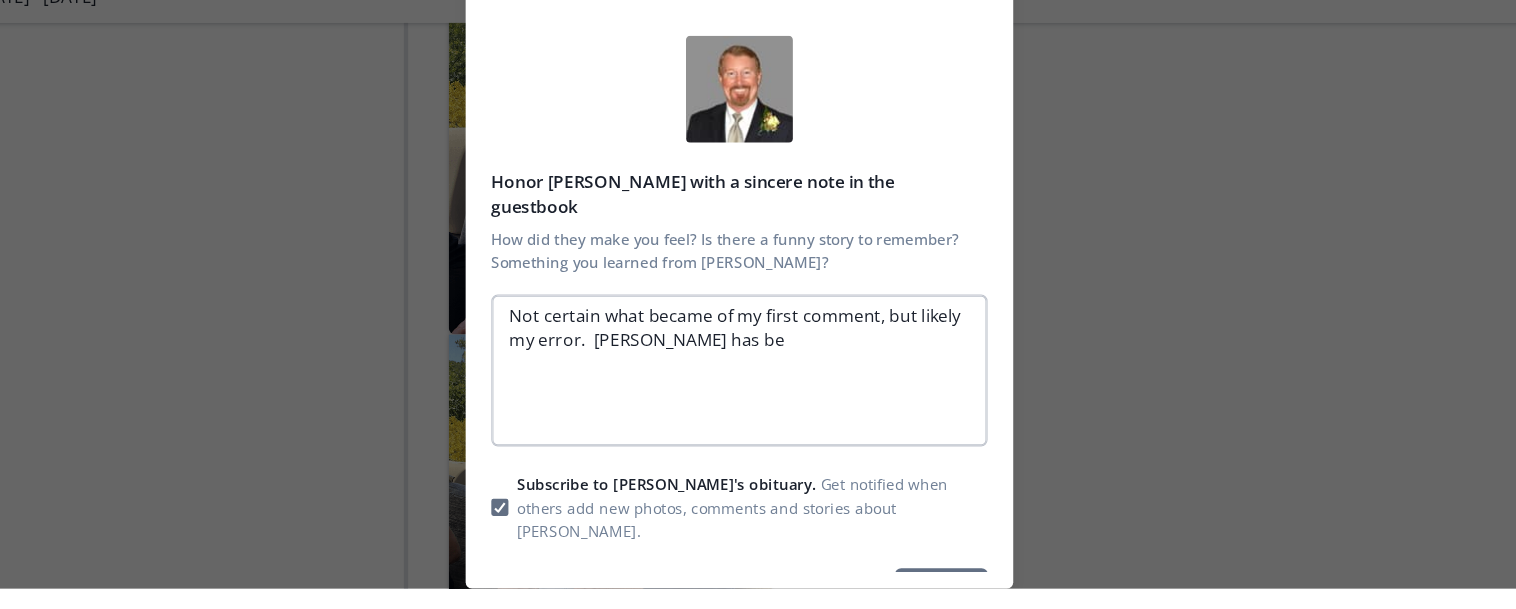 type on "x" 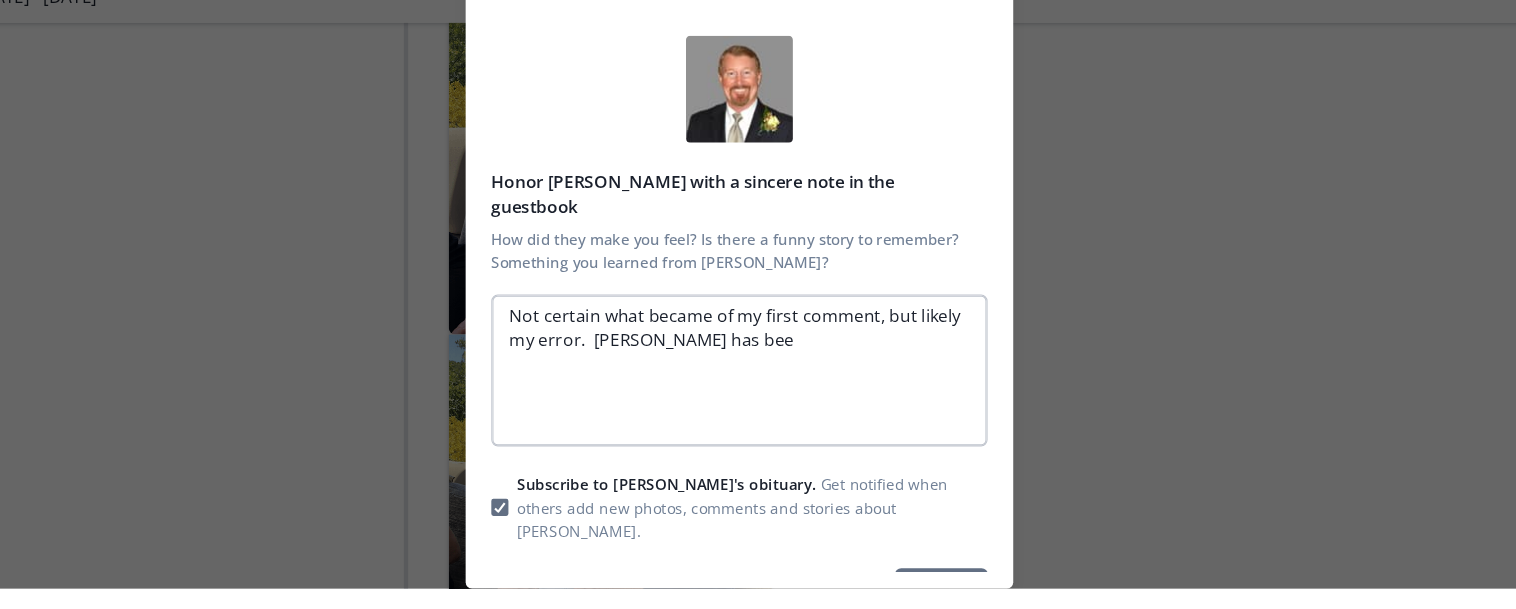 type on "x" 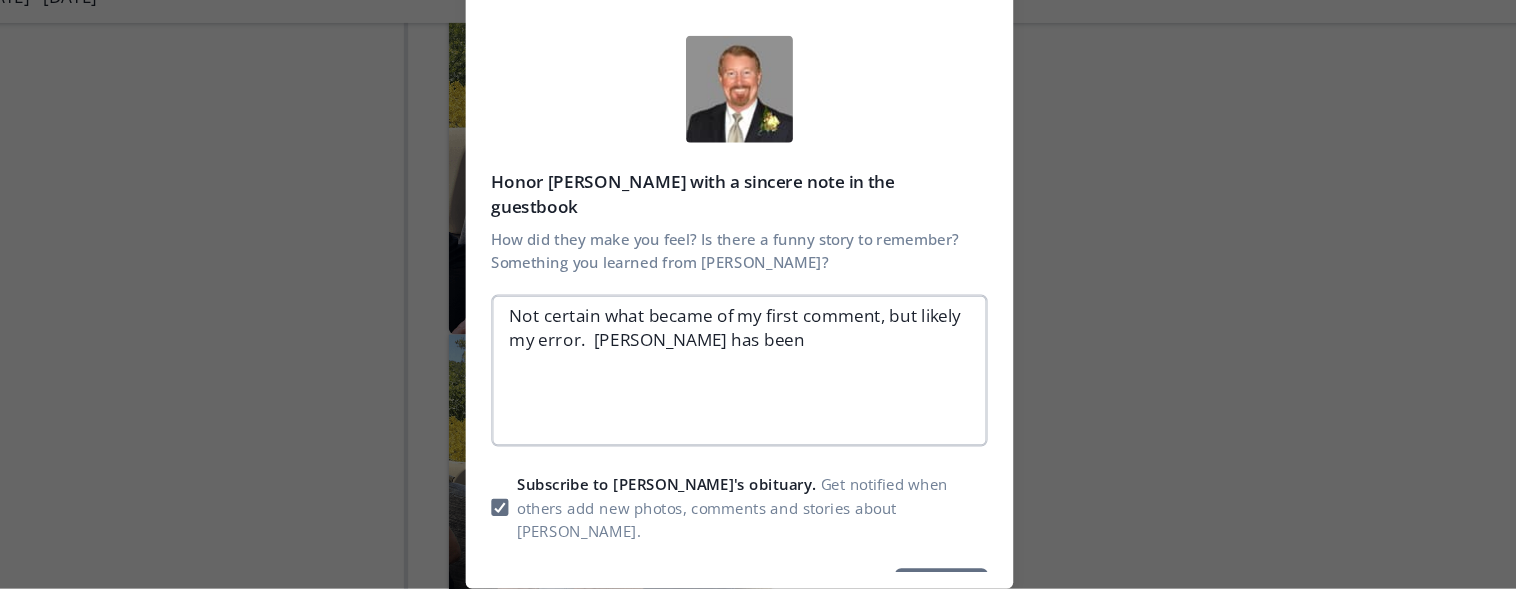 type on "x" 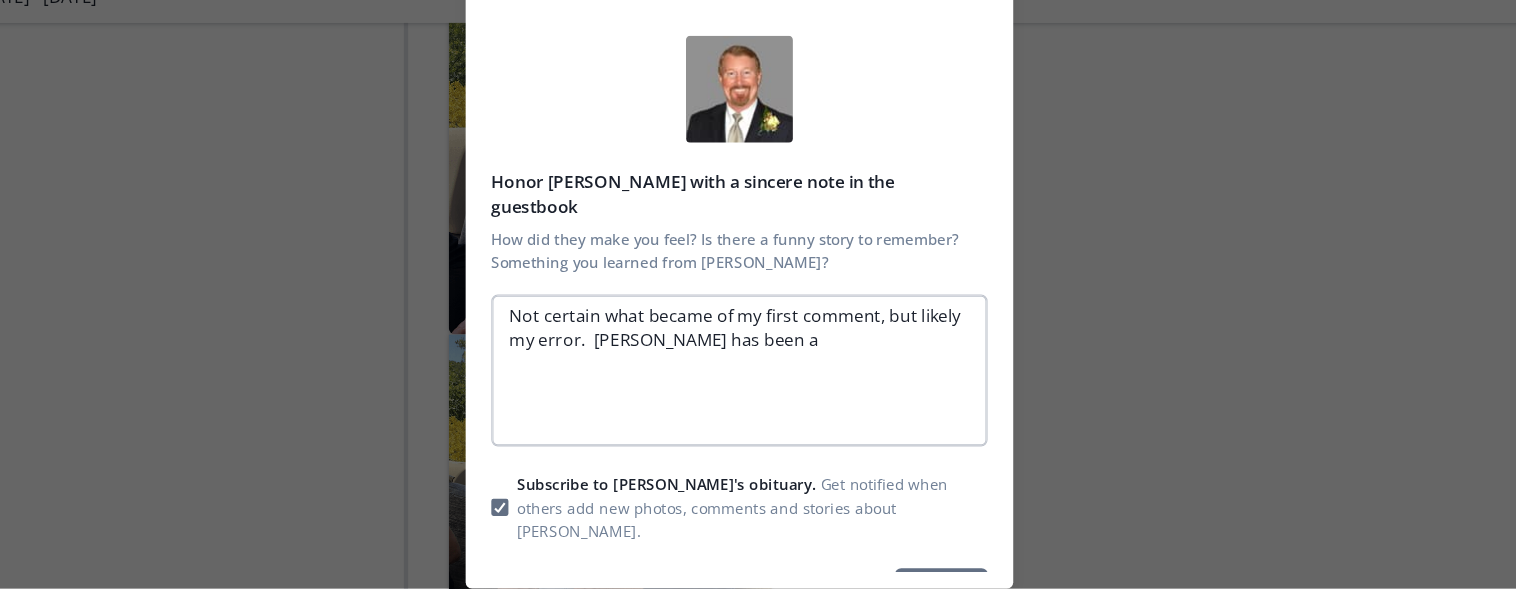 type on "x" 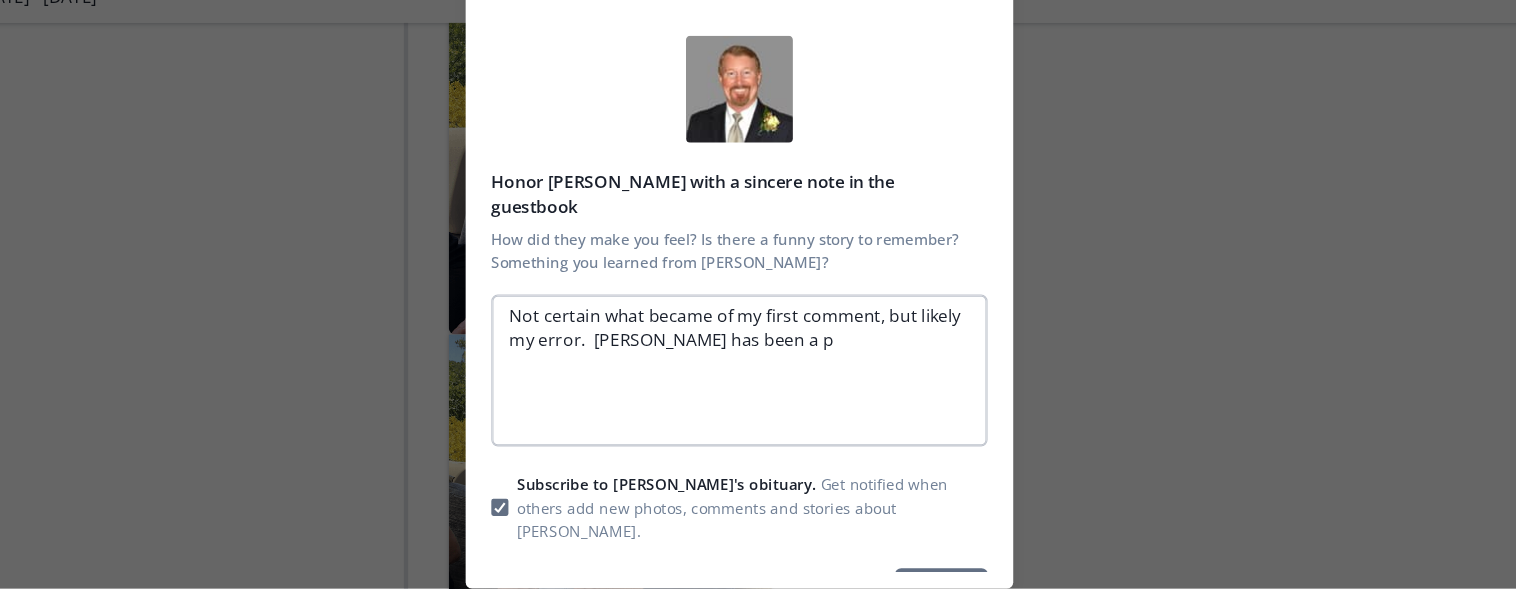 type on "Not certain what became of my first comment, but likely my error.  [PERSON_NAME] has been a pa" 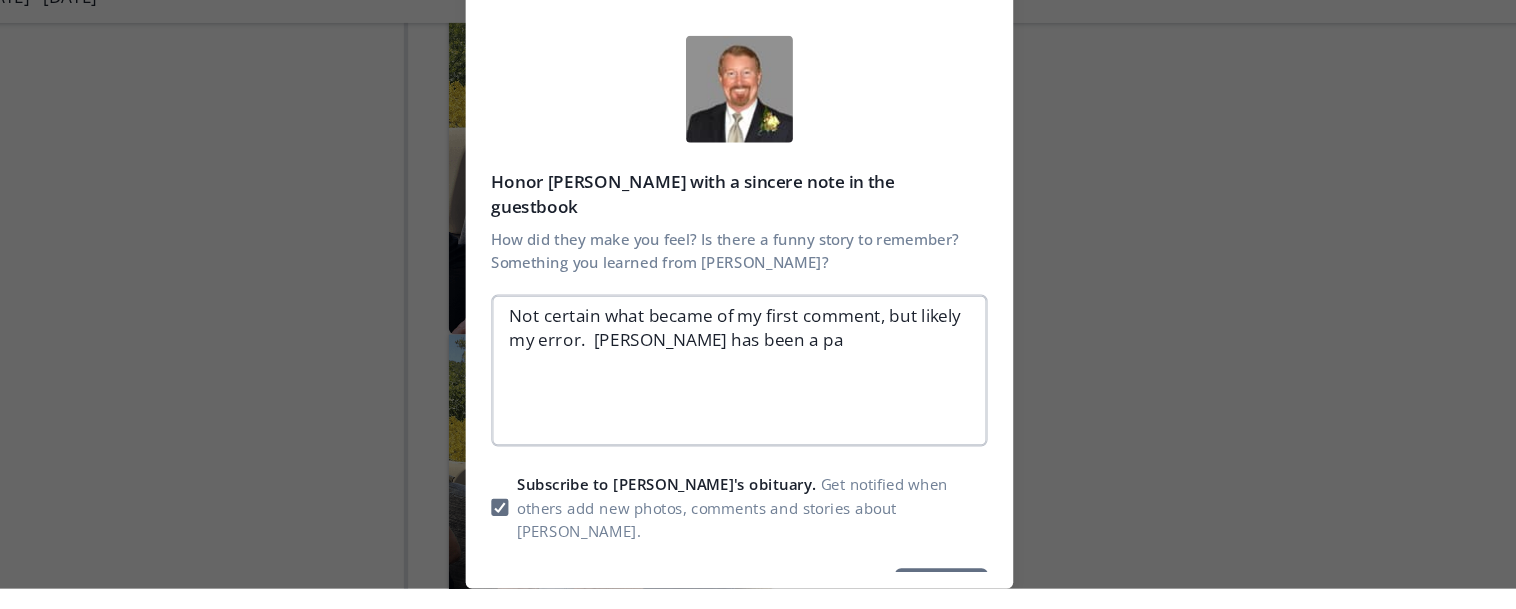 type on "x" 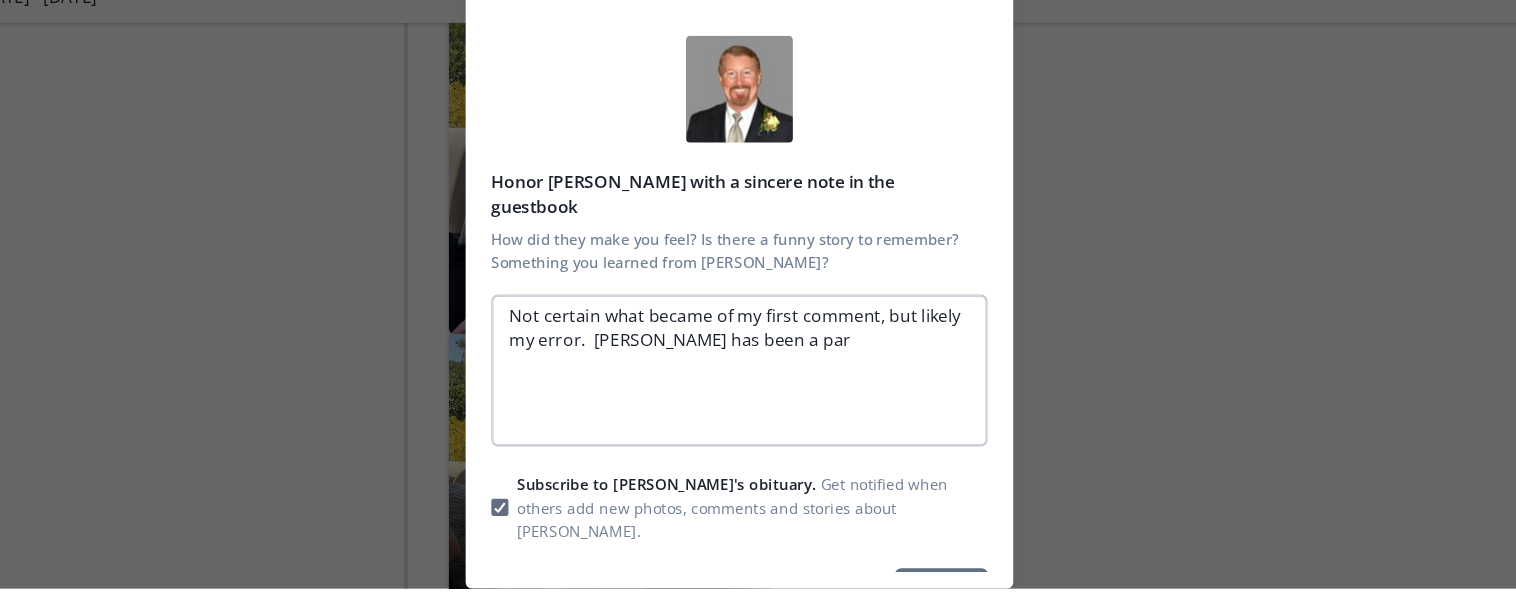 type on "x" 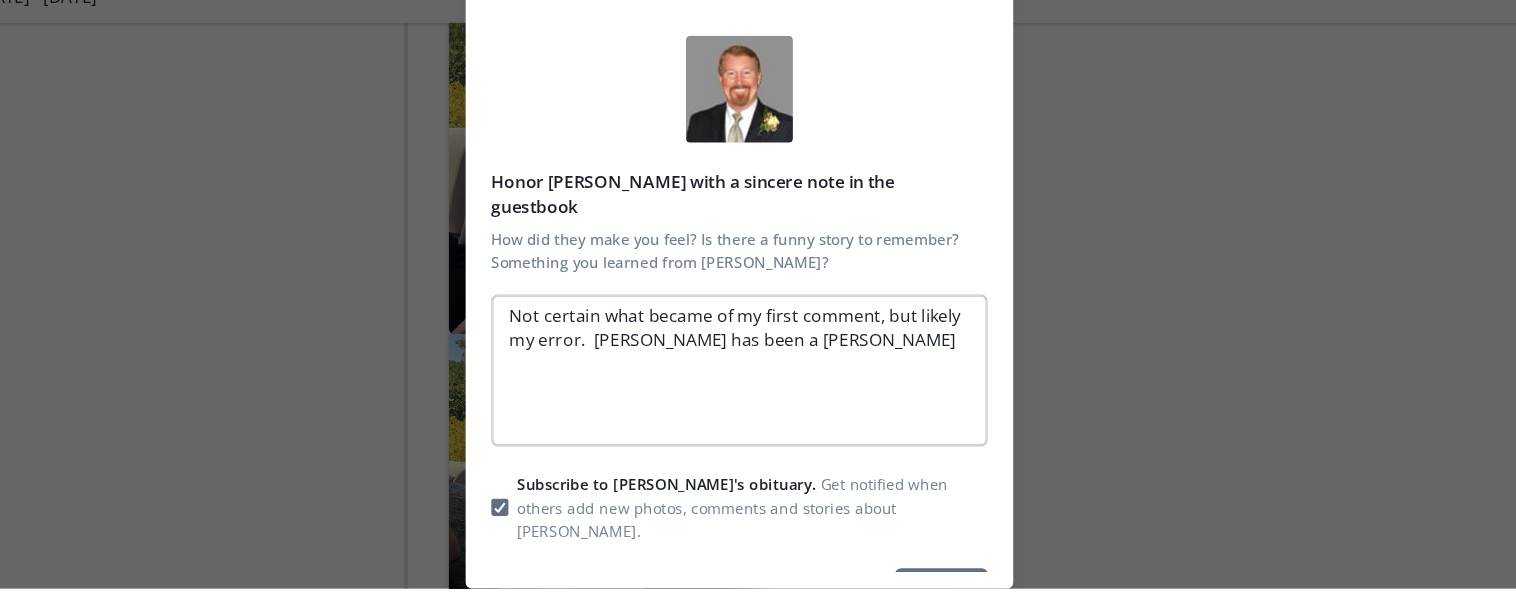type on "x" 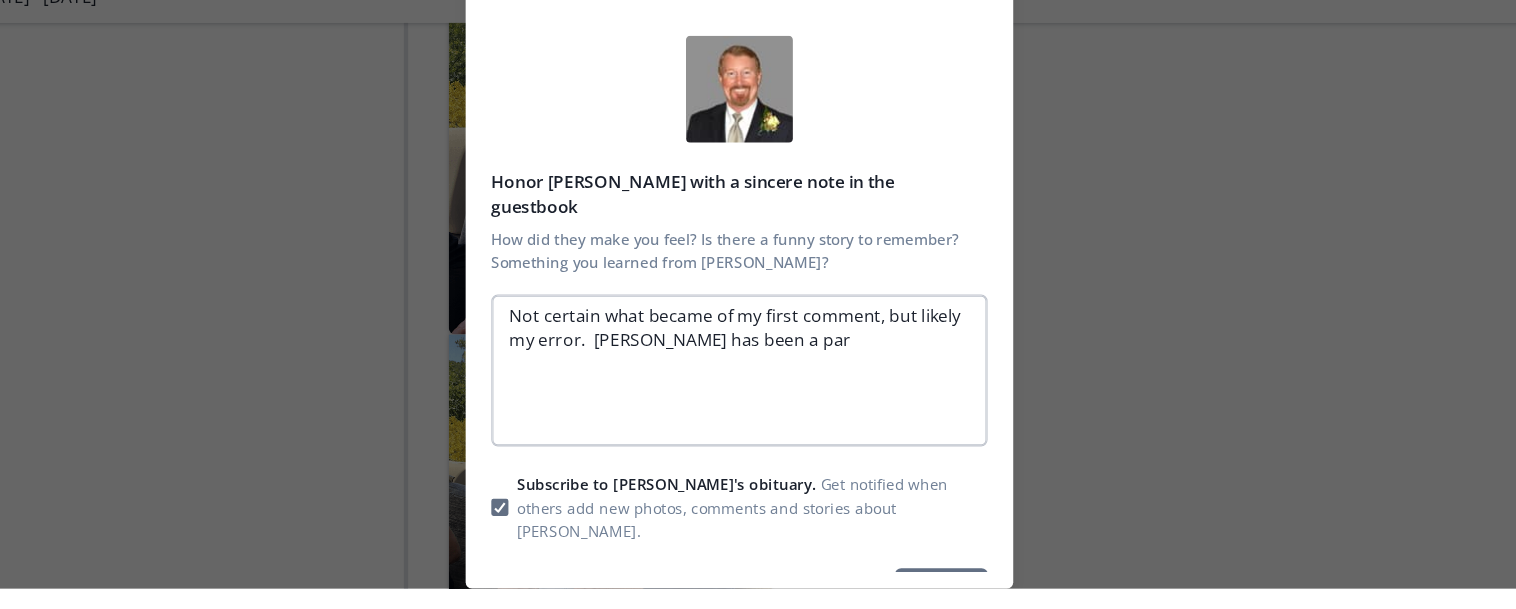 type on "x" 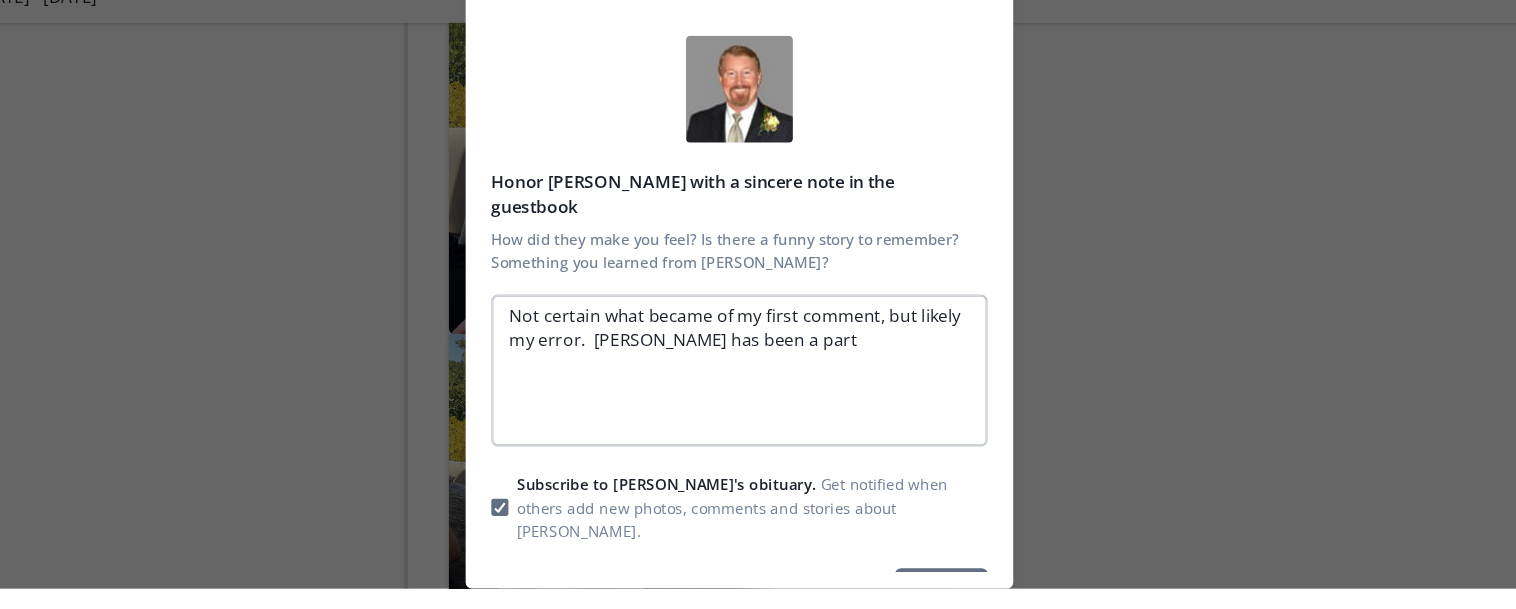 type on "x" 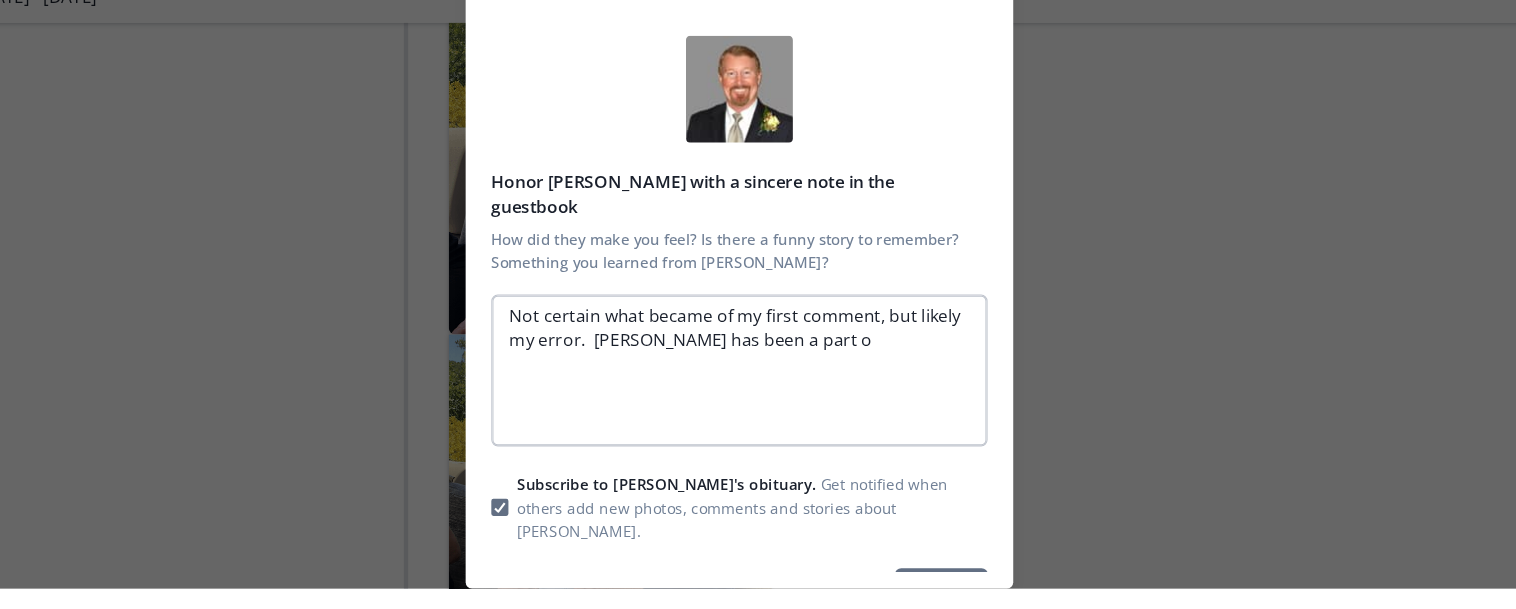 type on "x" 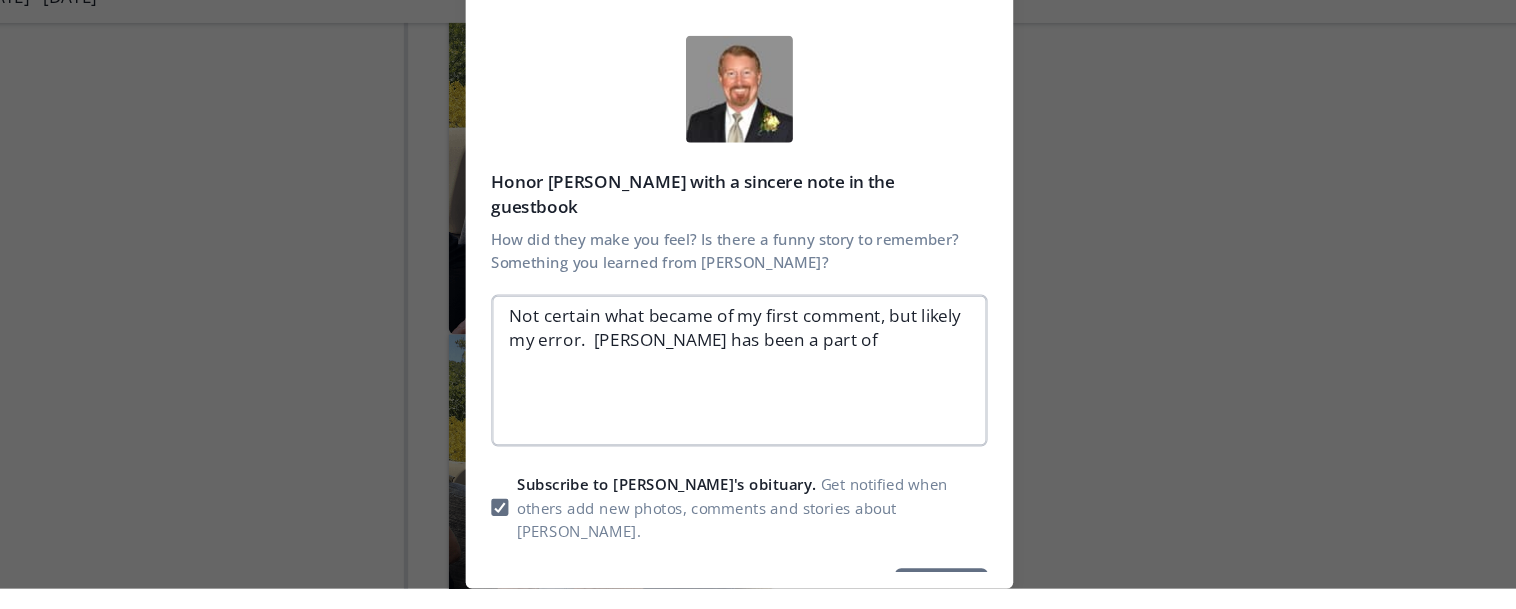 type on "x" 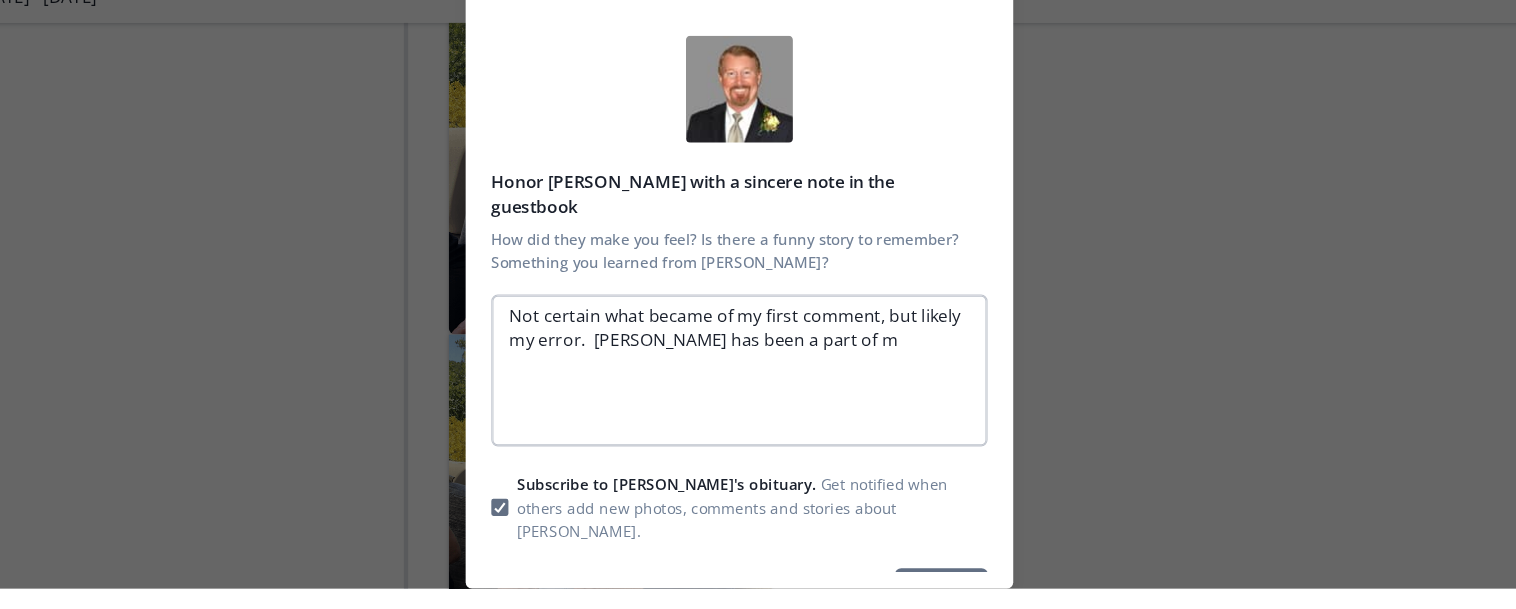 type on "x" 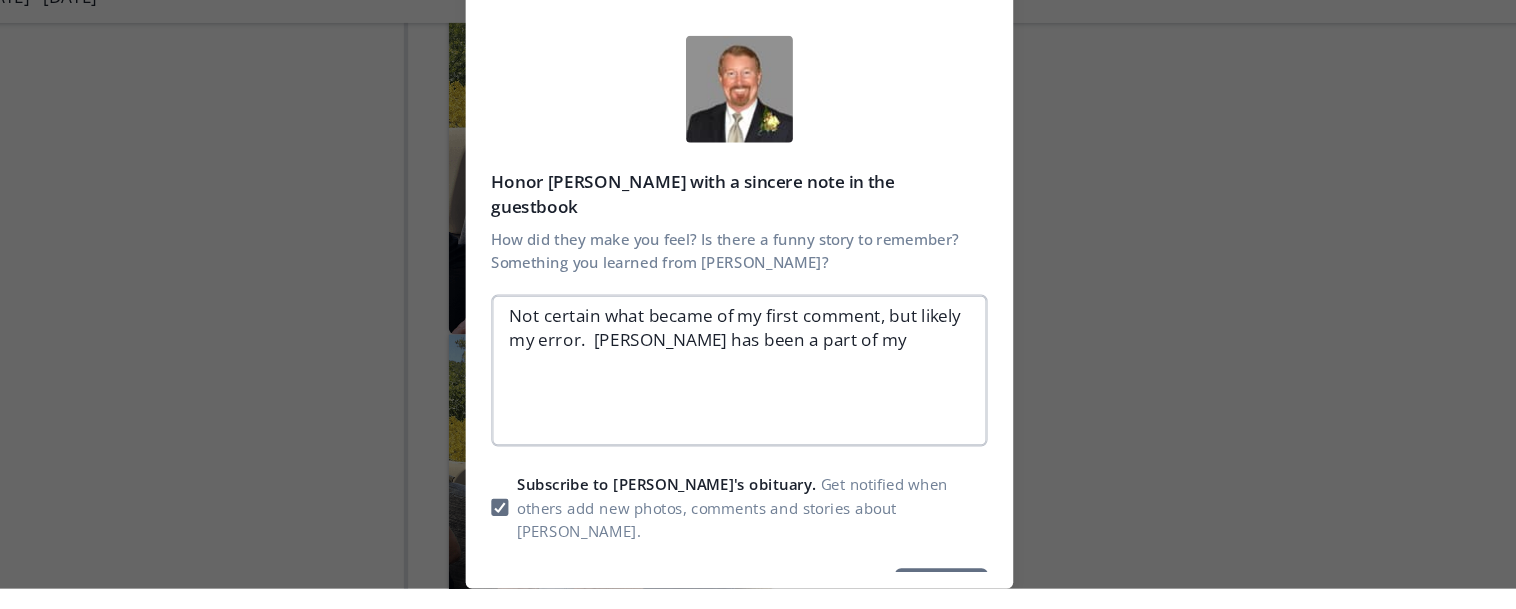 type on "x" 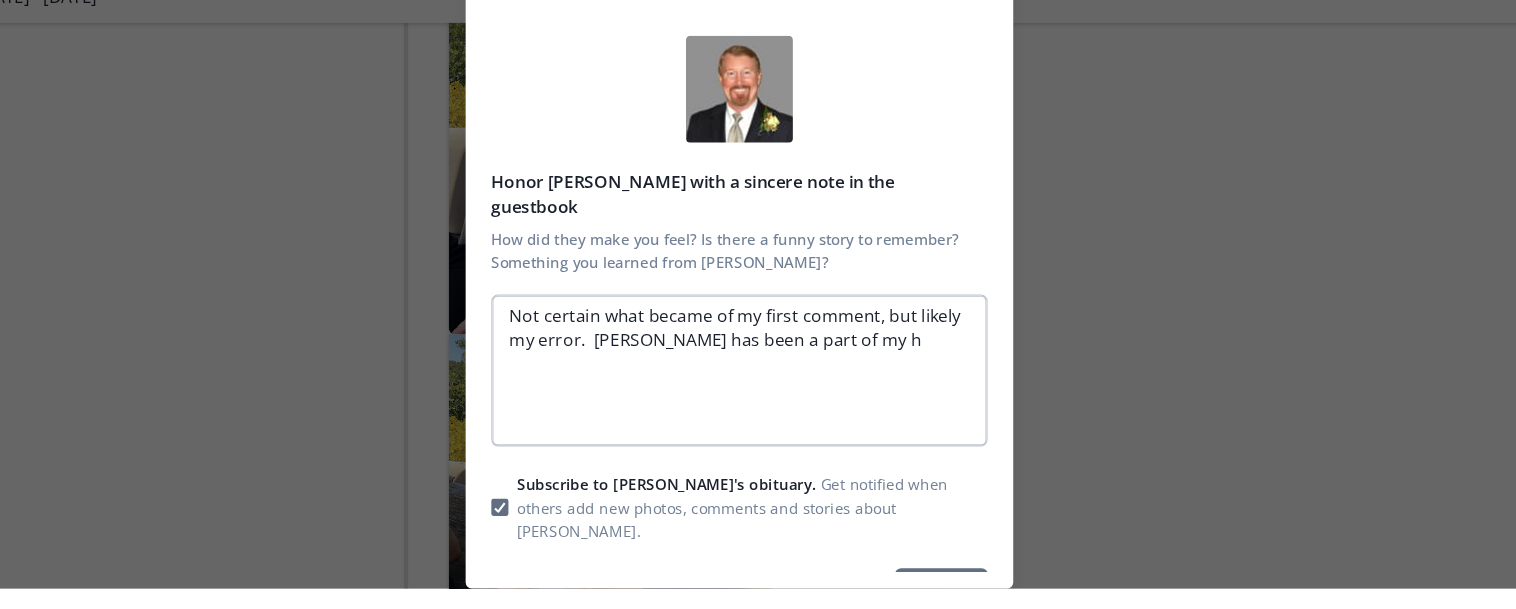 type on "x" 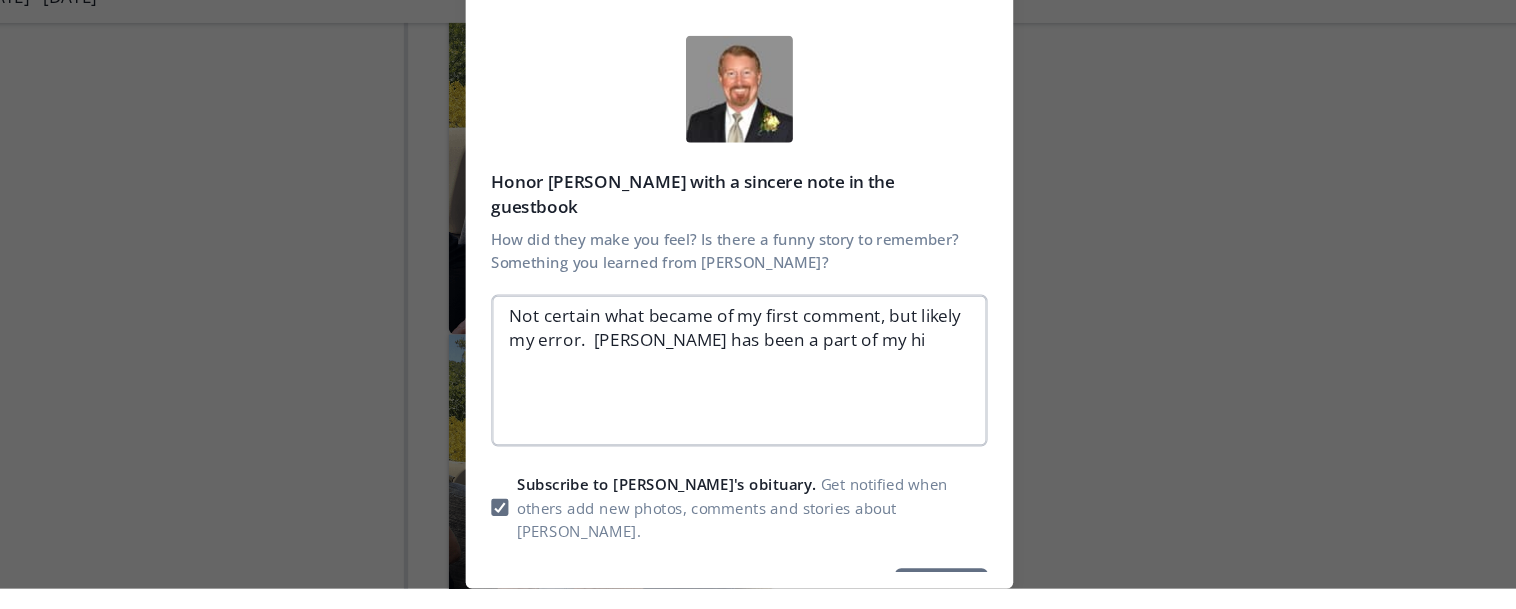 type on "x" 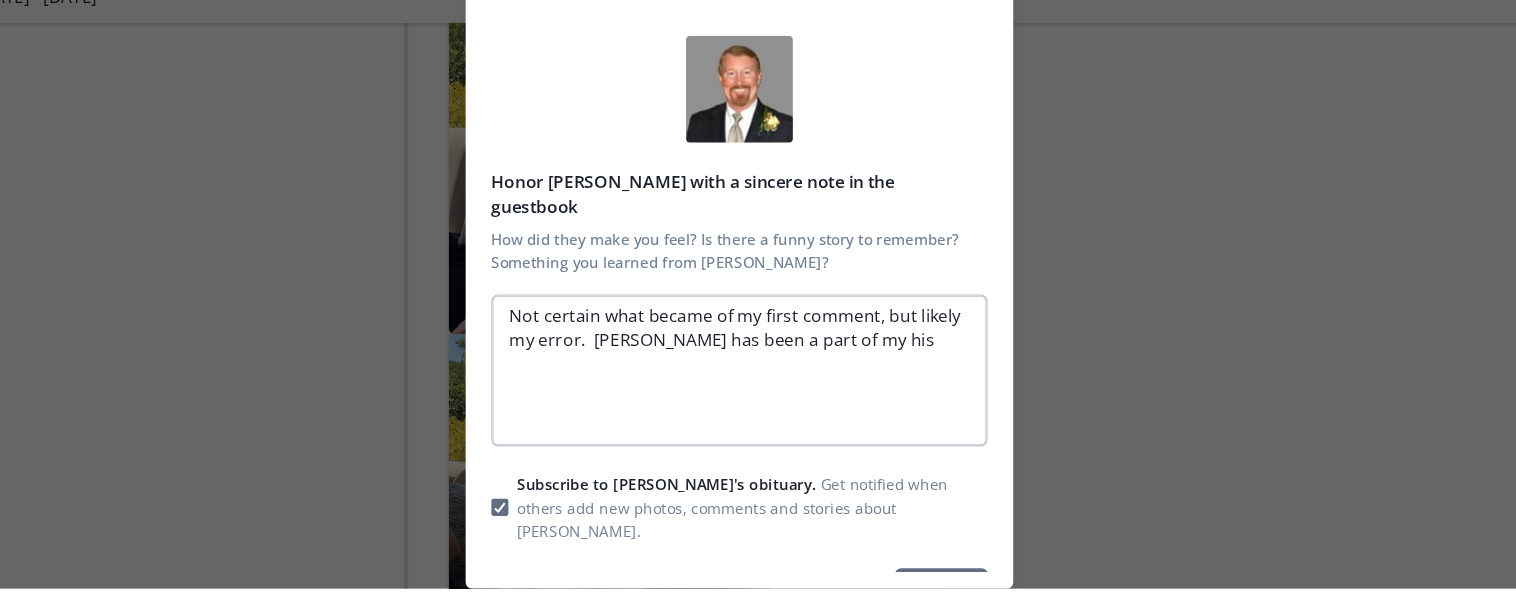 type on "x" 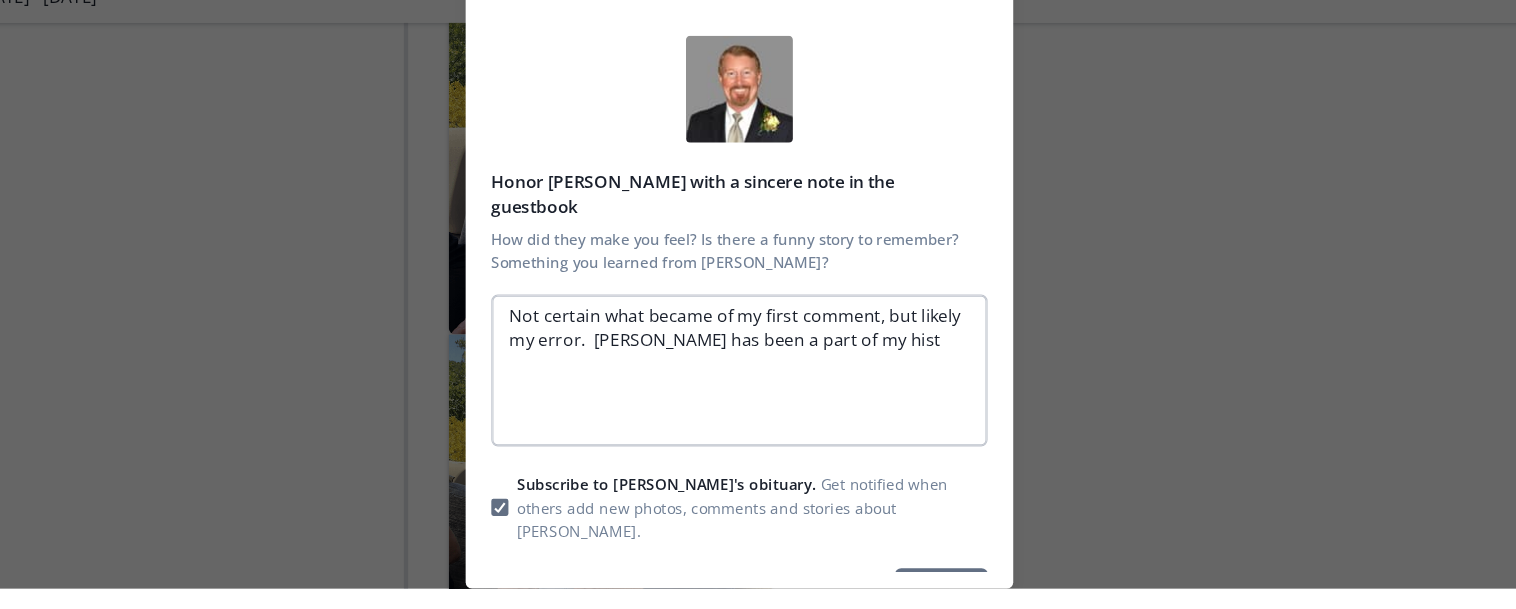 type on "x" 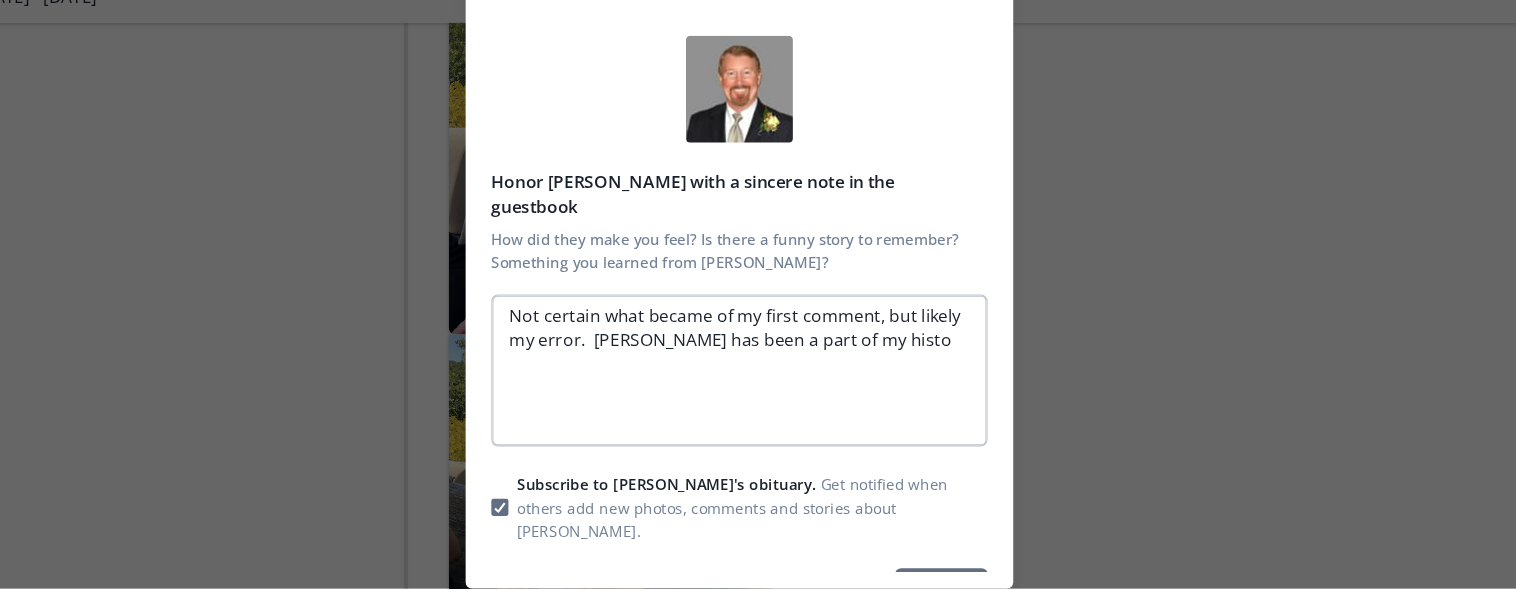 type on "x" 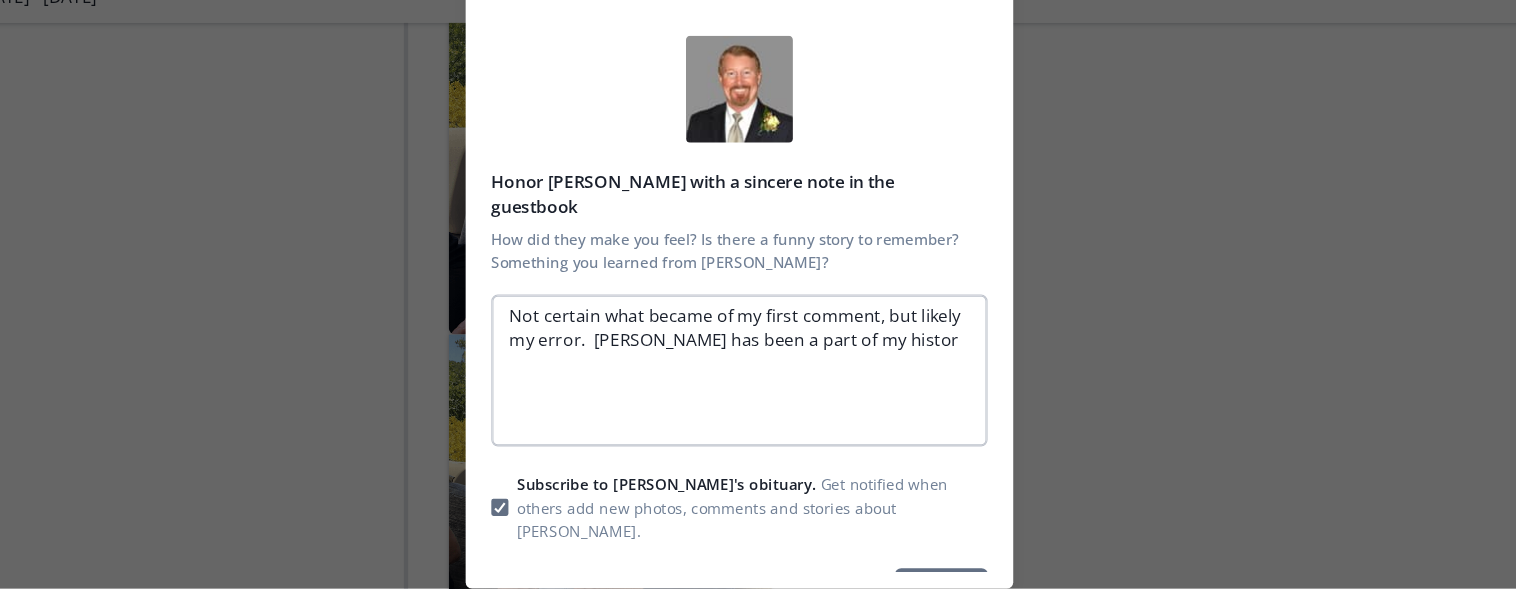 type on "Not certain what became of my first comment, but likely my error.  [PERSON_NAME] has been a part of my history" 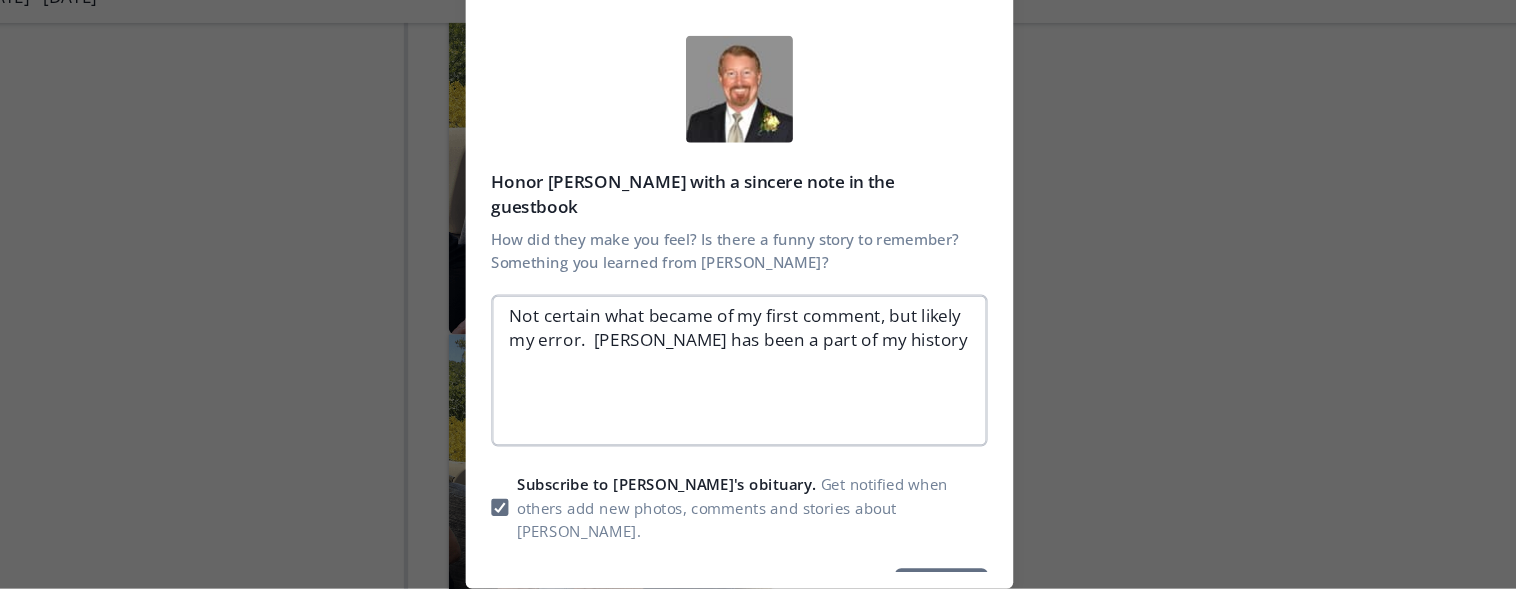 type 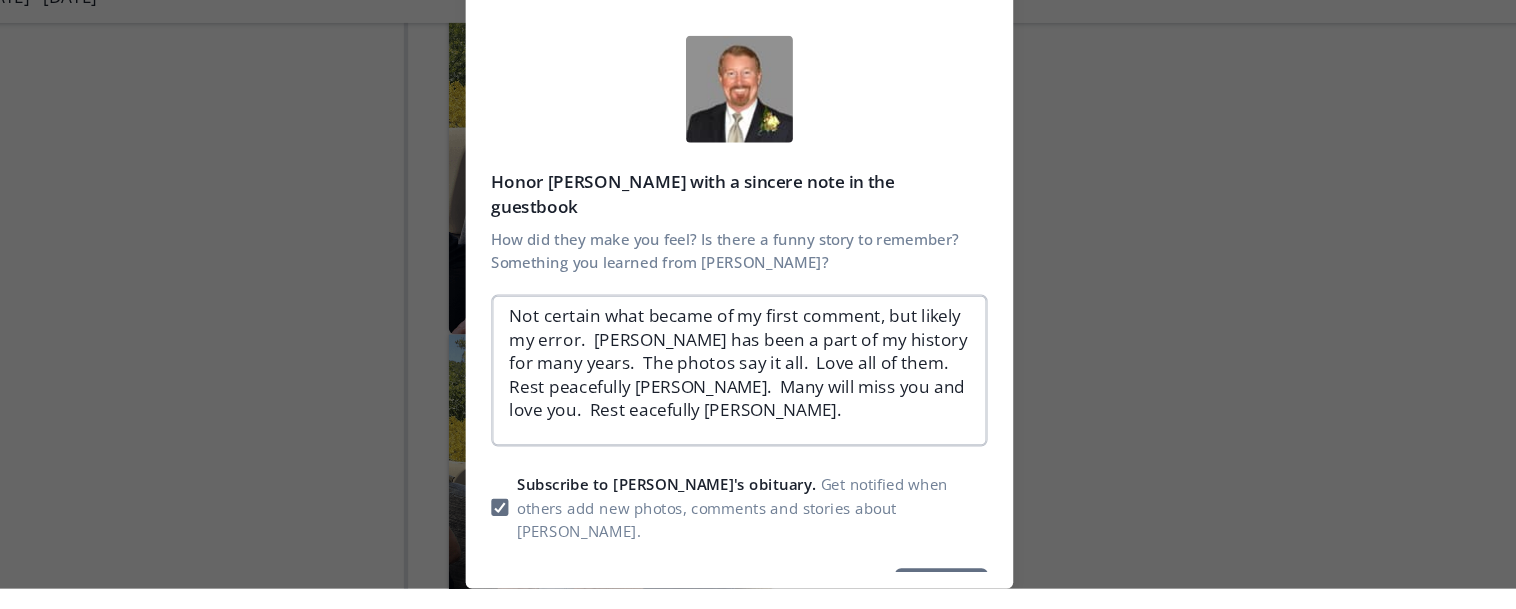 click on "Not certain what became of my first comment, but likely my error.  [PERSON_NAME] has been a part of my history for many years.  The photos say it all.  Love all of them.  Rest peacefully [PERSON_NAME].  Many will miss you and love you.  Rest eacefully [PERSON_NAME]." at bounding box center (758, 405) 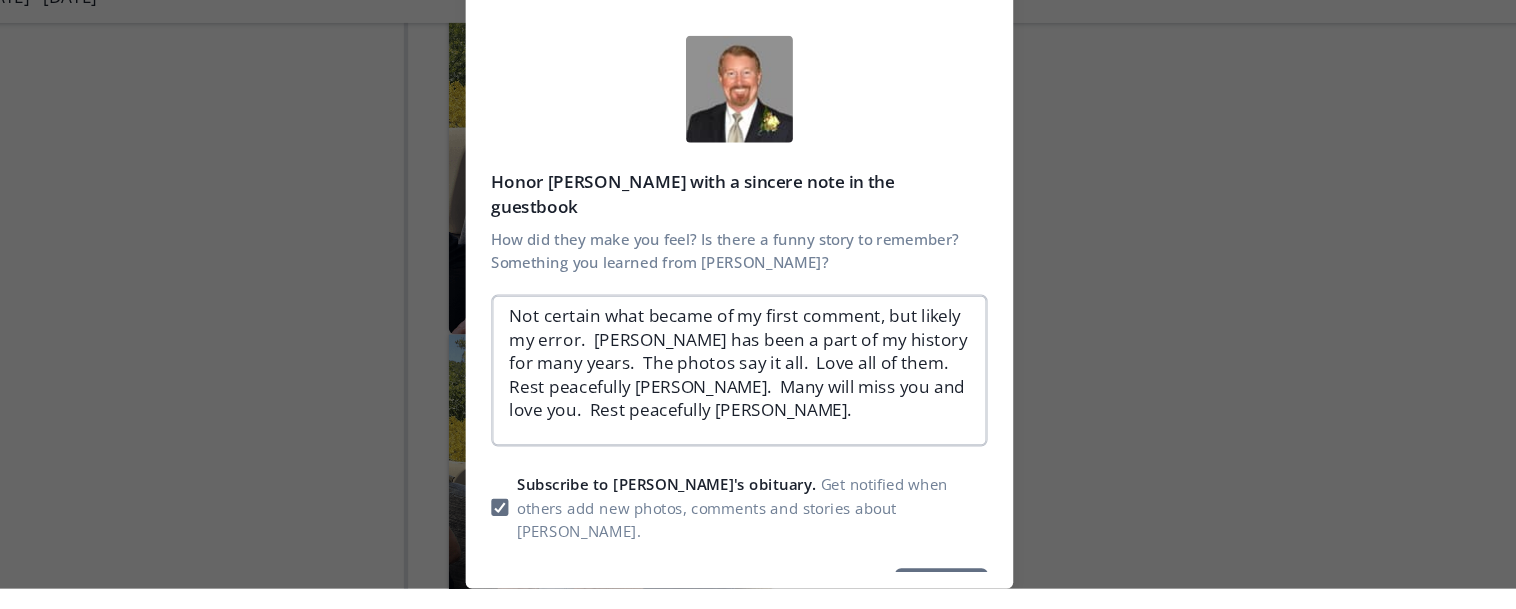 click on "Not certain what became of my first comment, but likely my error.  [PERSON_NAME] has been a part of my history for many years.  The photos say it all.  Love all of them.  Rest peacefully [PERSON_NAME].  Many will miss you and love you.  Rest peacefully [PERSON_NAME]." at bounding box center (758, 405) 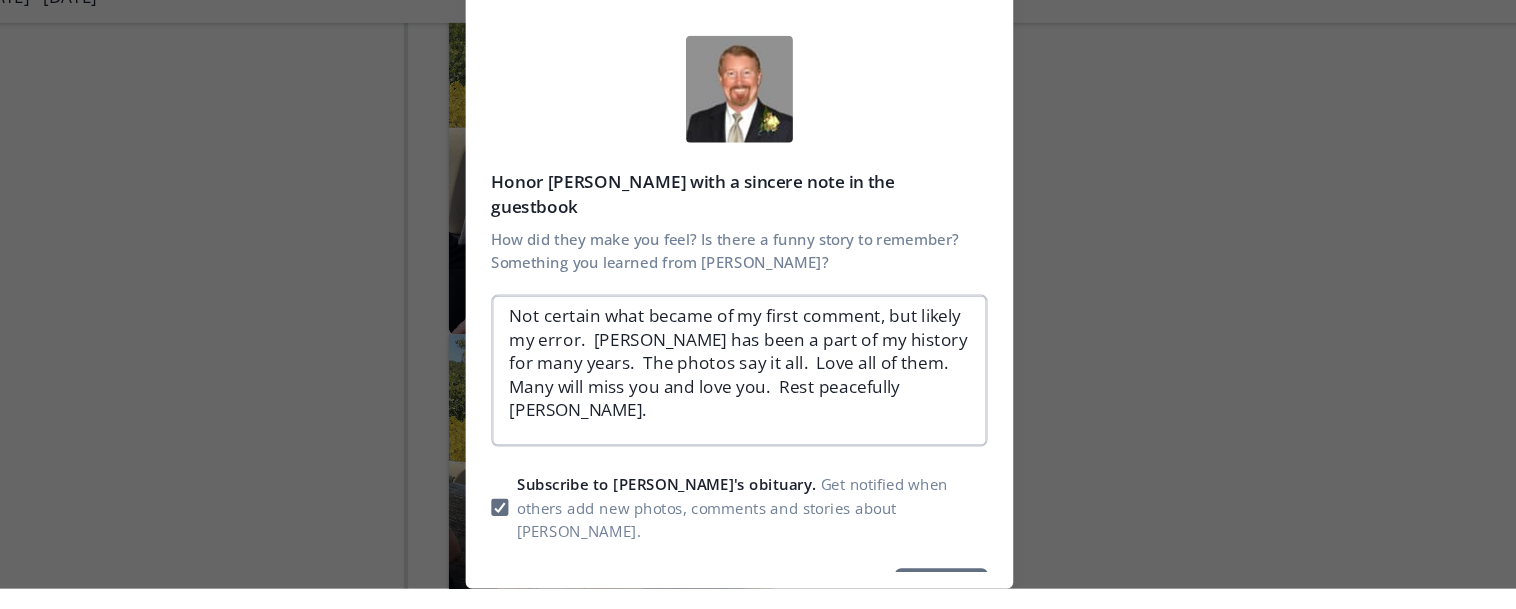 click on "Not certain what became of my first comment, but likely my error.  [PERSON_NAME] has been a part of my history for many years.  The photos say it all.  Love all of them.   Many will miss you and love you.  Rest peacefully [PERSON_NAME]." at bounding box center (758, 405) 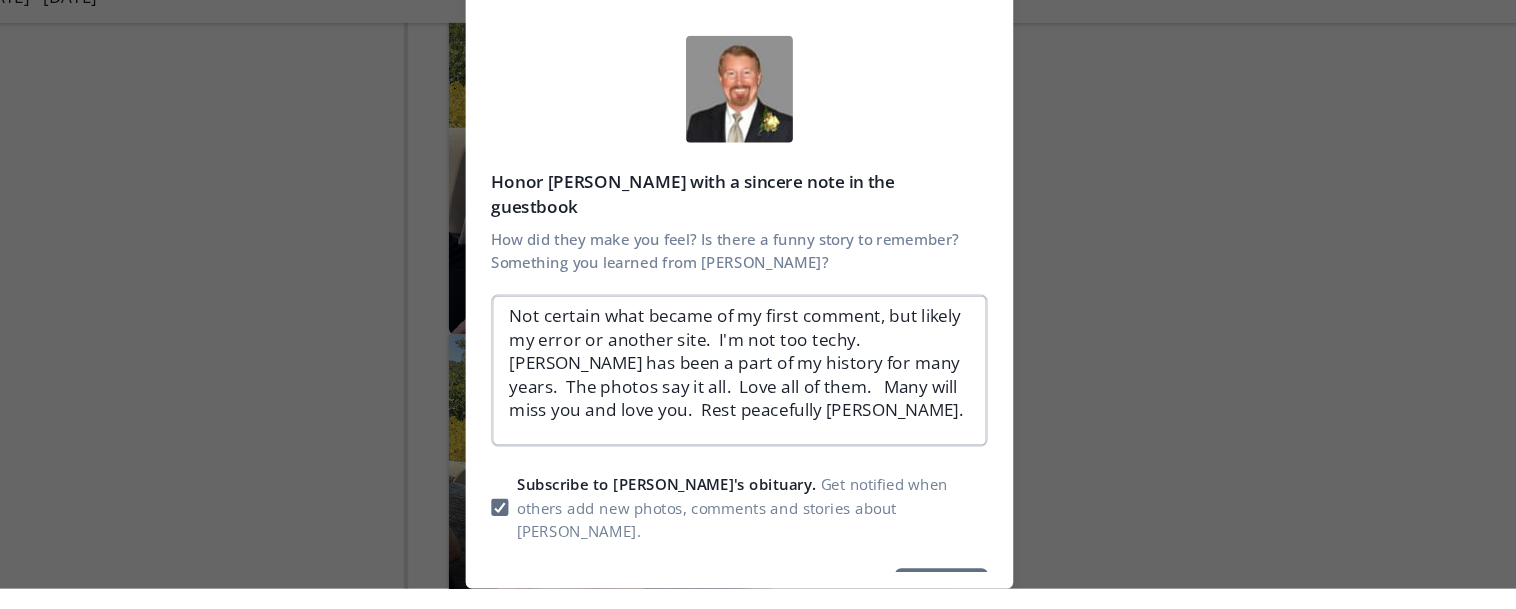click on "Not certain what became of my first comment, but likely my error or another site.  I'm not too techy.  [PERSON_NAME] has been a part of my history for many years.  The photos say it all.  Love all of them.   Many will miss you and love you.  Rest peacefully [PERSON_NAME]." at bounding box center (758, 405) 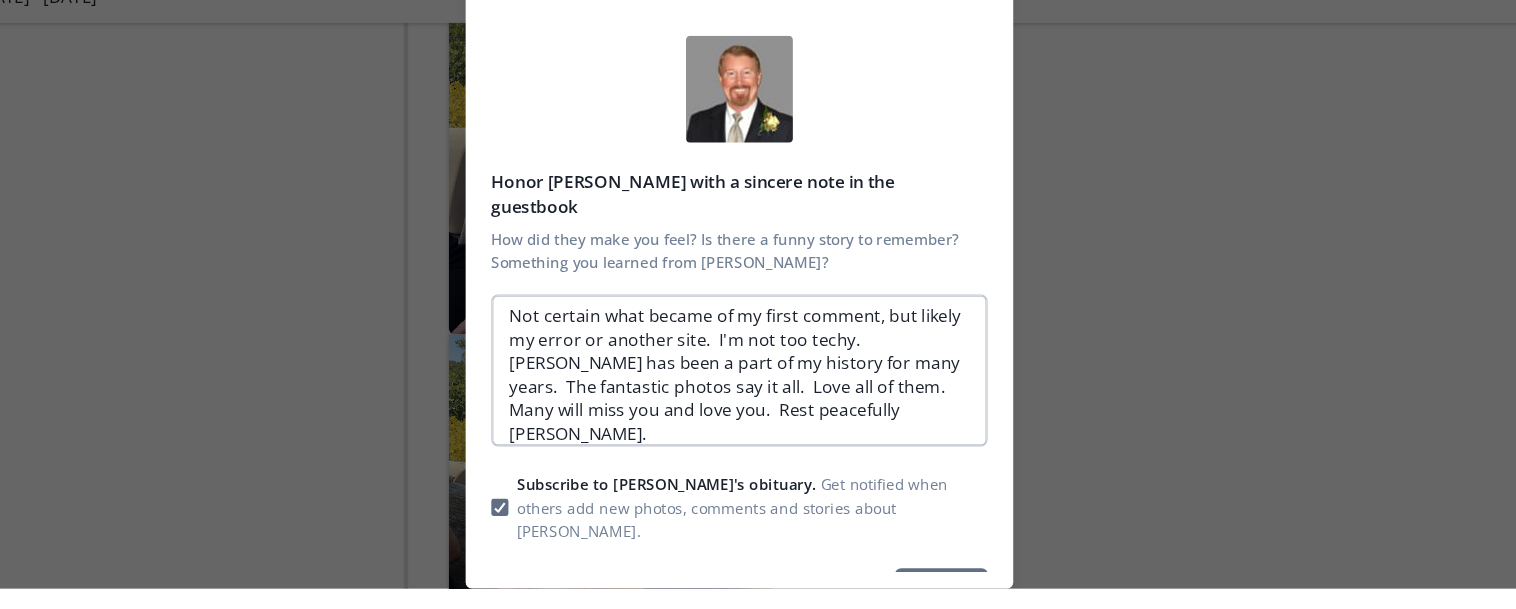 click on "Not certain what became of my first comment, but likely my error or another site.  I'm not too techy.
[PERSON_NAME] has been a part of my history for many years.  The fantastic photos say it all.  Love all of them.   Many will miss you and love you.  Rest peacefully [PERSON_NAME]." at bounding box center [758, 405] 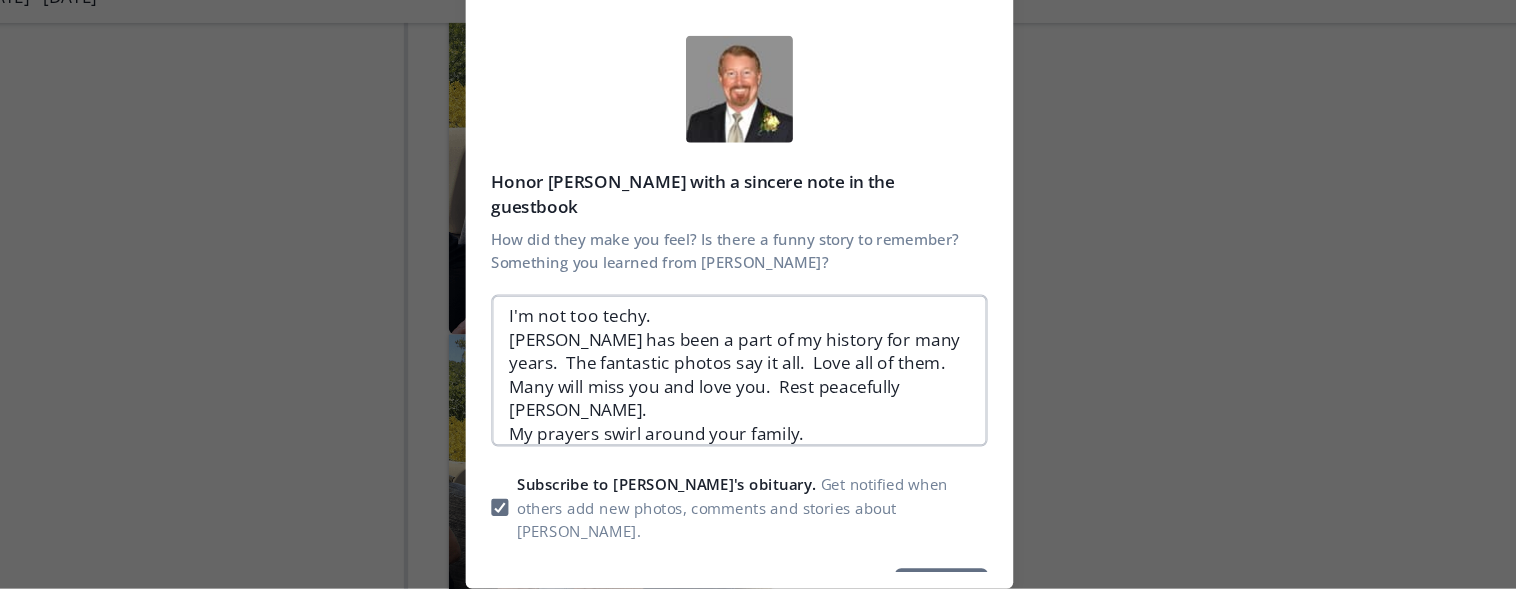 click on "I'm not too techy.
[PERSON_NAME] has been a part of my history for many years.  The fantastic photos say it all.  Love all of them.   Many will miss you and love you.  Rest peacefully [PERSON_NAME].
My prayers swirl around your family." at bounding box center [758, 405] 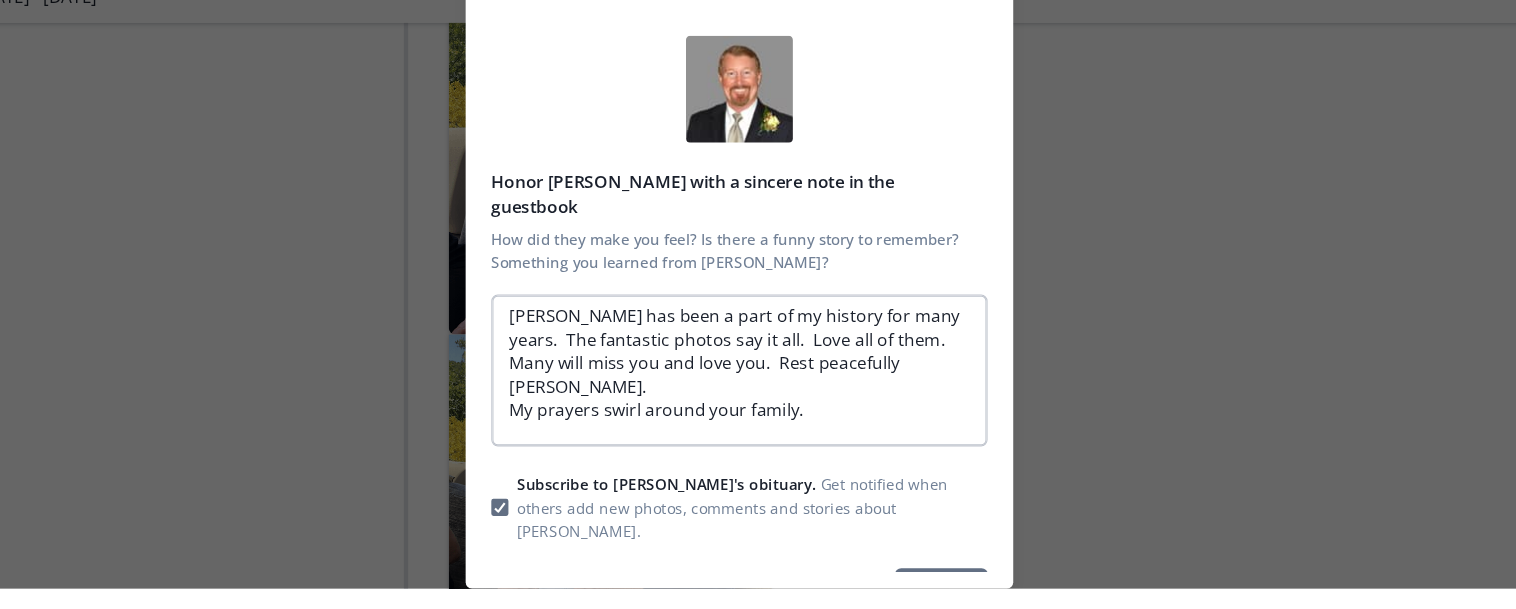click on "[PERSON_NAME] has been a part of my history for many years.  The fantastic photos say it all.  Love all of them.   Many will miss you and love you.  Rest peacefully [PERSON_NAME].
My prayers swirl around your family." at bounding box center [758, 405] 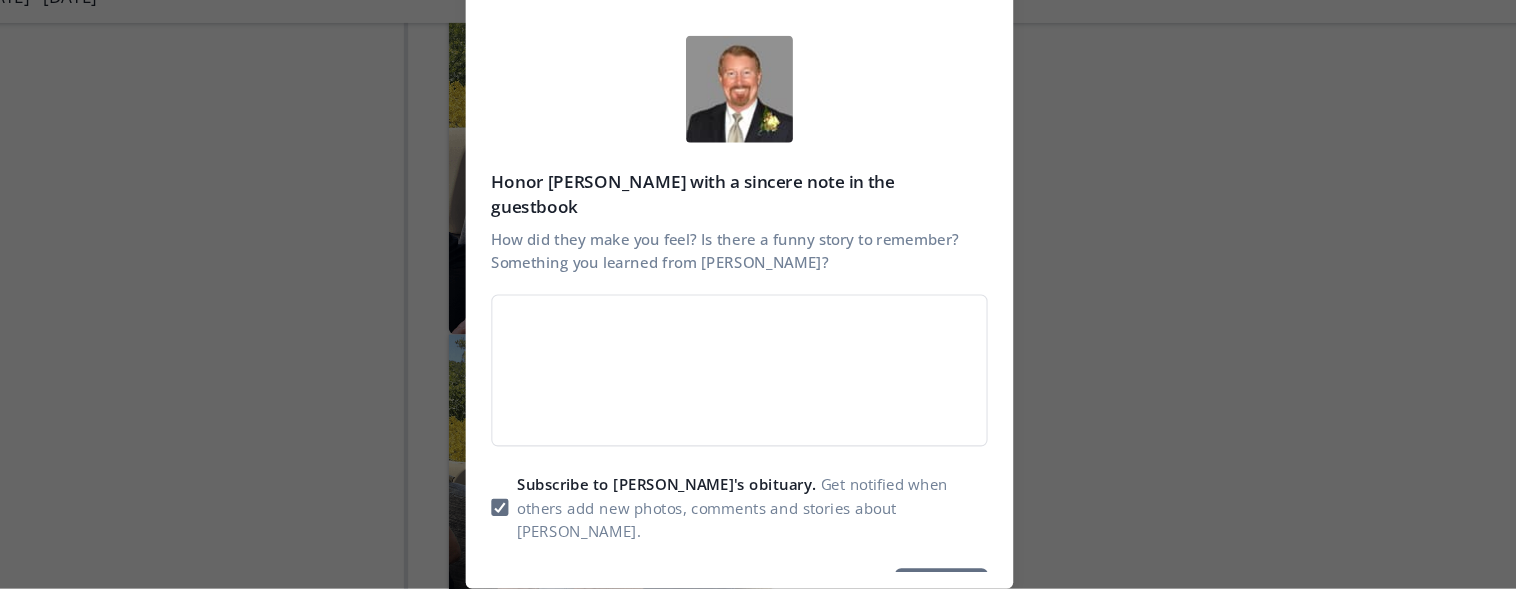 click on "Subscribe to [PERSON_NAME]'s obituary." at bounding box center (690, 511) 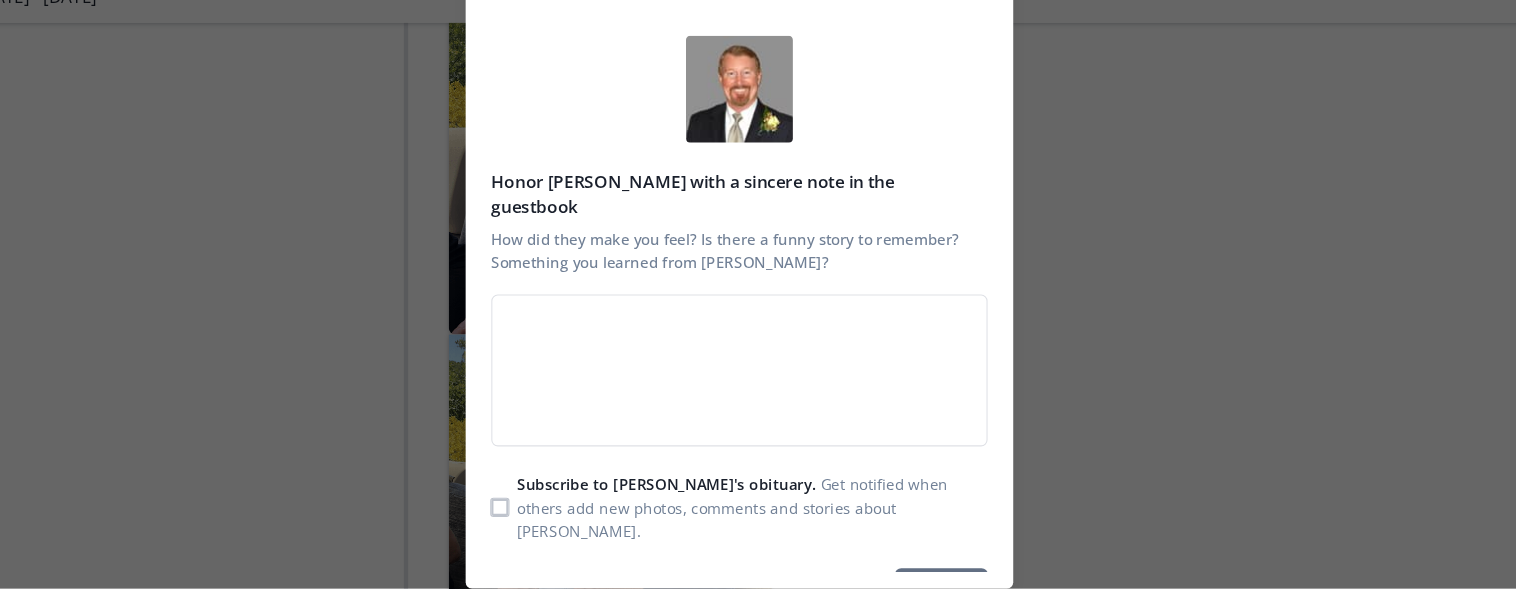 click at bounding box center (534, 533) 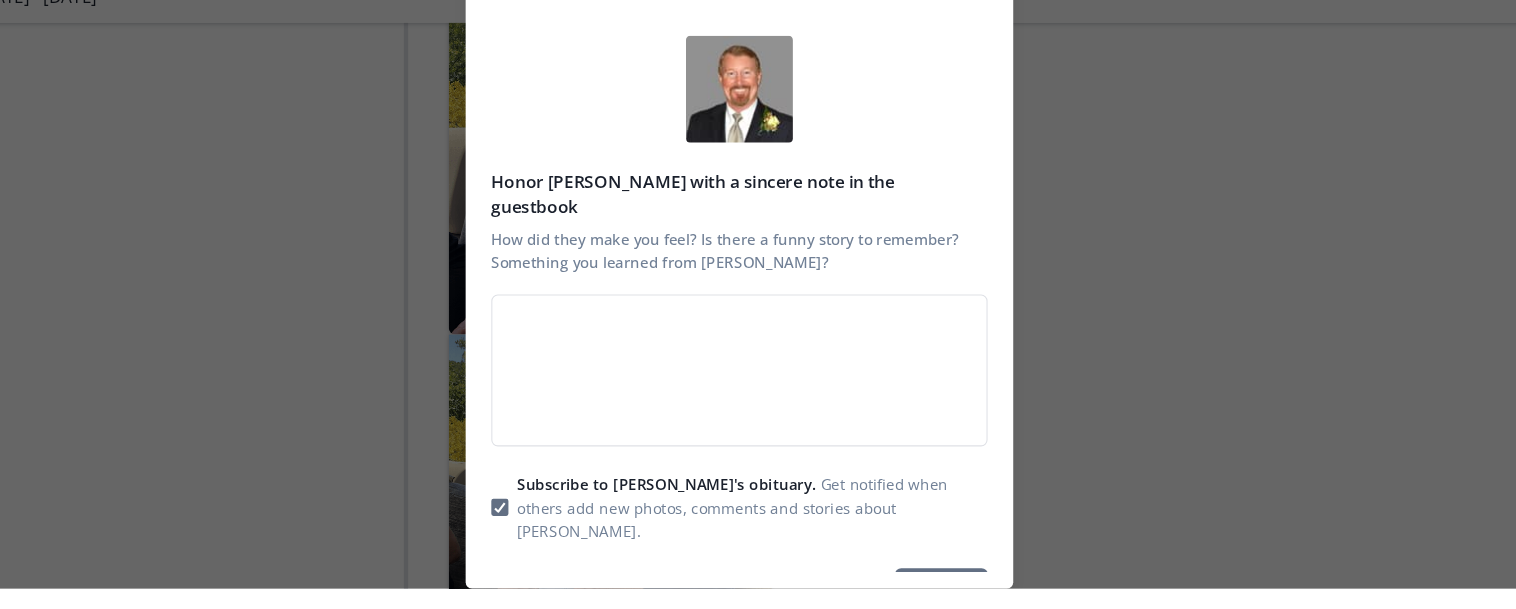 click on "Leave a comment Honor [PERSON_NAME] with a sincere note in the guestbook How did they make you feel? Is there a funny story to remember? Something you learned from [PERSON_NAME]?   Subscribe to [PERSON_NAME]'s obituary.   Get notified when others add new photos, comments and stories about [PERSON_NAME]. Magic wand Generate comment Generate Post" at bounding box center (758, 304) 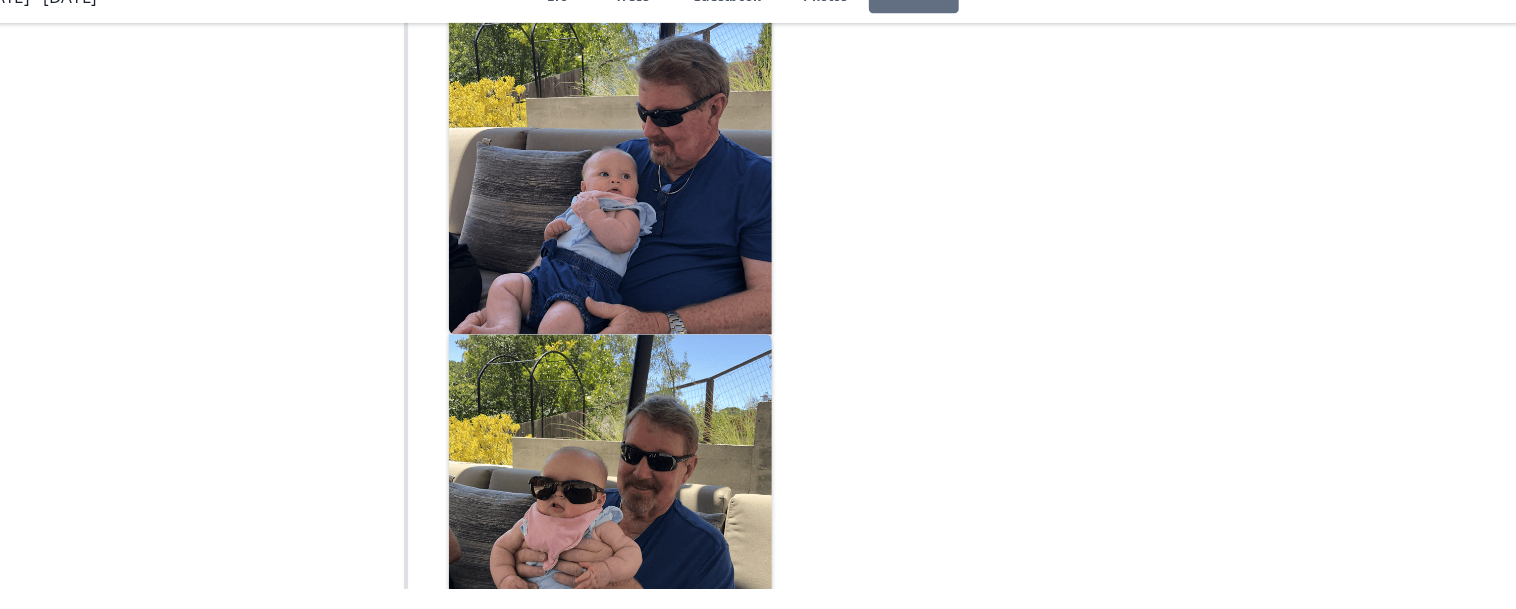 click on "Subscribe to [PERSON_NAME]'s obituary Get notified when others add new photos, comments and stories about [PERSON_NAME]." at bounding box center (758, 10100) 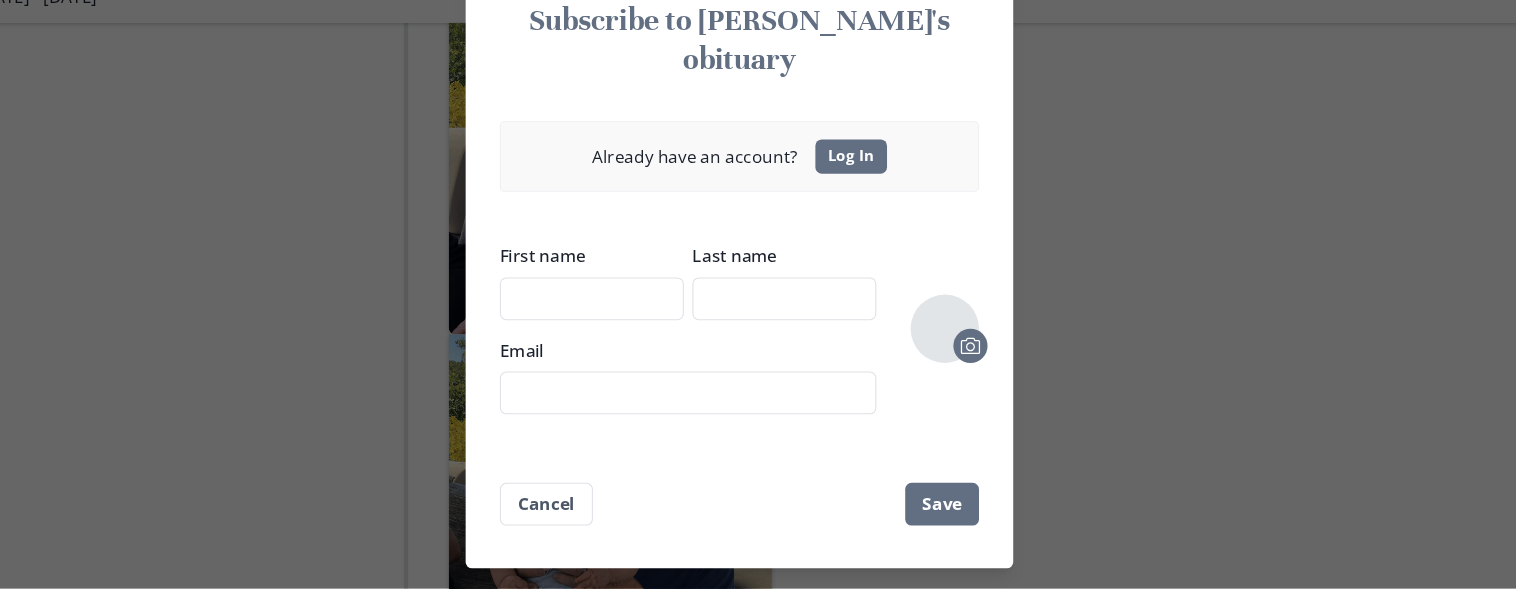 click on "Subscribe to [PERSON_NAME]'s obituary Already have an account? Log In First name Last name Email Camera Save Cancel" at bounding box center [758, 304] 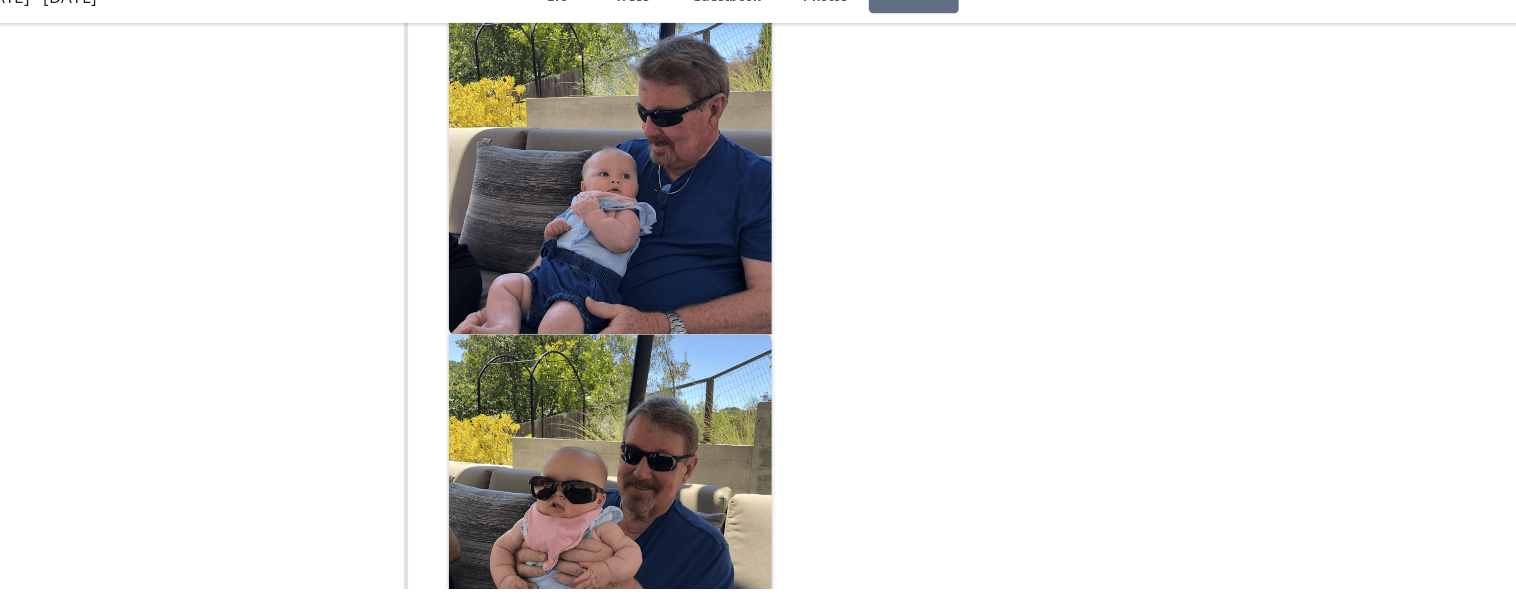 click at bounding box center (507, 10100) 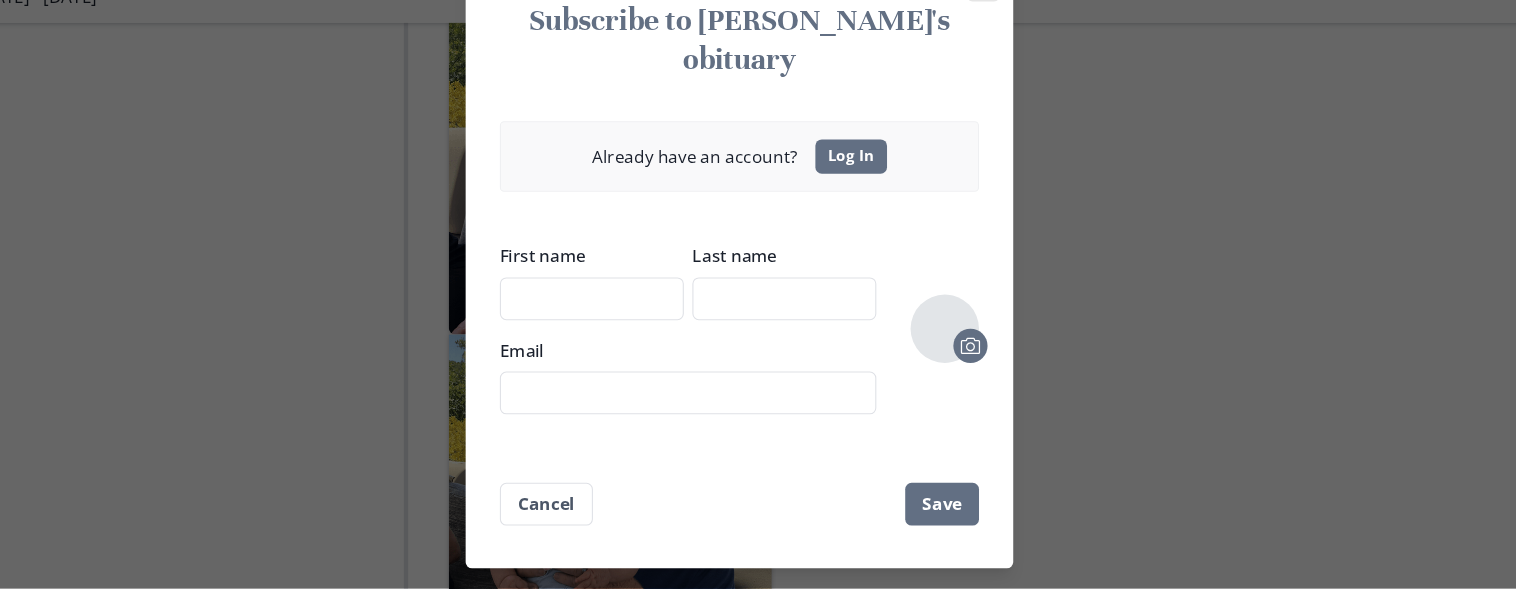 click 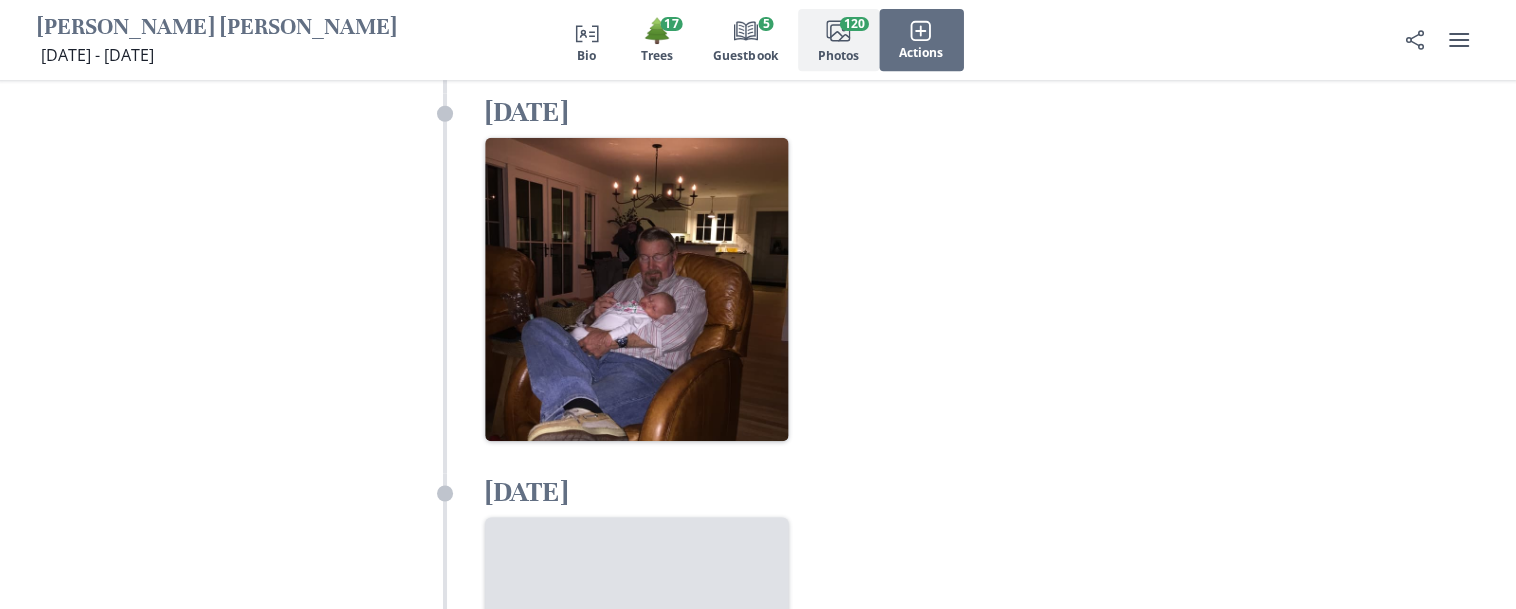 scroll, scrollTop: 21702, scrollLeft: 0, axis: vertical 